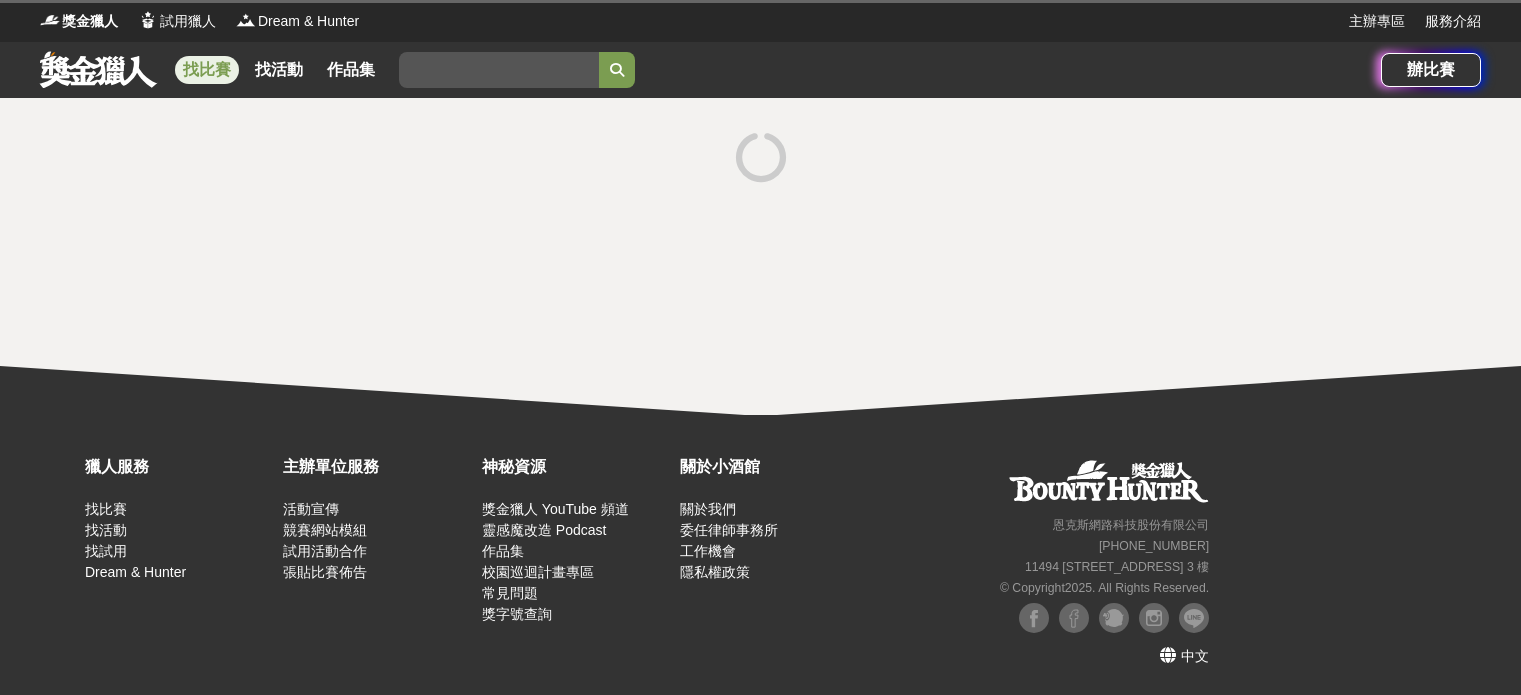scroll, scrollTop: 0, scrollLeft: 0, axis: both 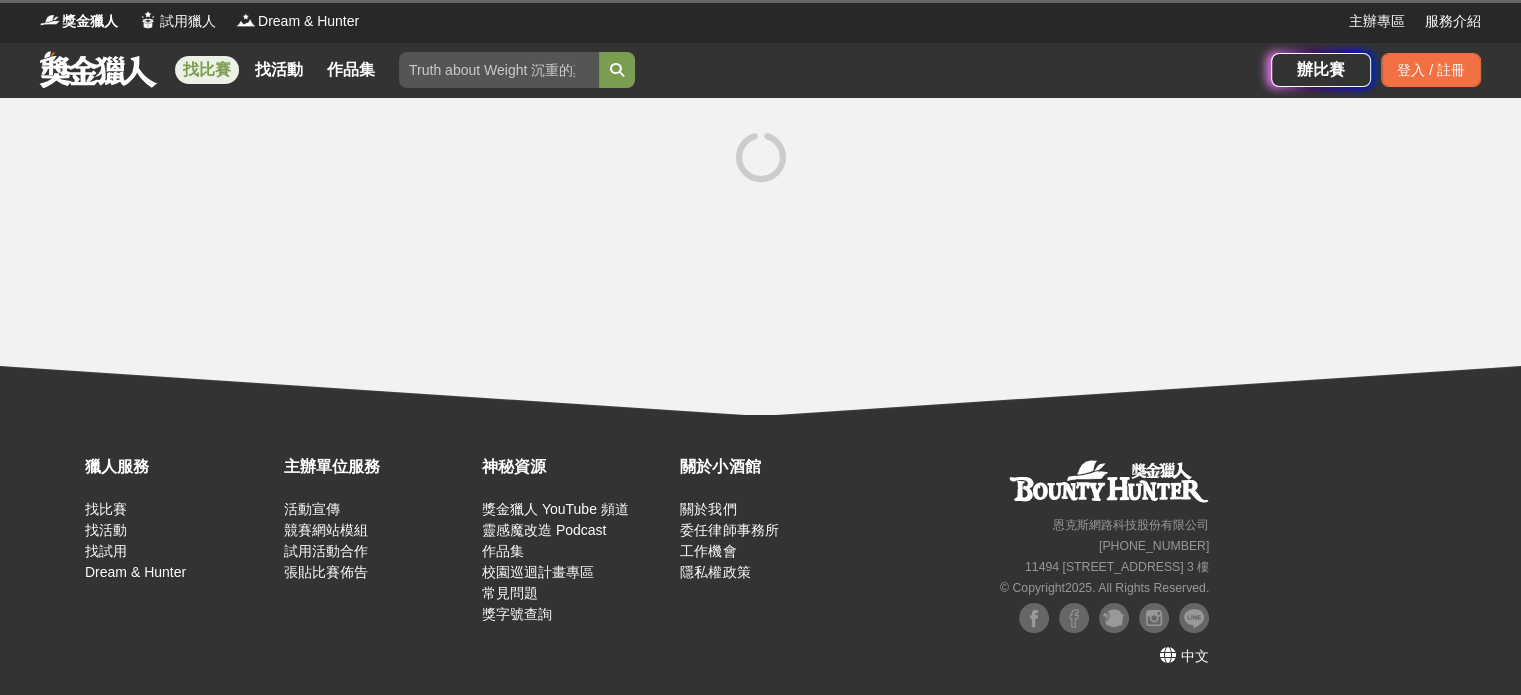 click at bounding box center (98, 69) 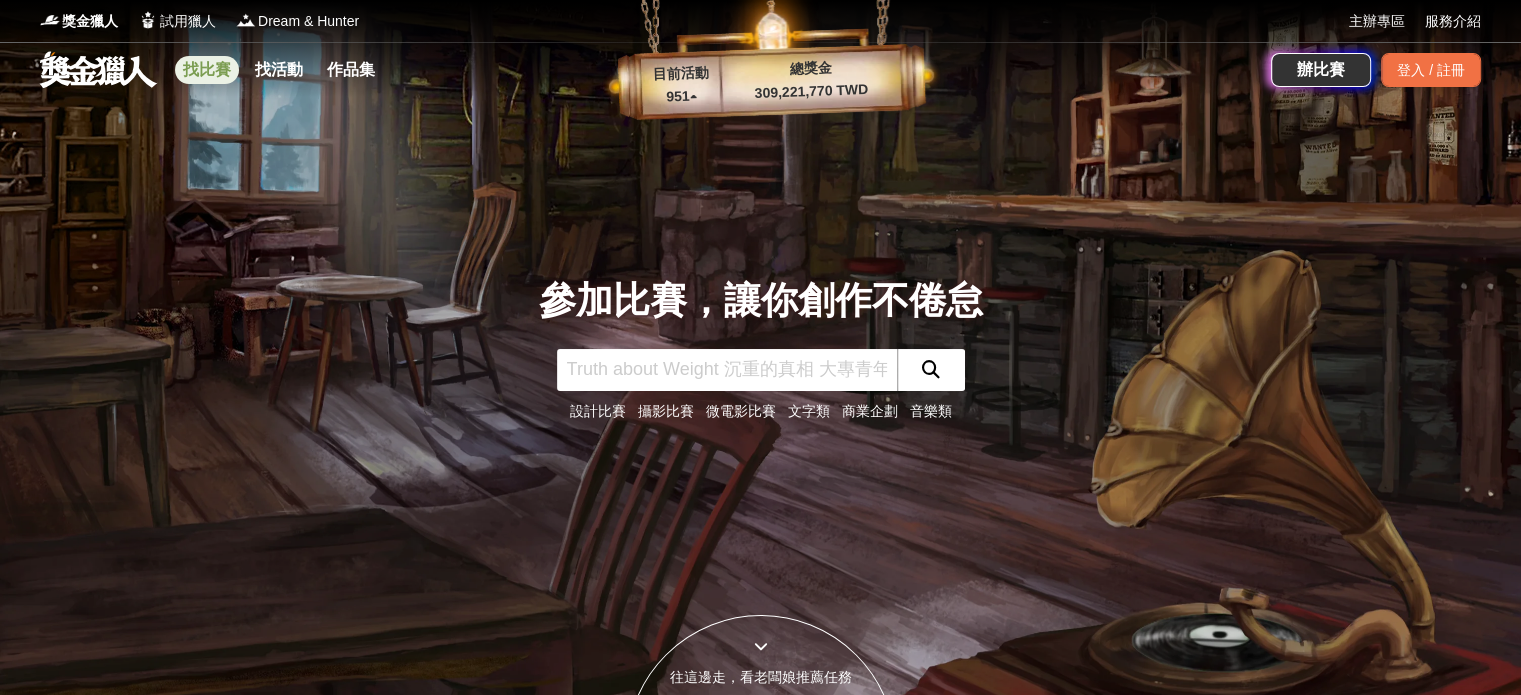 click on "找比賽" at bounding box center [207, 70] 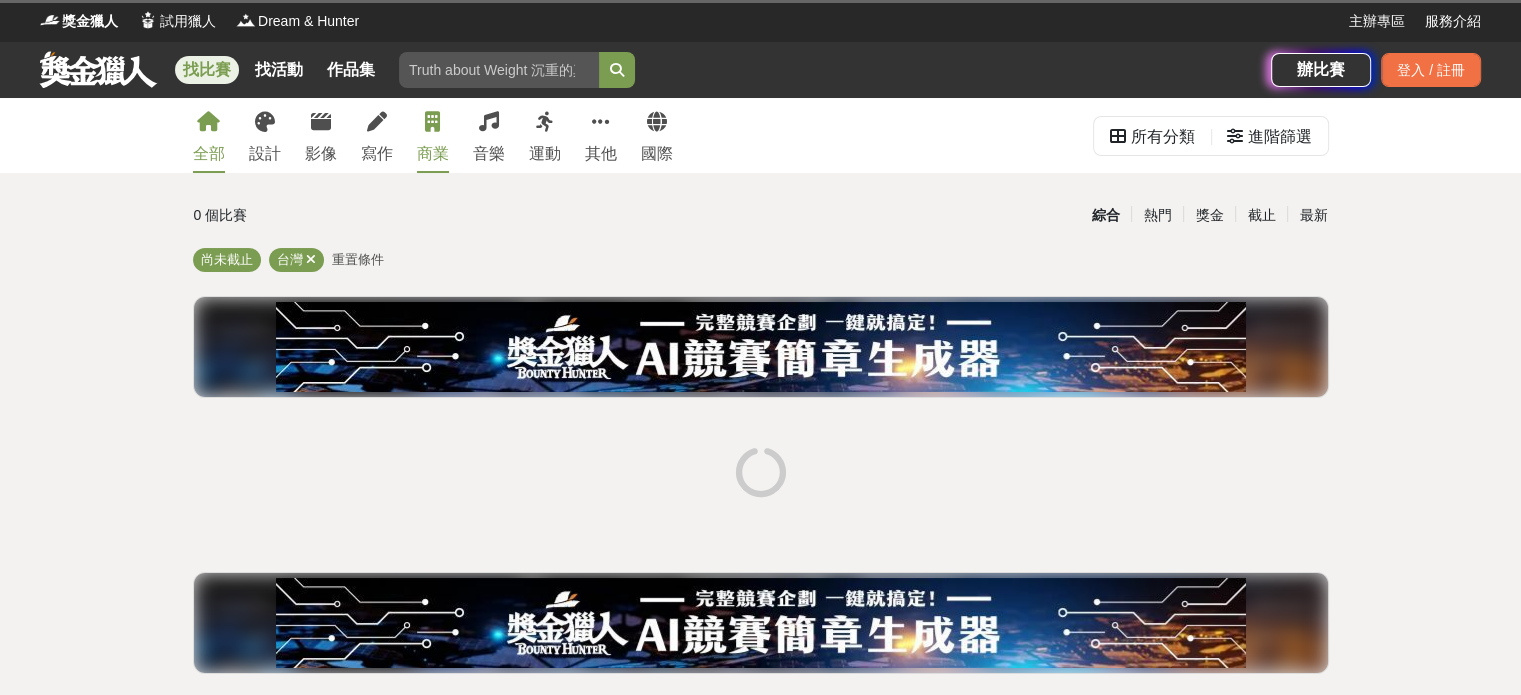 click on "商業" at bounding box center [433, 154] 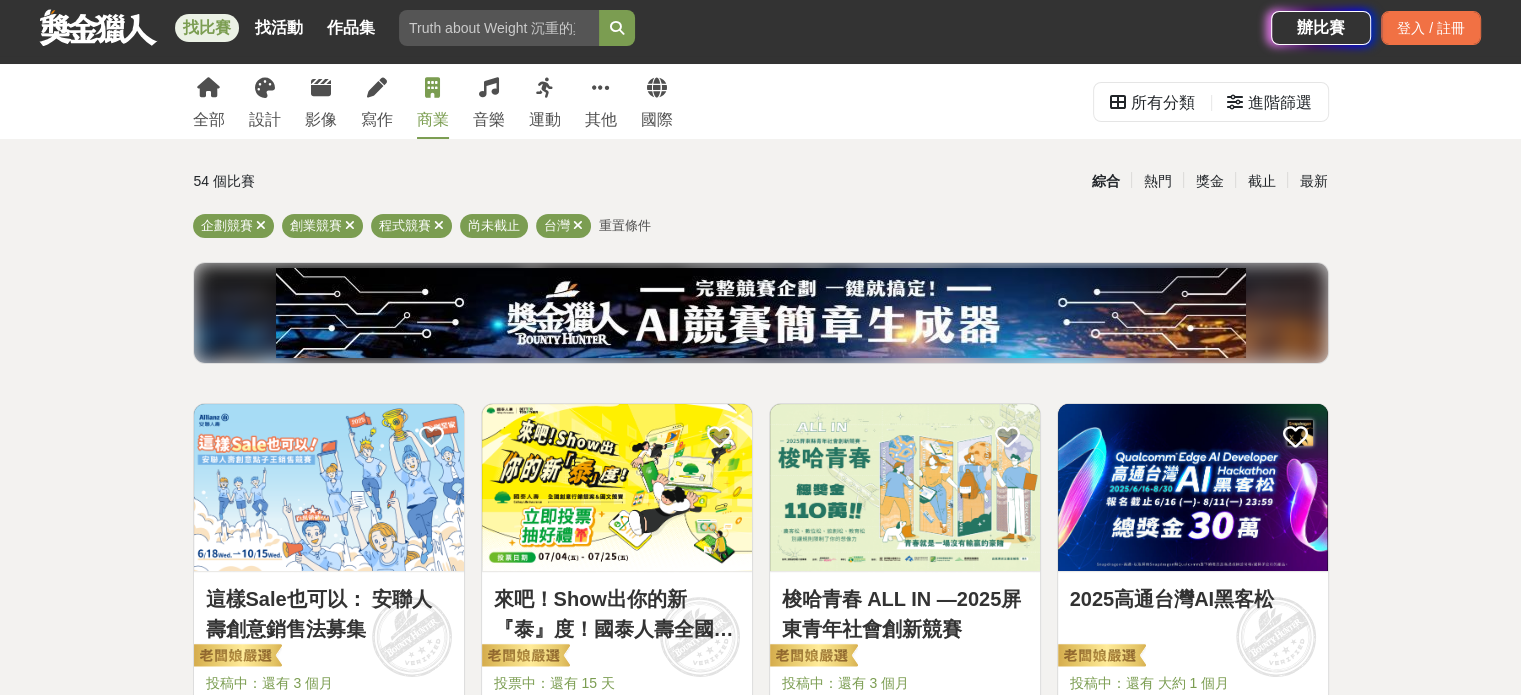 scroll, scrollTop: 0, scrollLeft: 0, axis: both 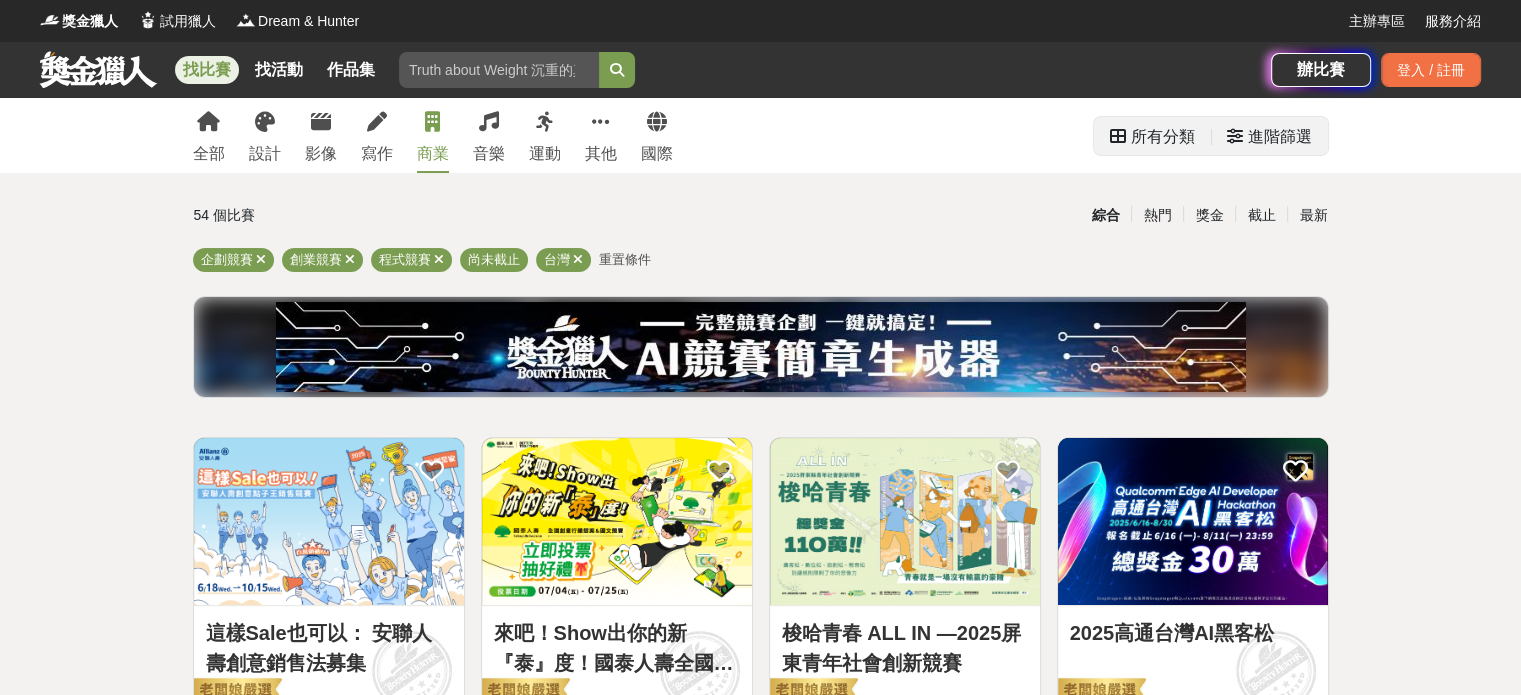 click at bounding box center [1235, 136] 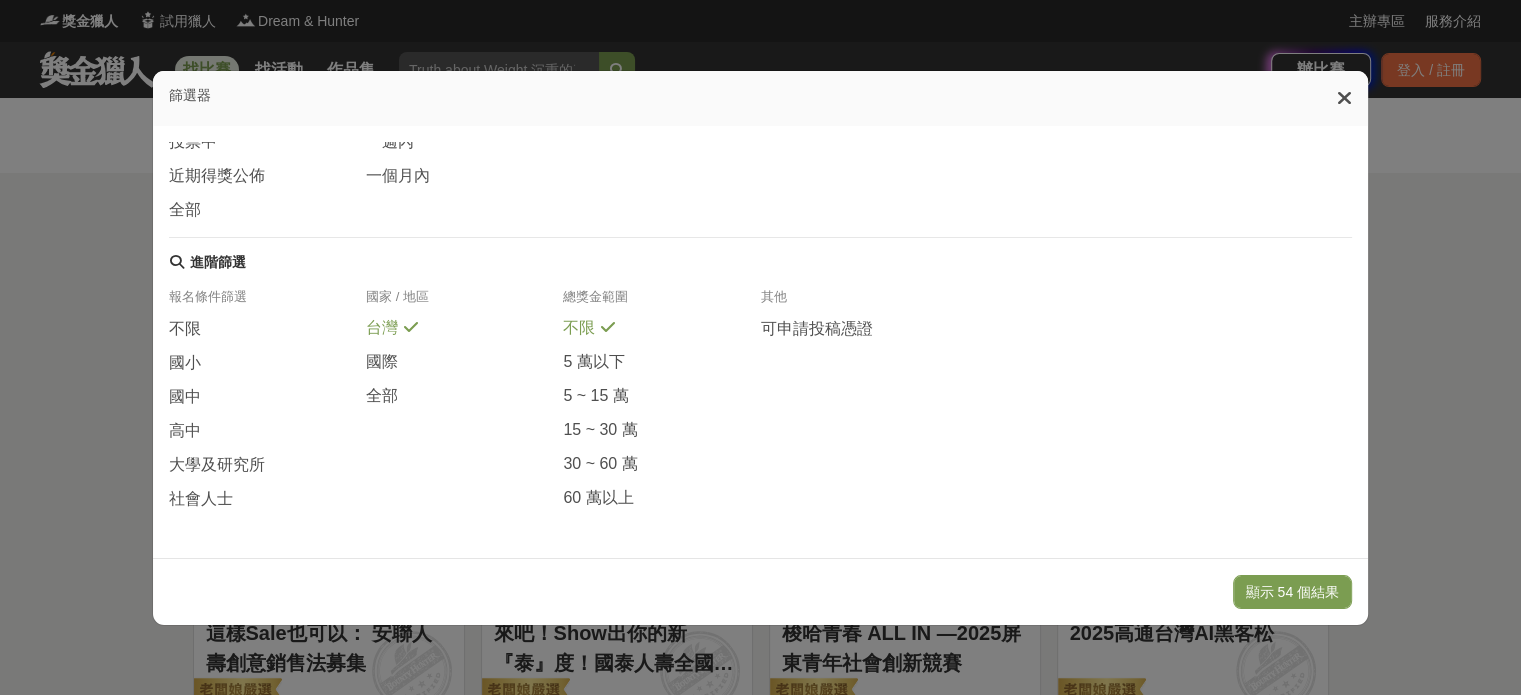 scroll, scrollTop: 396, scrollLeft: 0, axis: vertical 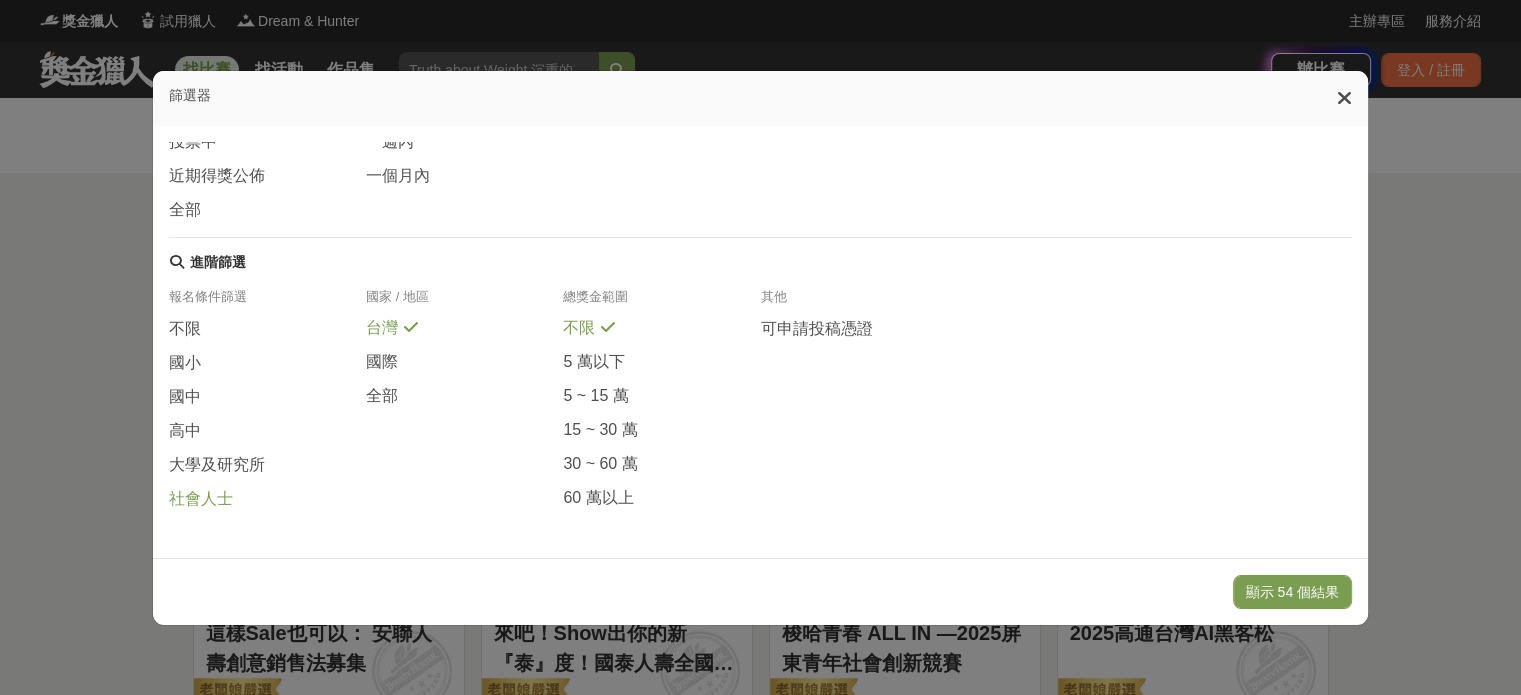 click on "社會人士" at bounding box center [201, 499] 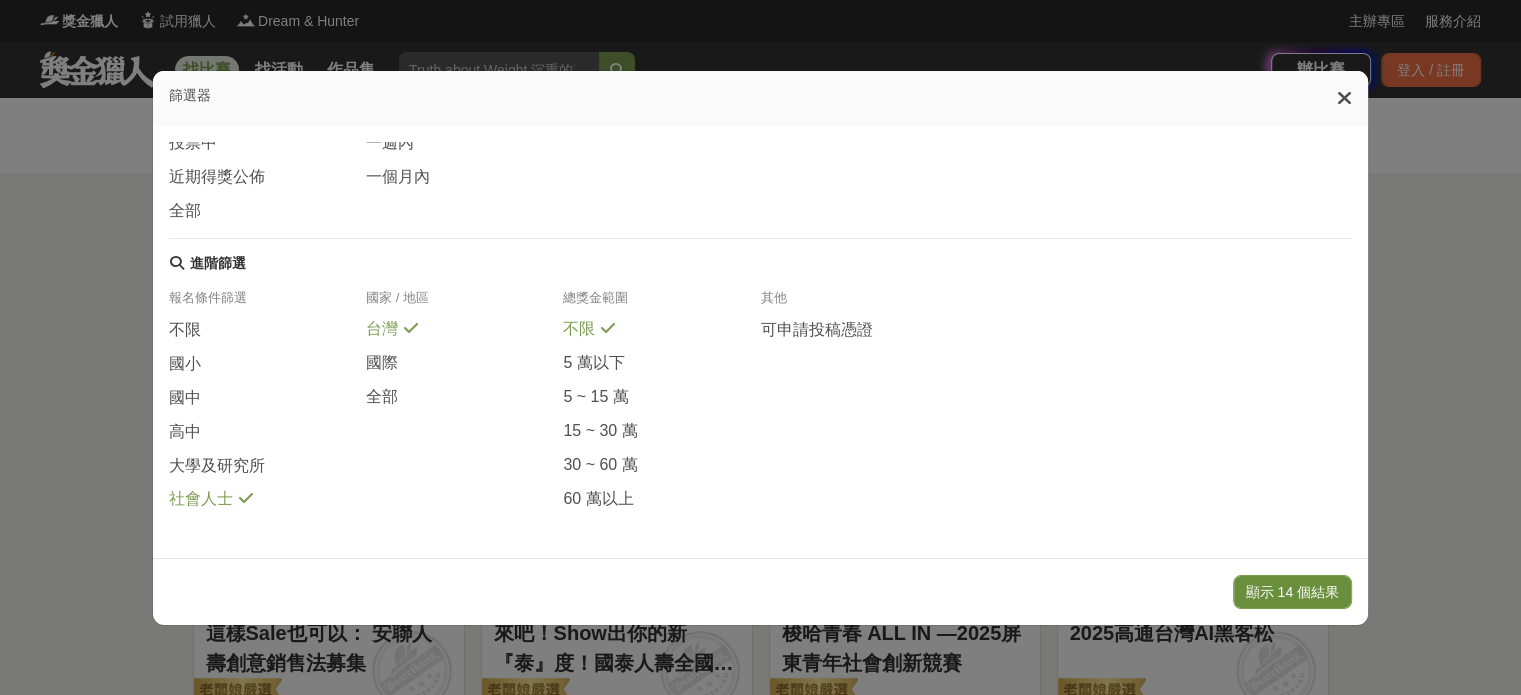 click on "顯示 14 個結果" at bounding box center (1292, 592) 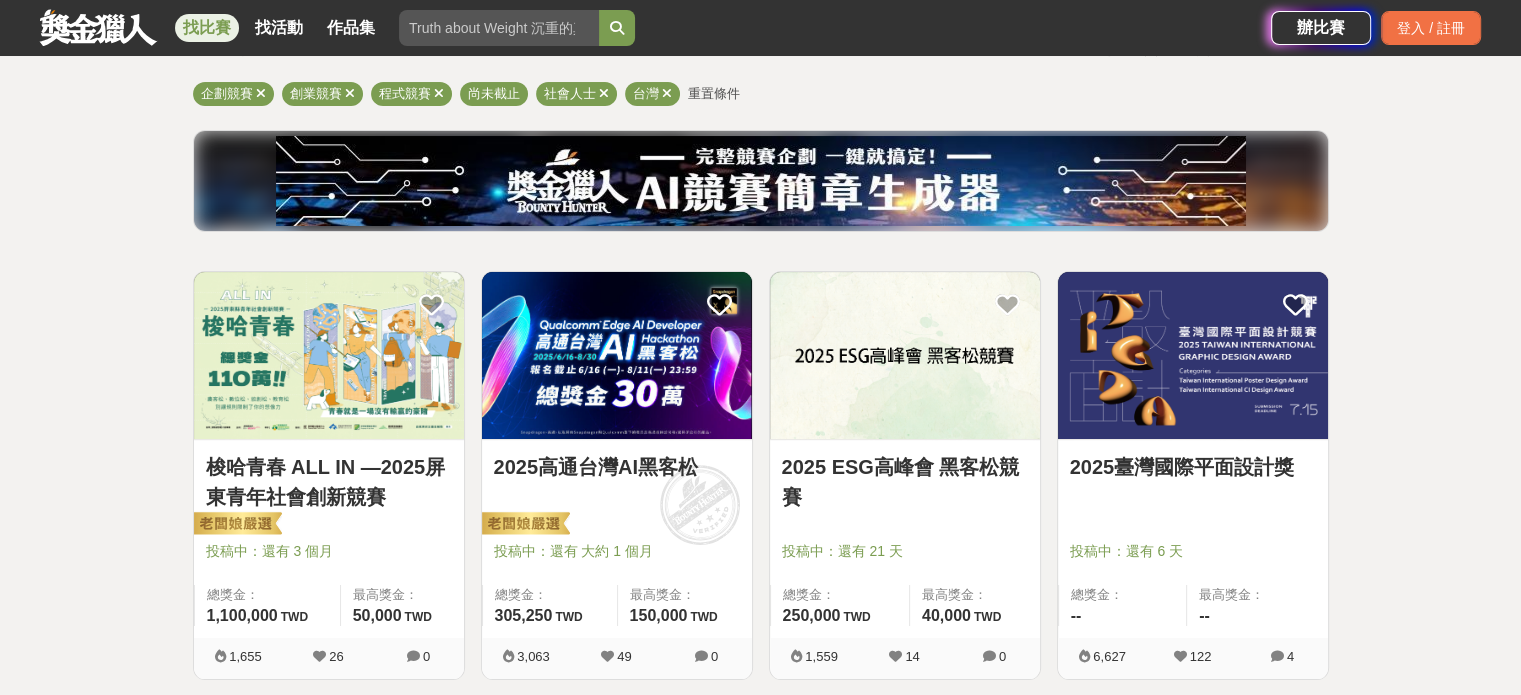 scroll, scrollTop: 200, scrollLeft: 0, axis: vertical 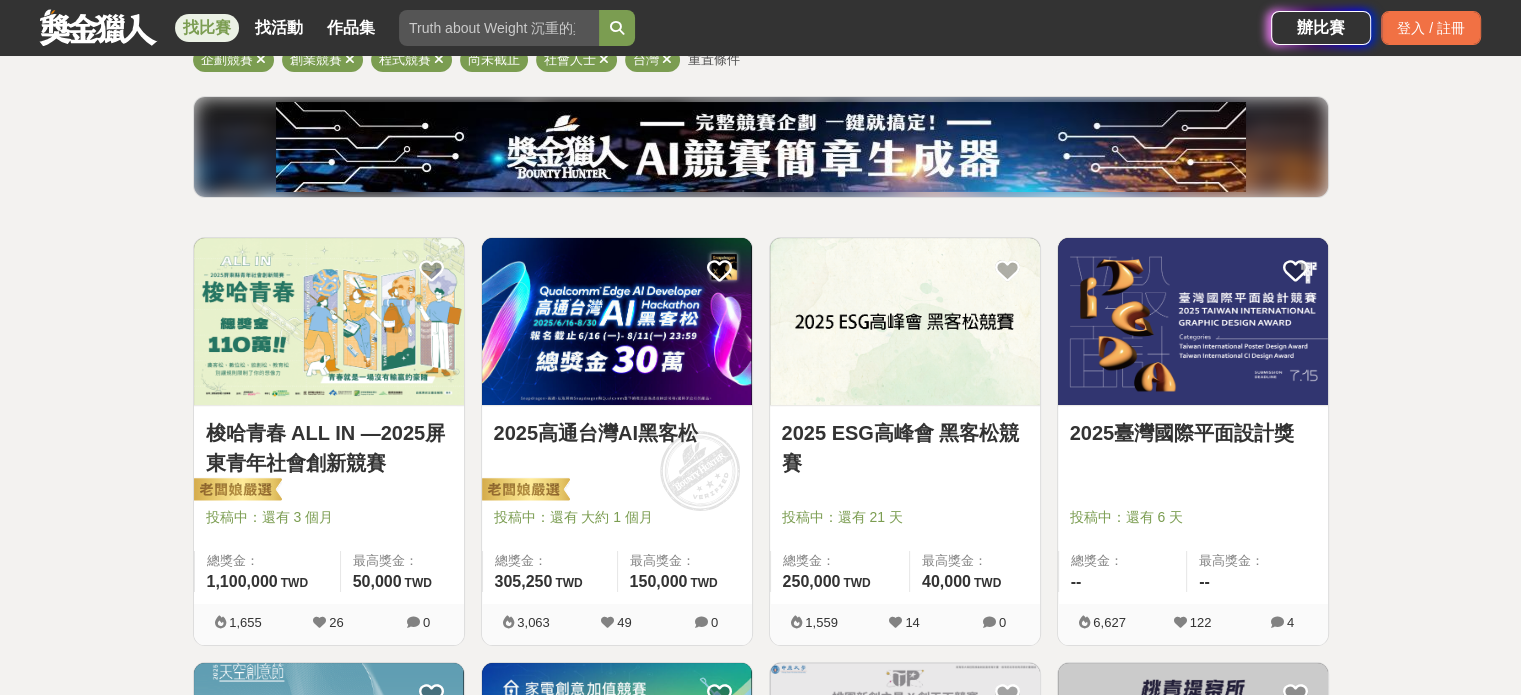 click at bounding box center (329, 321) 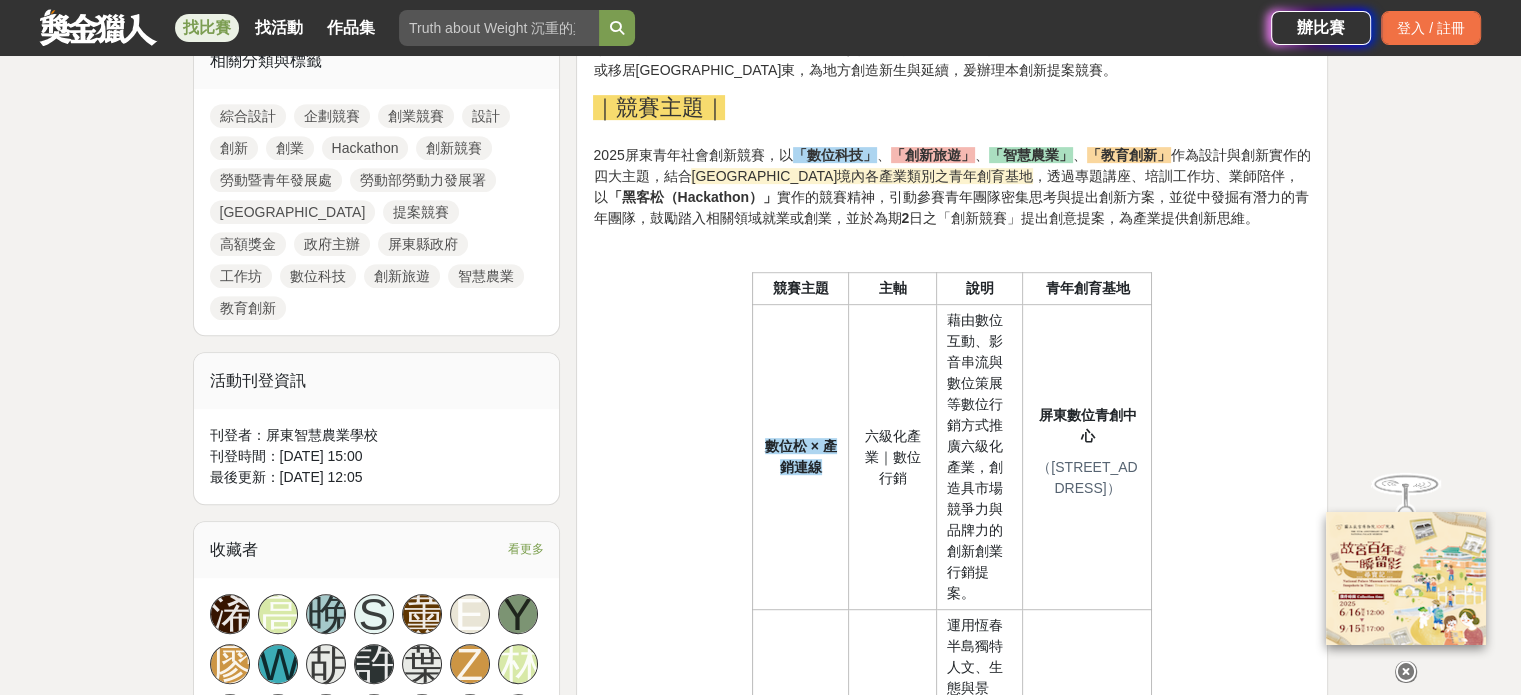 scroll, scrollTop: 900, scrollLeft: 0, axis: vertical 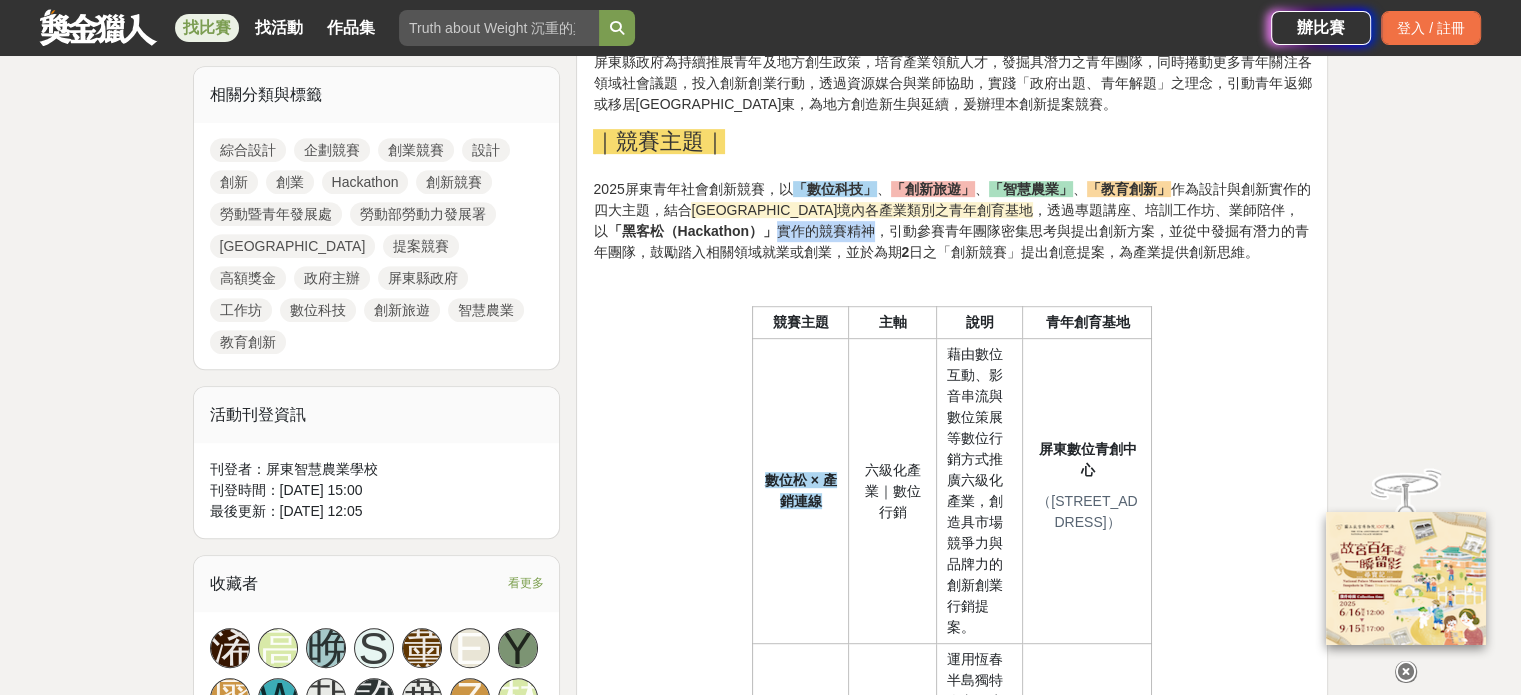drag, startPoint x: 702, startPoint y: 237, endPoint x: 796, endPoint y: 231, distance: 94.19129 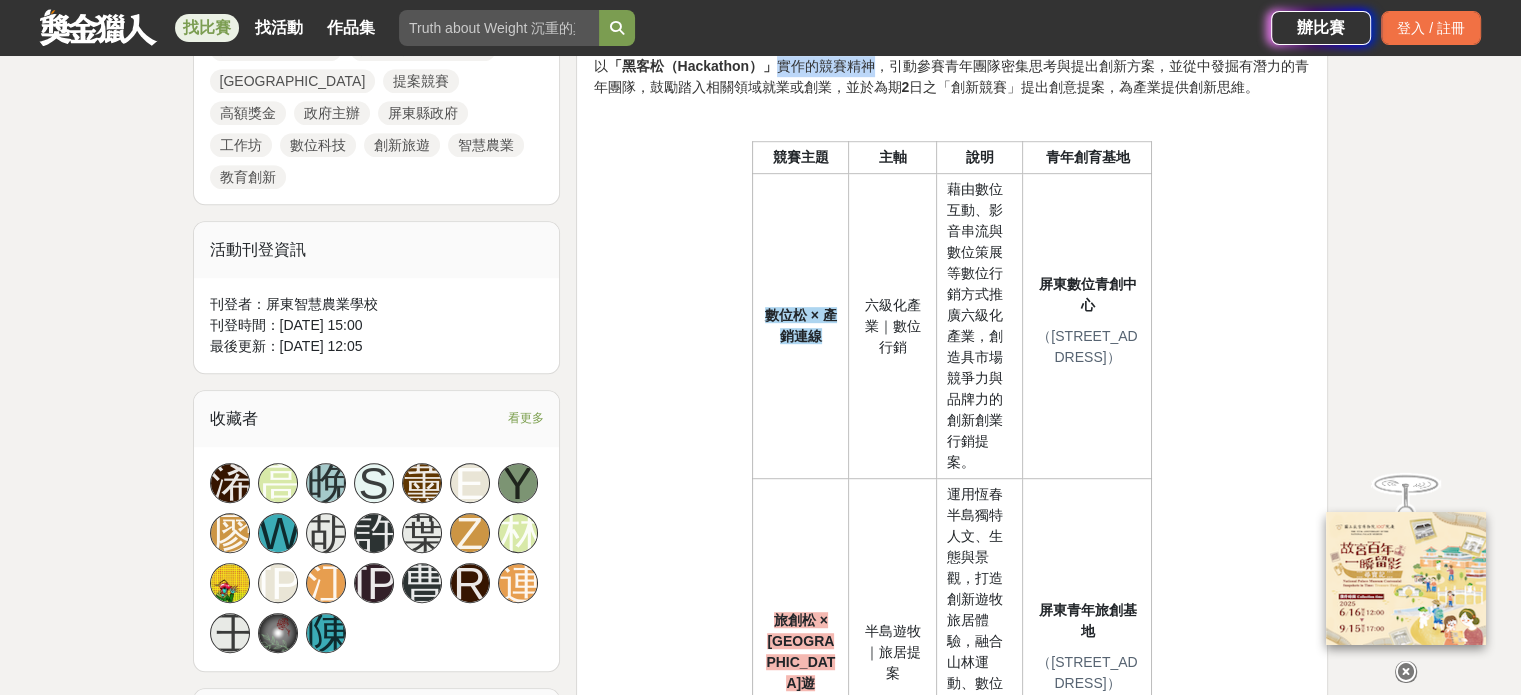 scroll, scrollTop: 1100, scrollLeft: 0, axis: vertical 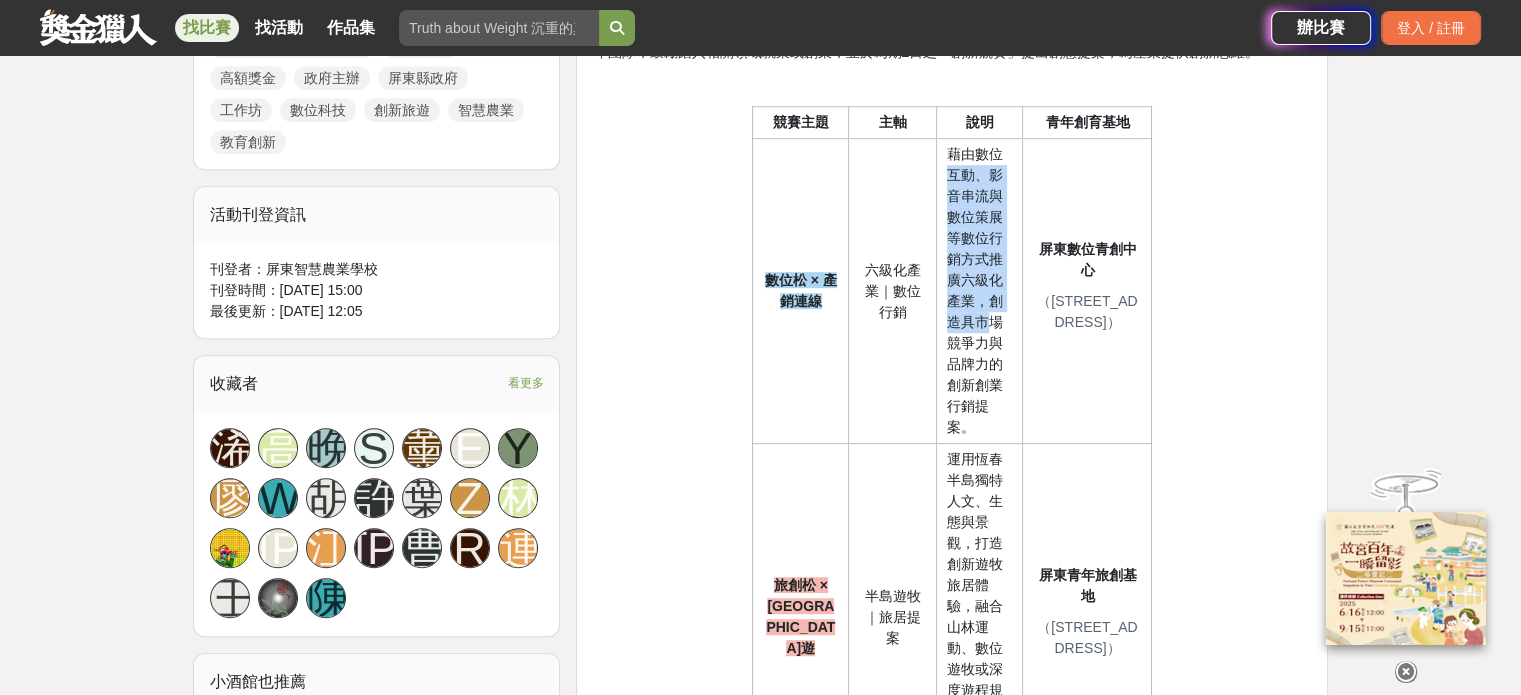 drag, startPoint x: 948, startPoint y: 171, endPoint x: 989, endPoint y: 327, distance: 161.29787 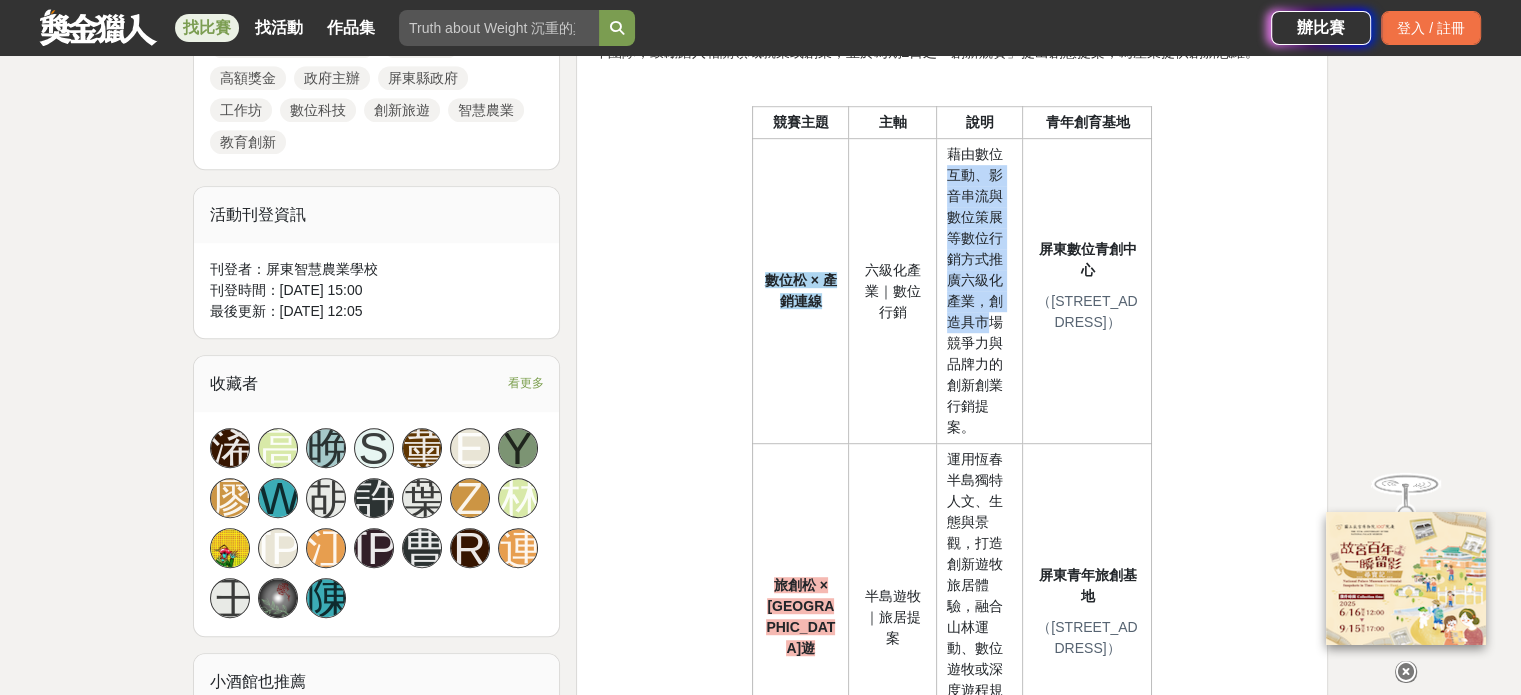click on "藉由數位互動、影音串流與數位策展等數位行銷方式推廣六級化產業，創造具市場競爭力與品牌力的創新創業行銷提案。" at bounding box center (975, 290) 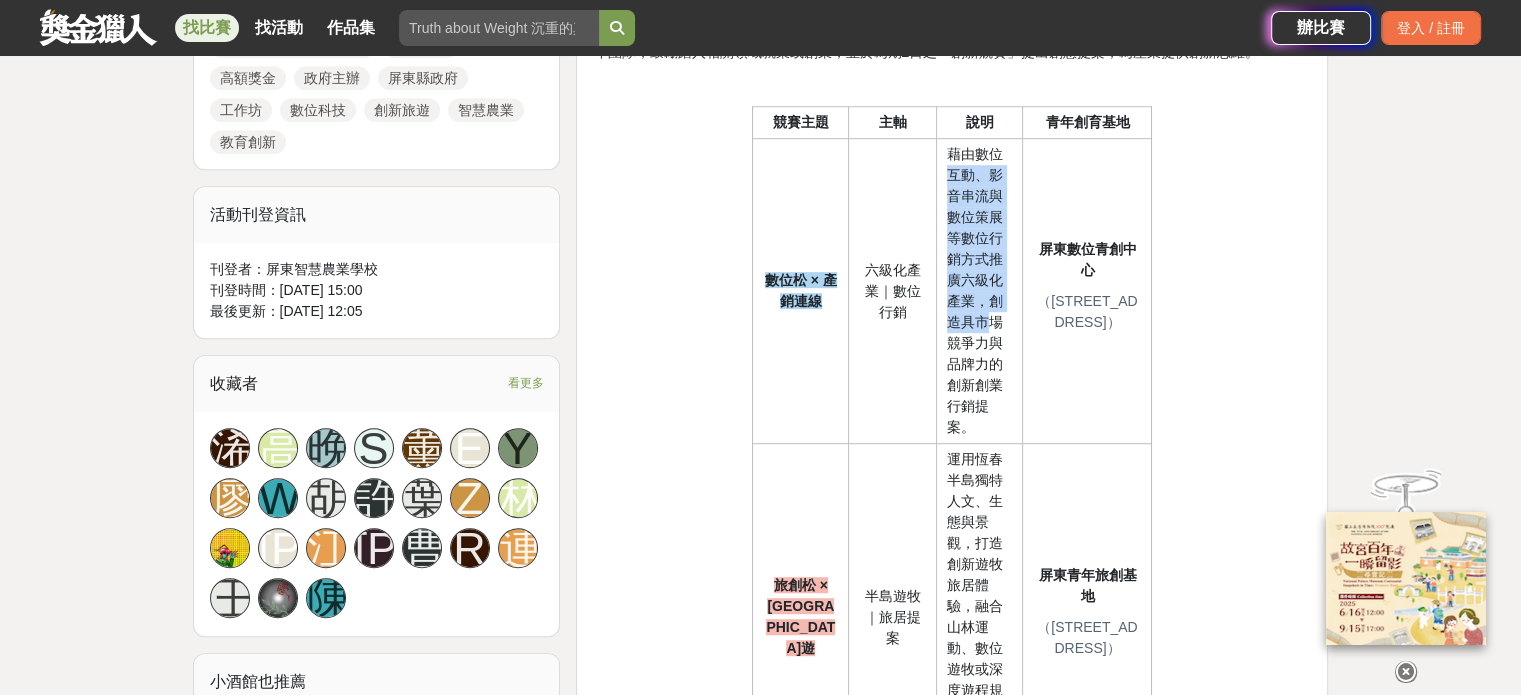 click on "藉由數位互動、影音串流與數位策展等數位行銷方式推廣六級化產業，創造具市場競爭力與品牌力的創新創業行銷提案。" at bounding box center (975, 290) 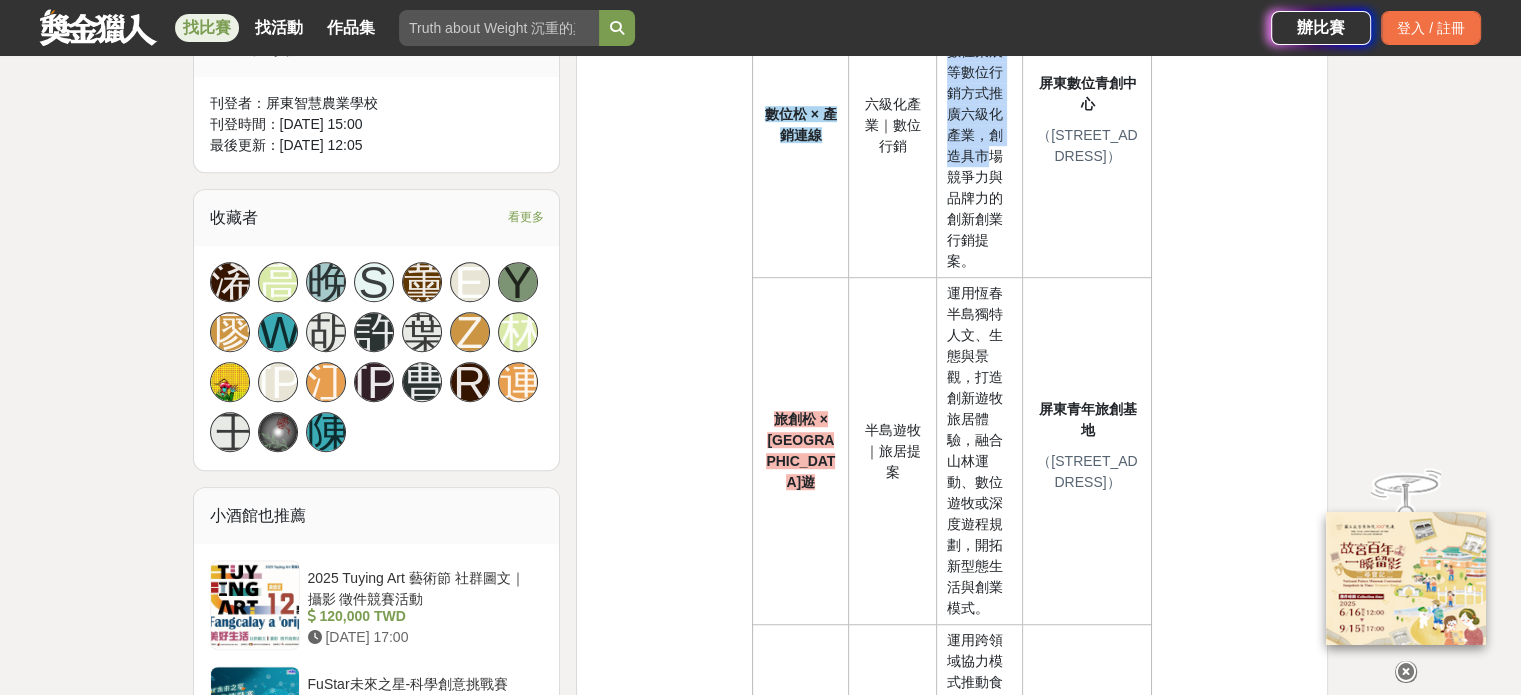 scroll, scrollTop: 1300, scrollLeft: 0, axis: vertical 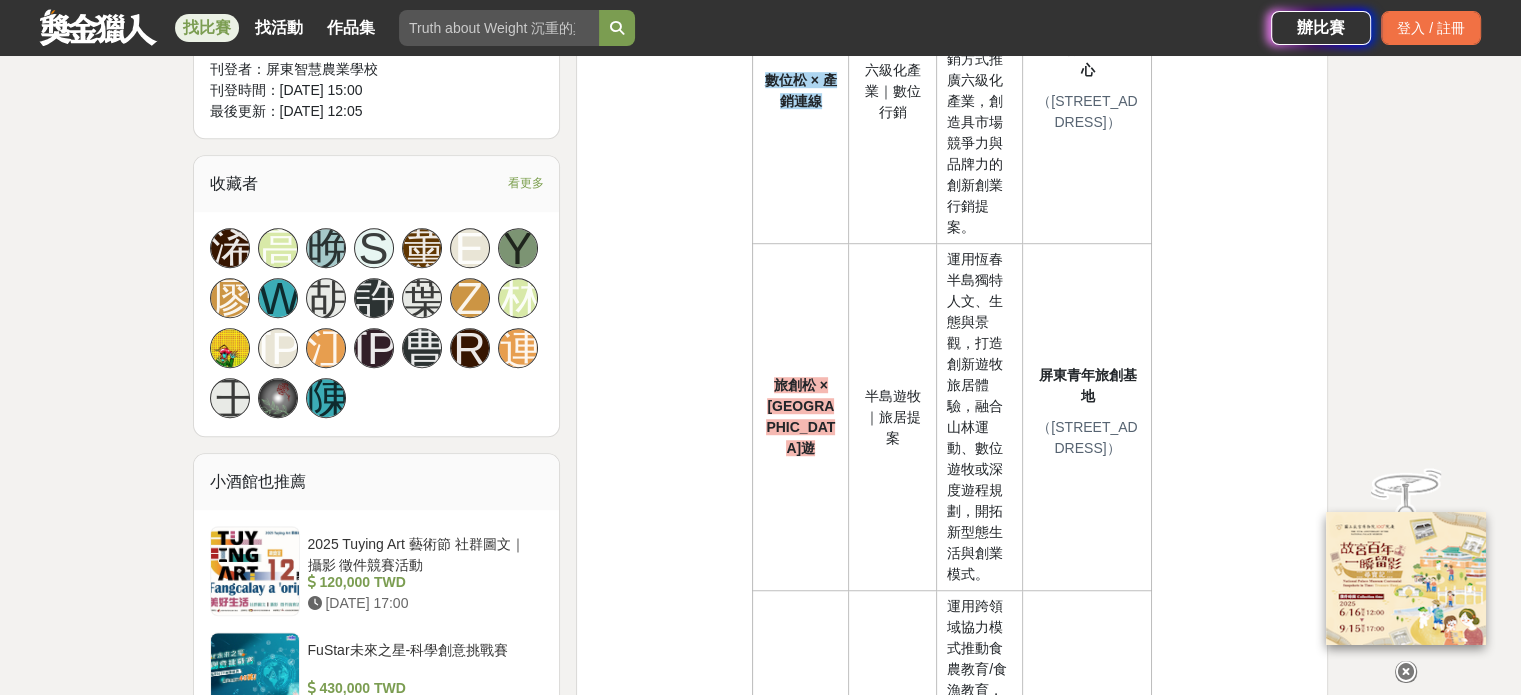 click on "屏東青年旅創基地" at bounding box center (1087, 386) 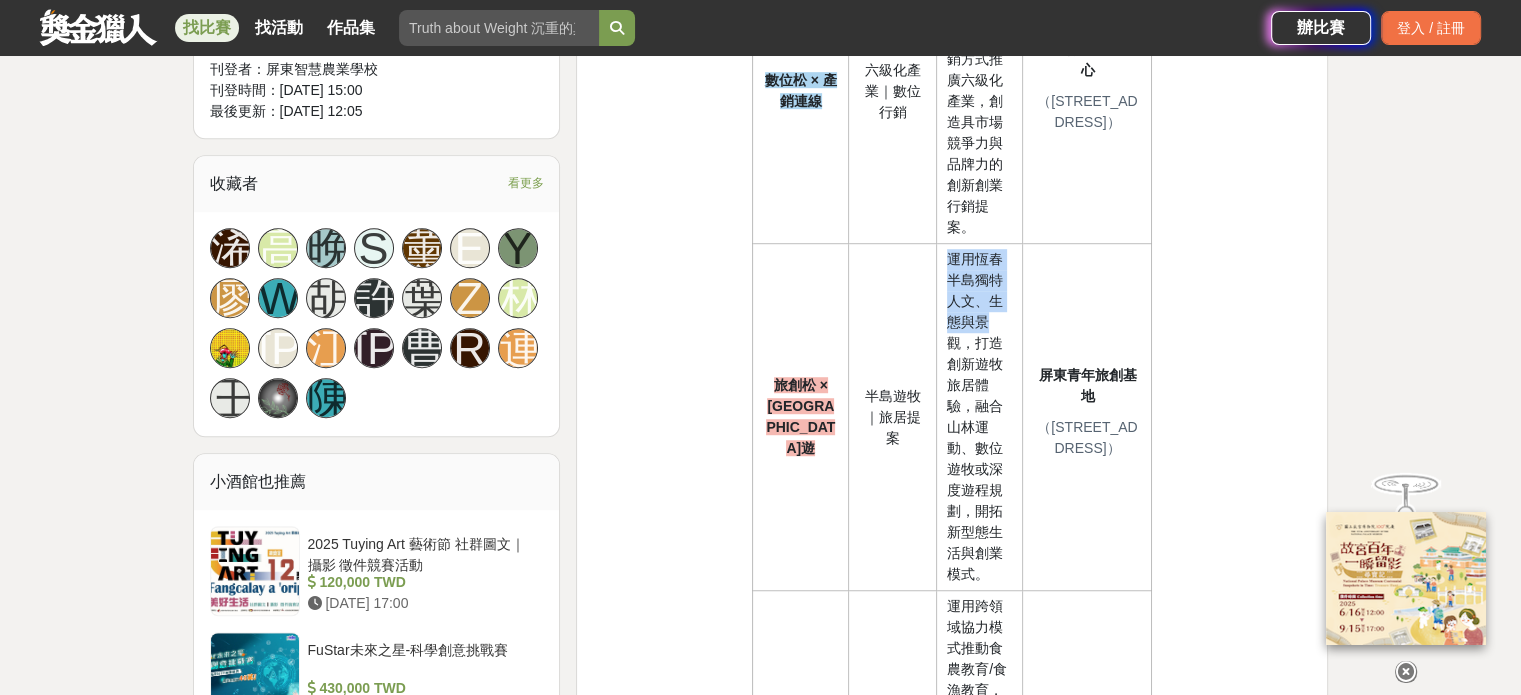 drag, startPoint x: 948, startPoint y: 261, endPoint x: 945, endPoint y: 347, distance: 86.05231 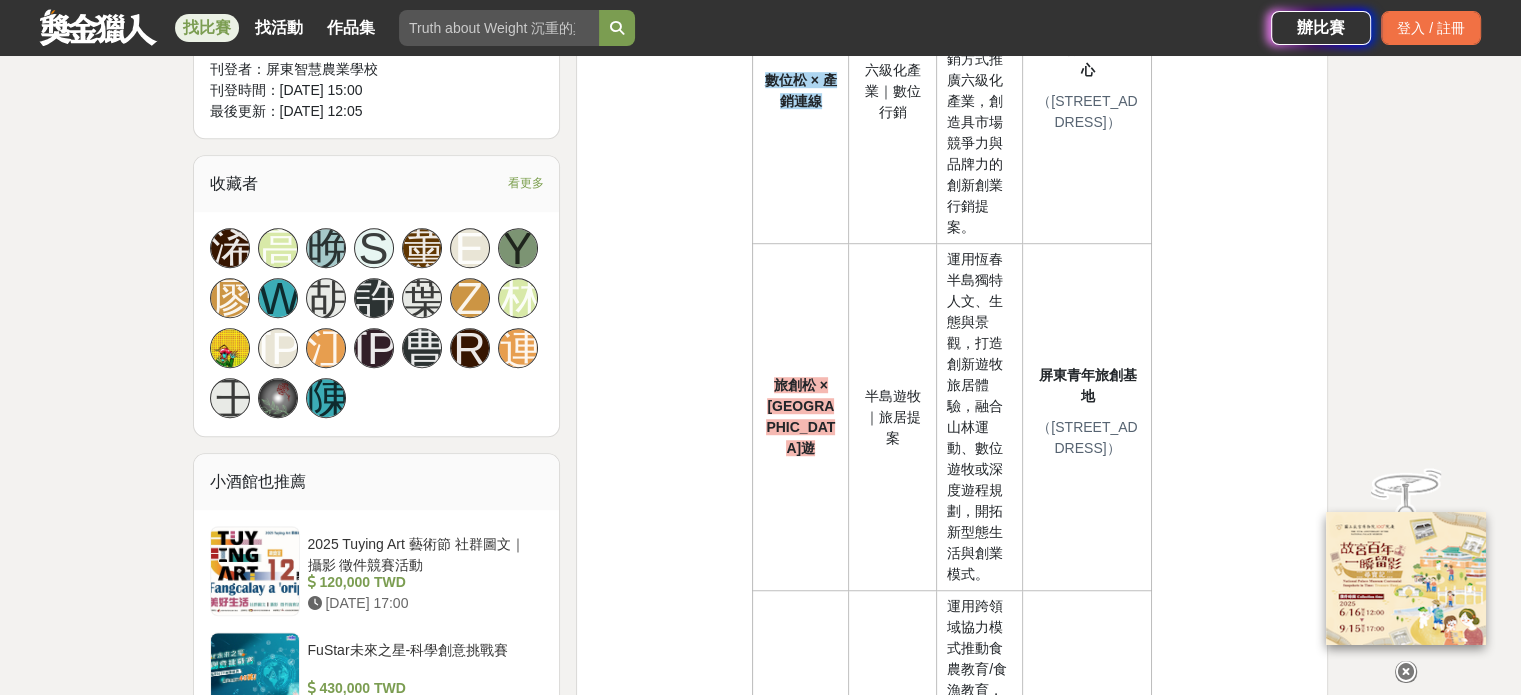 click on "運用恆春半島獨特人文、生態與景觀，打造創新遊牧旅居體驗，融合山林運動、數位遊牧或深度遊程規劃，開拓新型態生活與創業模式。" at bounding box center (980, 417) 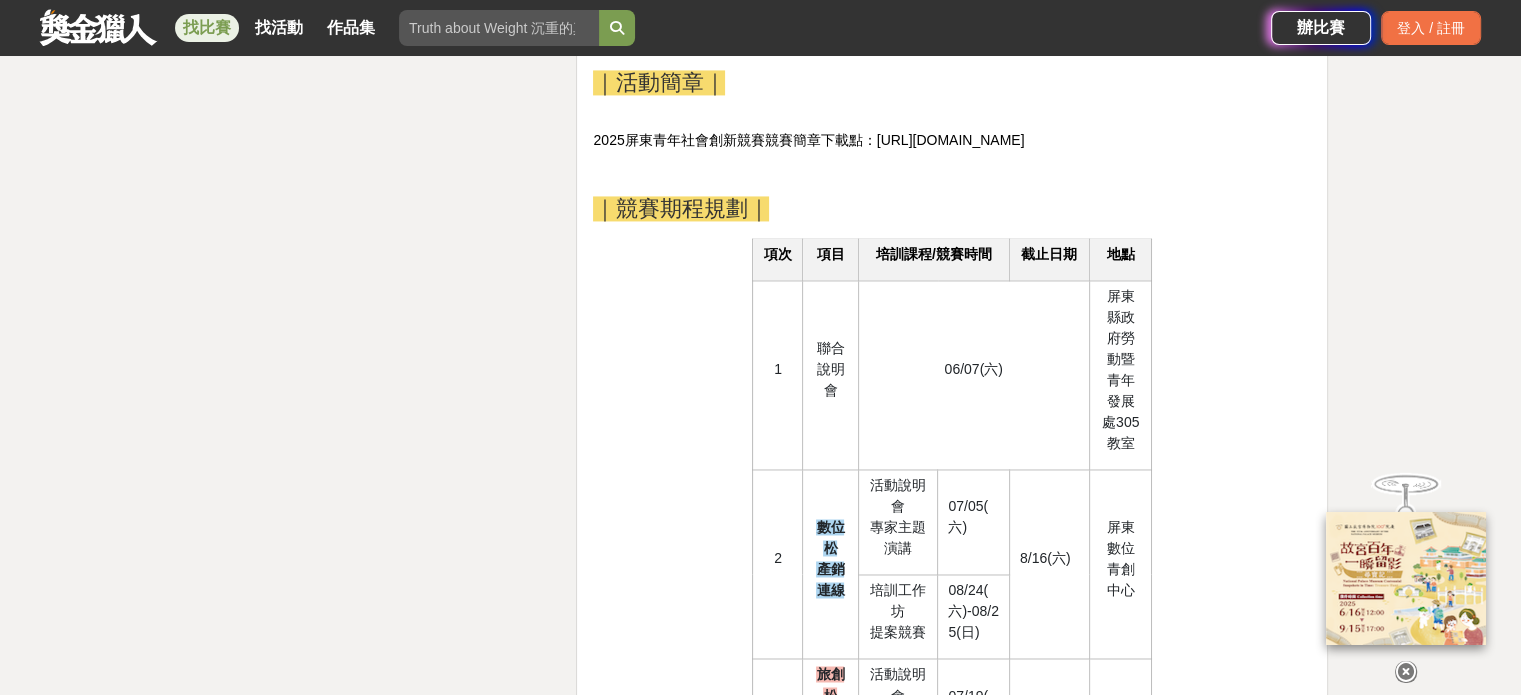 scroll, scrollTop: 3200, scrollLeft: 0, axis: vertical 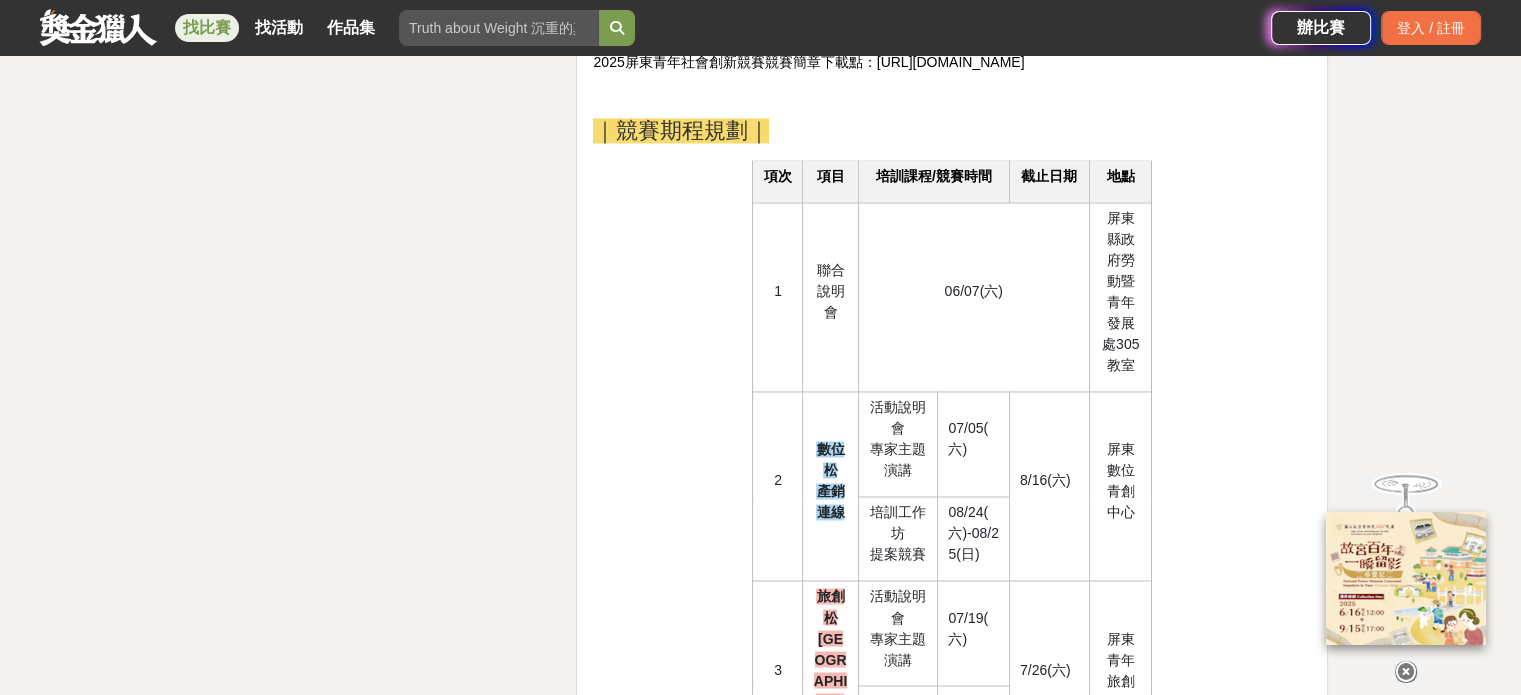 click on "梭哈青春   ALL IN        2025屏東青年社會創新競賽      ＊ 總獎金 110萬 元 ＊   ＊ 全程 免費 ，報名就有機會獲得高額獎金   屏東縣政府為持續推展青年及地方創生政策，培育產業領航人才，發掘具潛力之青年團隊，同時捲動更多青年關注各領域社會議題，投入創新創業行動，透過資源媒合與業師協助，實踐「政府出題、青年解題」之理念，引動青年返鄉或移居屏東，為地方創造新生與延續，爰辦理本創新提案競賽。 ｜競賽主題｜ 2025屏東青年社會創新競賽，以 「數位科技」 、 「創新旅遊」 、 「智慧農業」 、 「教育創新」 作為設計與創新實作的四大主題，結合 屏東縣境內各產業類別之青年創育基地 ，透過專題講座、培訓工作坊、業師陪伴，以 「黑客松（Hackathon）」 2  日之「創新競賽」提出創意提案，為產業提供創新思維。   競賽主題 主軸 說明" at bounding box center (952, -202) 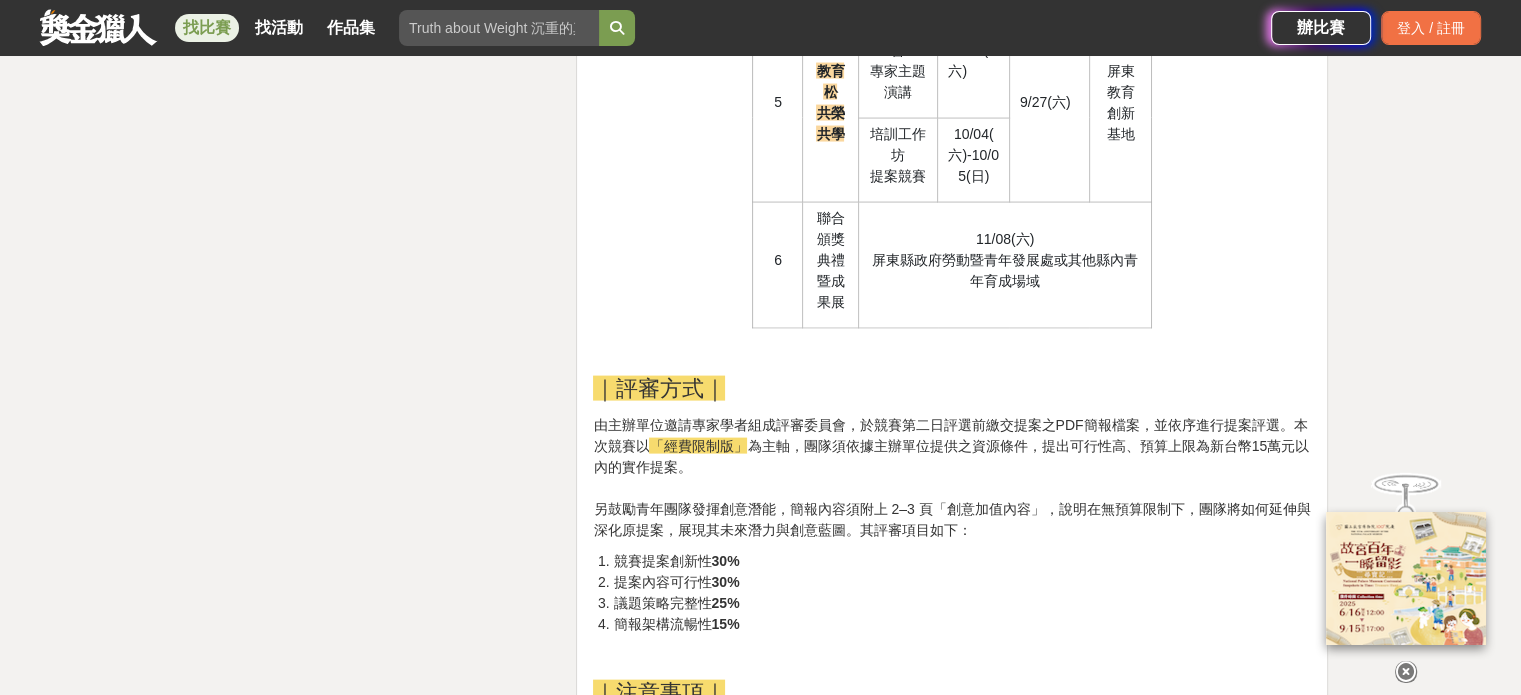 scroll, scrollTop: 4200, scrollLeft: 0, axis: vertical 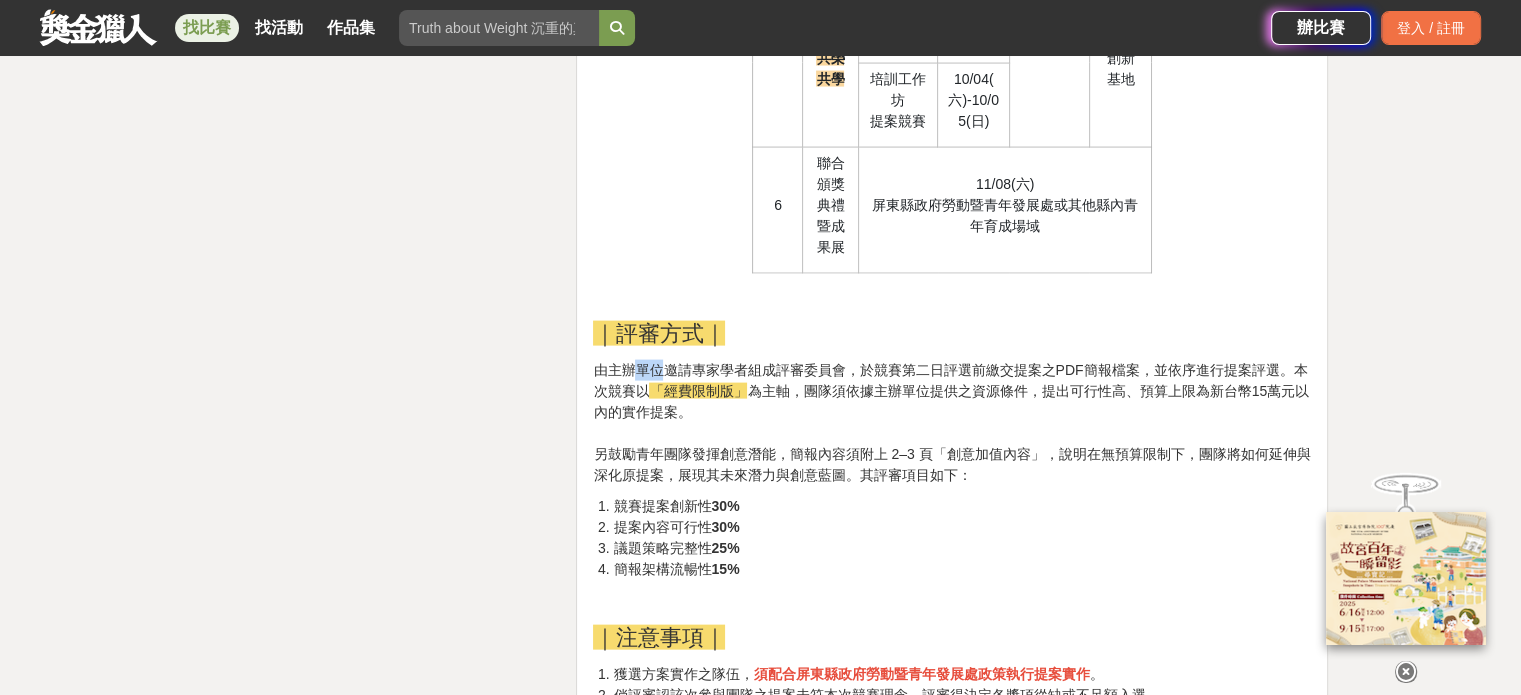 drag, startPoint x: 637, startPoint y: 362, endPoint x: 658, endPoint y: 363, distance: 21.023796 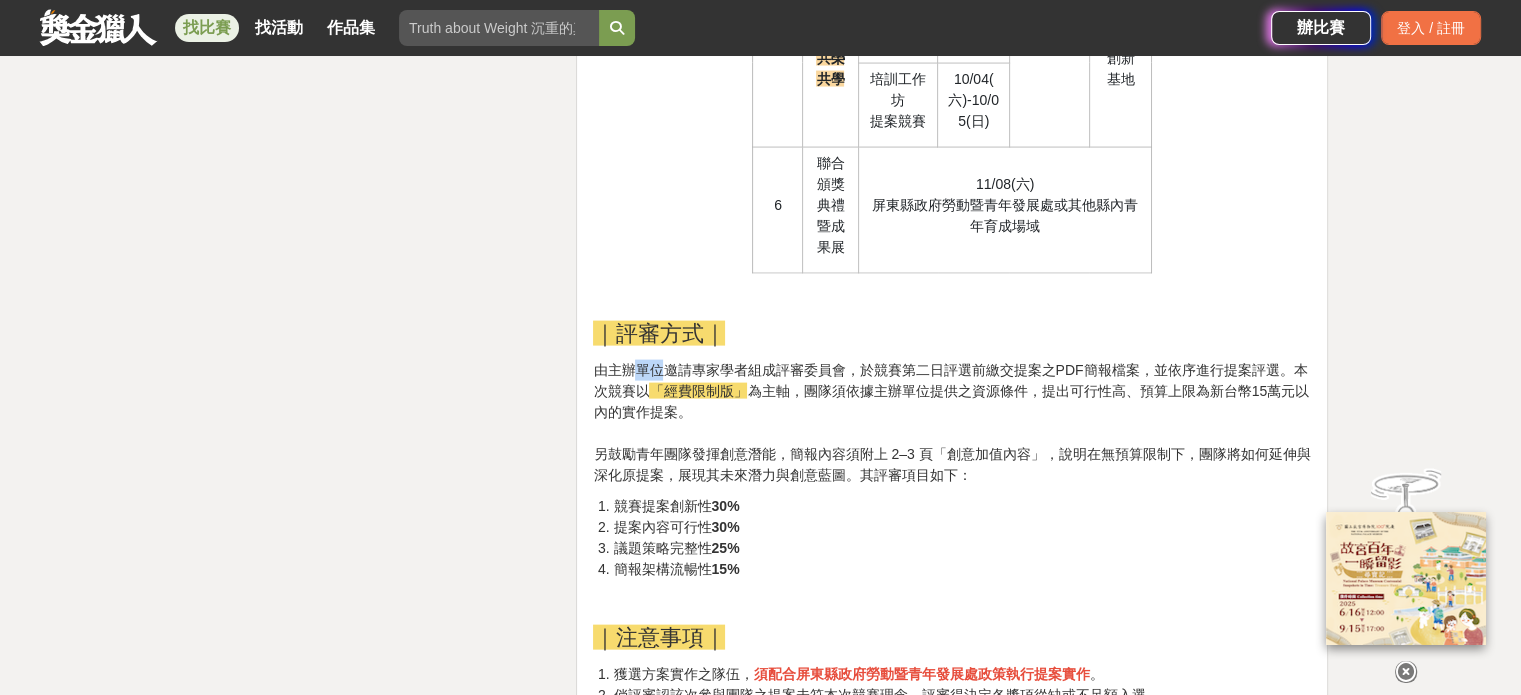 click on "由主辦單位邀請專家學者組成評審委員會，於競賽第二日評選前繳交提案之PDF簡報檔案，並依序進行提案評選。本次競賽以" at bounding box center (950, 380) 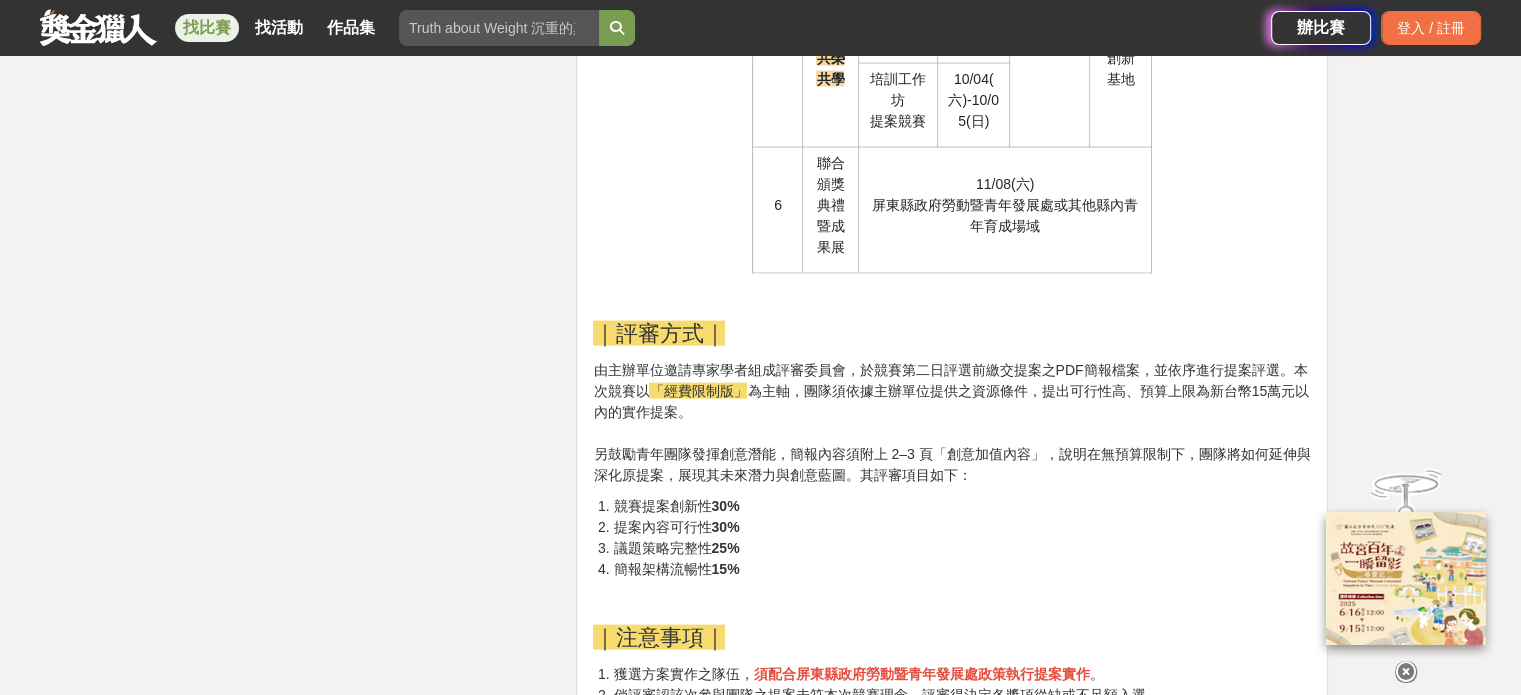 click on "另鼓勵青年團隊發揮創意潛能，簡報內容須附上 2–3 頁「創意加值內容」，說明在無預算限制下，團隊將如何延伸與深化原提案，展現其未來潛力與創意藍圖。其評審項目如下：" at bounding box center [951, 464] 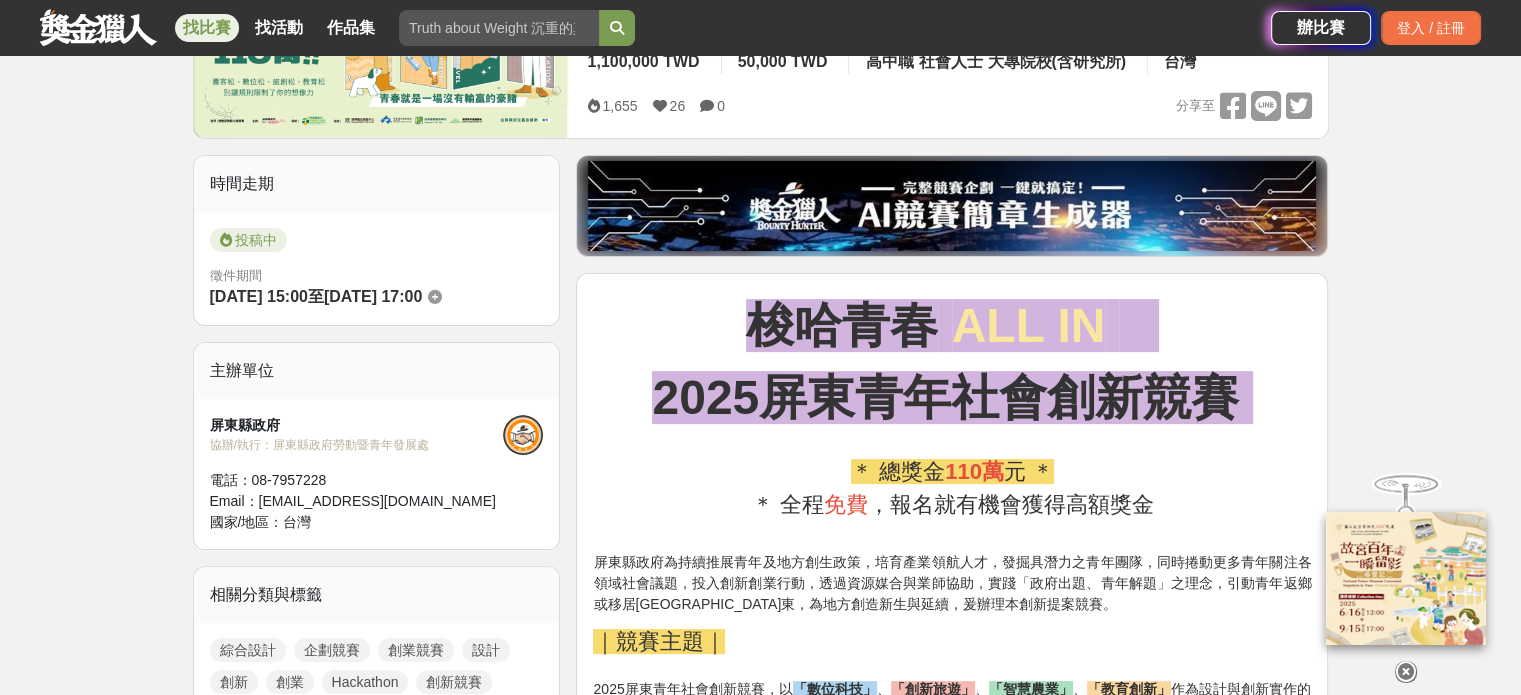 scroll, scrollTop: 500, scrollLeft: 0, axis: vertical 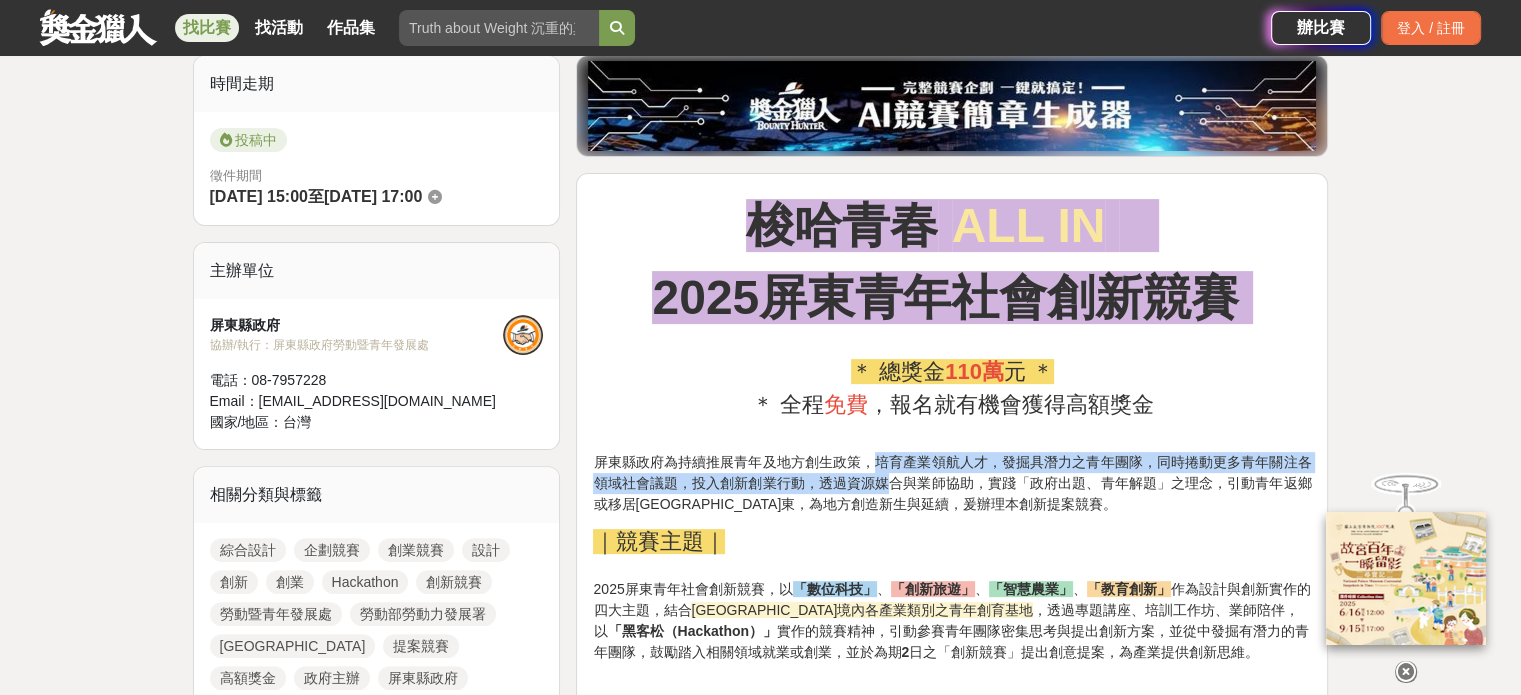 drag, startPoint x: 877, startPoint y: 462, endPoint x: 888, endPoint y: 481, distance: 21.954498 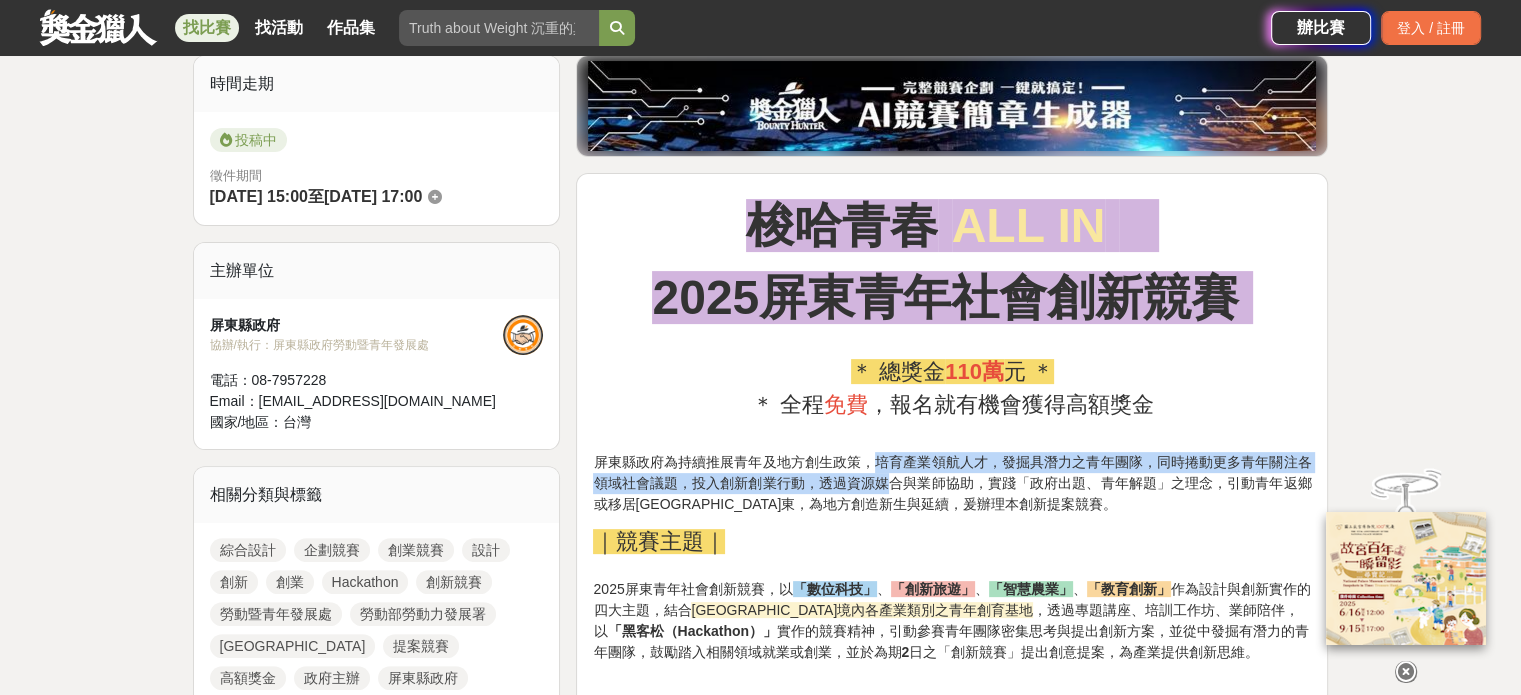click on "屏東縣政府為持續推展青年及地方創生政策，培育產業領航人才，發掘具潛力之青年團隊，同時捲動更多青年關注各領域社會議題，投入創新創業行動，透過資源媒合與業師協助，實踐「政府出題、青年解題」之理念，引動青年返鄉或移居屏東，為地方創造新生與延續，爰辦理本創新提案競賽。" at bounding box center [952, 483] 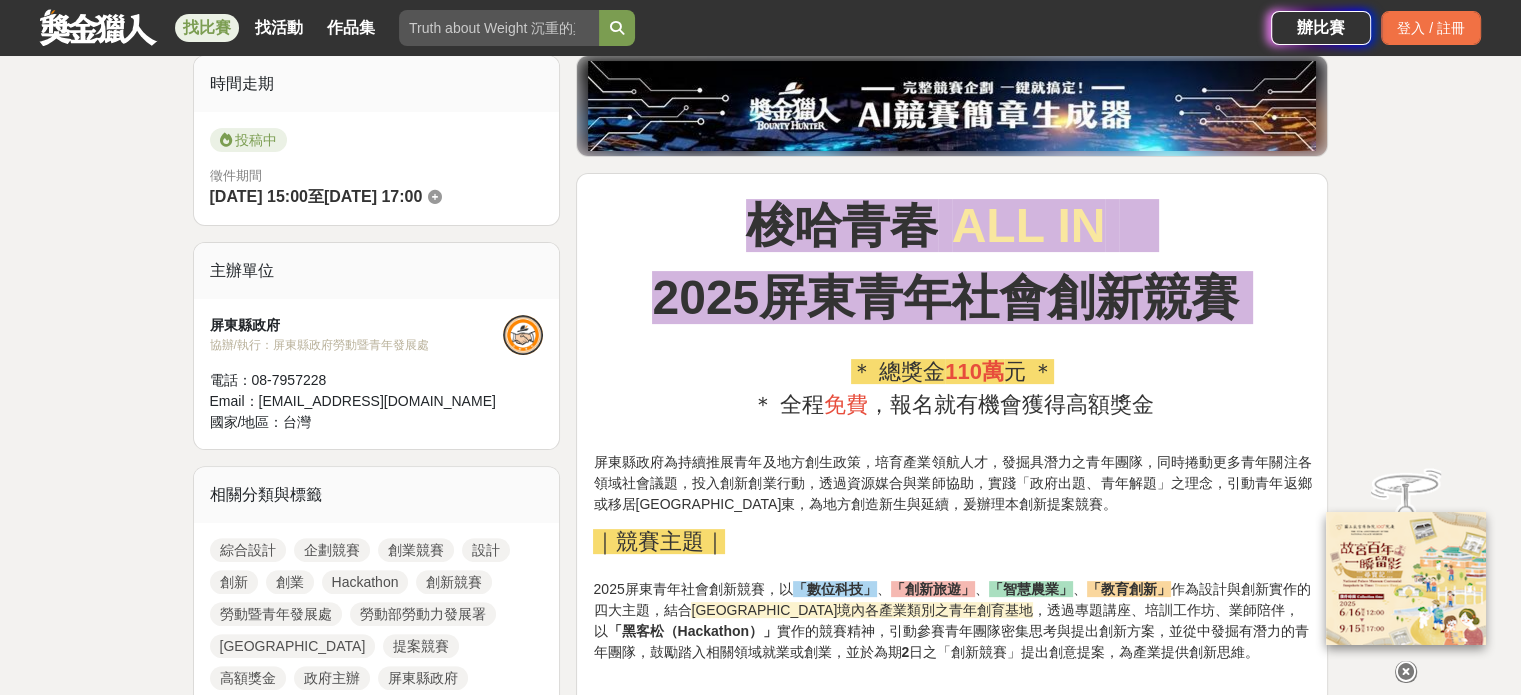 click on "｜競賽主題｜ 2025屏東青年社會創新競賽，以 「數位科技」 、 「創新旅遊」 、 「智慧農業」 、 「教育創新」 作為設計與創新實作的四大主題，結合 屏東縣境內各產業類別之青年創育基地 ，透過專題講座、培訓工作坊、業師陪伴，以 「黑客松（Hackathon）」 實作的競賽精神，引動參賽青年團隊密集思考與提出創新方案，並從中發掘有潛力的青年團隊，鼓勵踏入相關領域就業或創業，並於為期  2  日之「創新競賽」提出創意提案，為產業提供創新思維。" at bounding box center [952, 594] 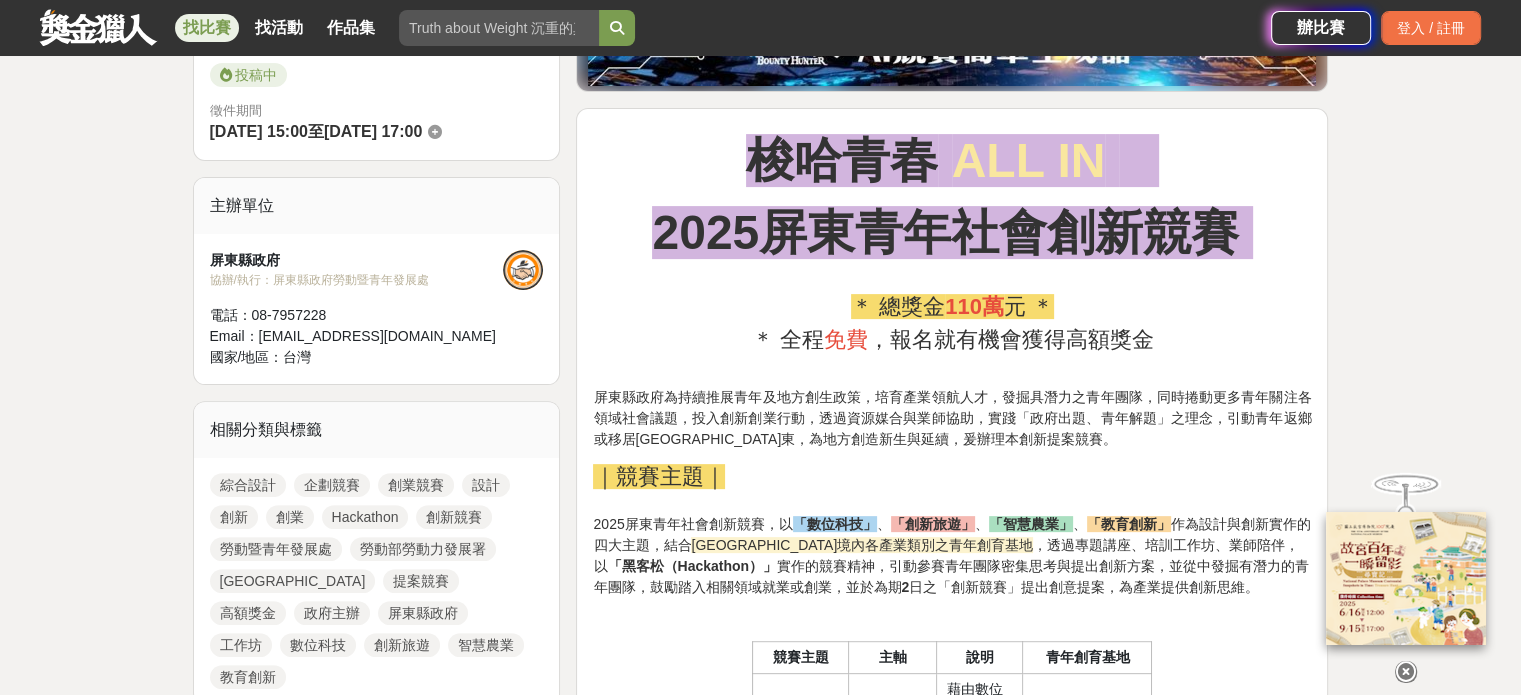 scroll, scrollTop: 600, scrollLeft: 0, axis: vertical 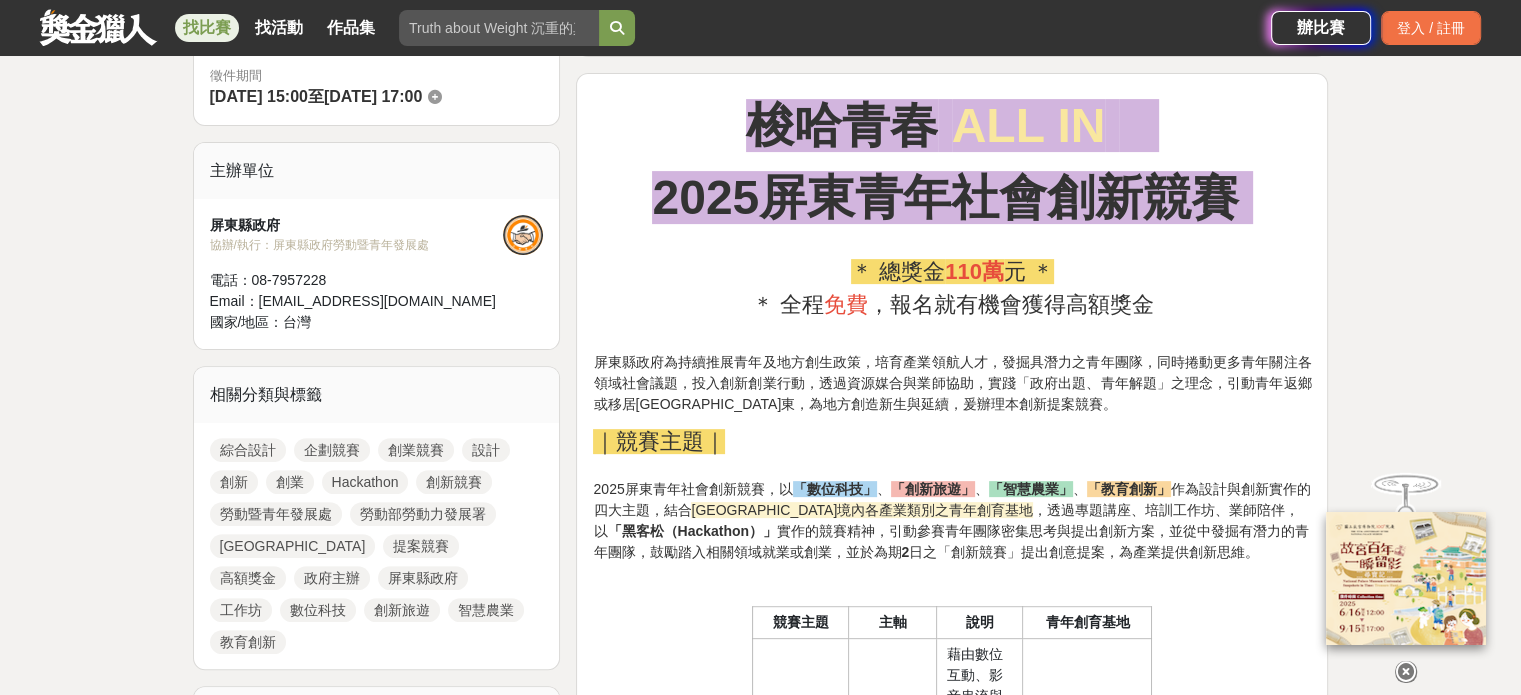 click on "，透過專題講座、培訓工作坊、業師陪伴，以 「黑客松（Hackathon）」 實作的競賽精神，引動參賽青年團隊密集思考與提出創新方案，並從中發掘有潛力的青年團隊，鼓勵踏入相關領域就業或創業，並於為期  2  日之「創新競賽」提出創意提案，為產業提供創新思維。" at bounding box center [951, 531] 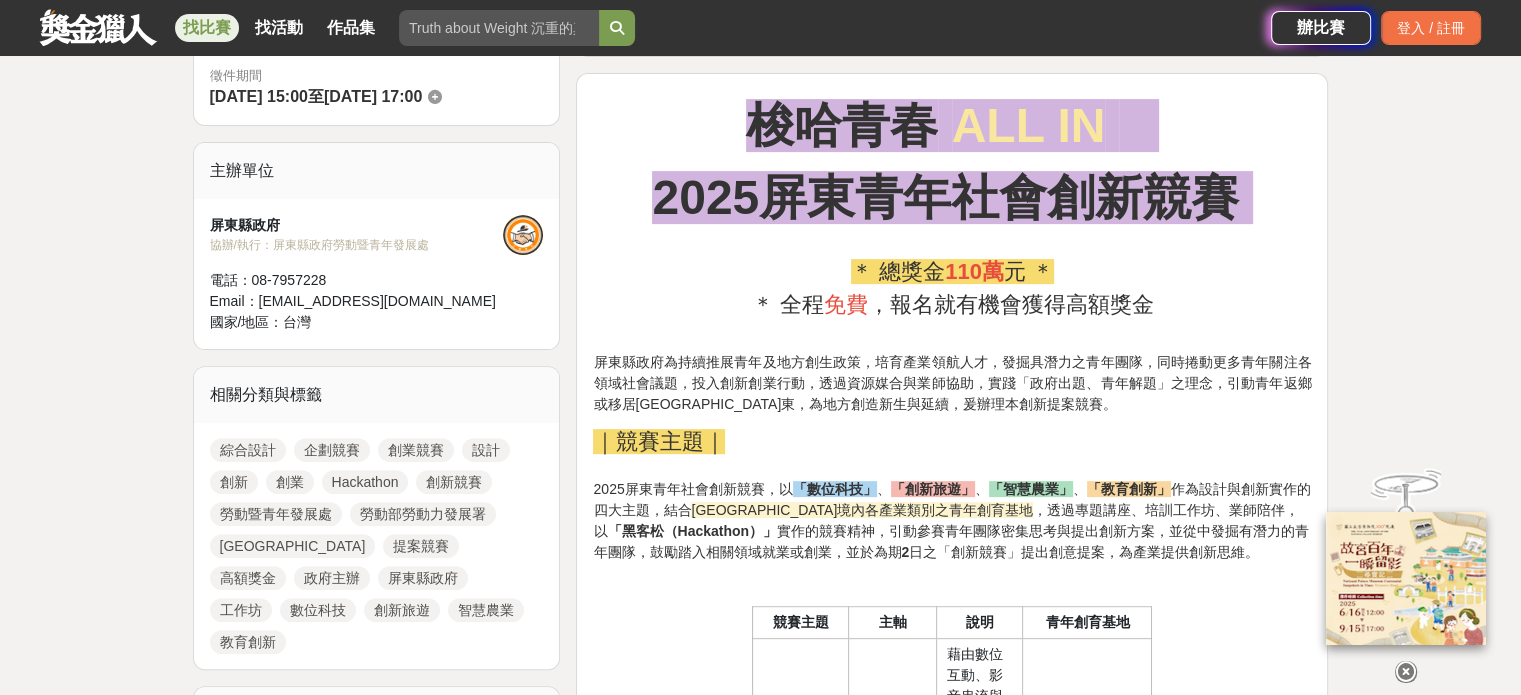 scroll, scrollTop: 700, scrollLeft: 0, axis: vertical 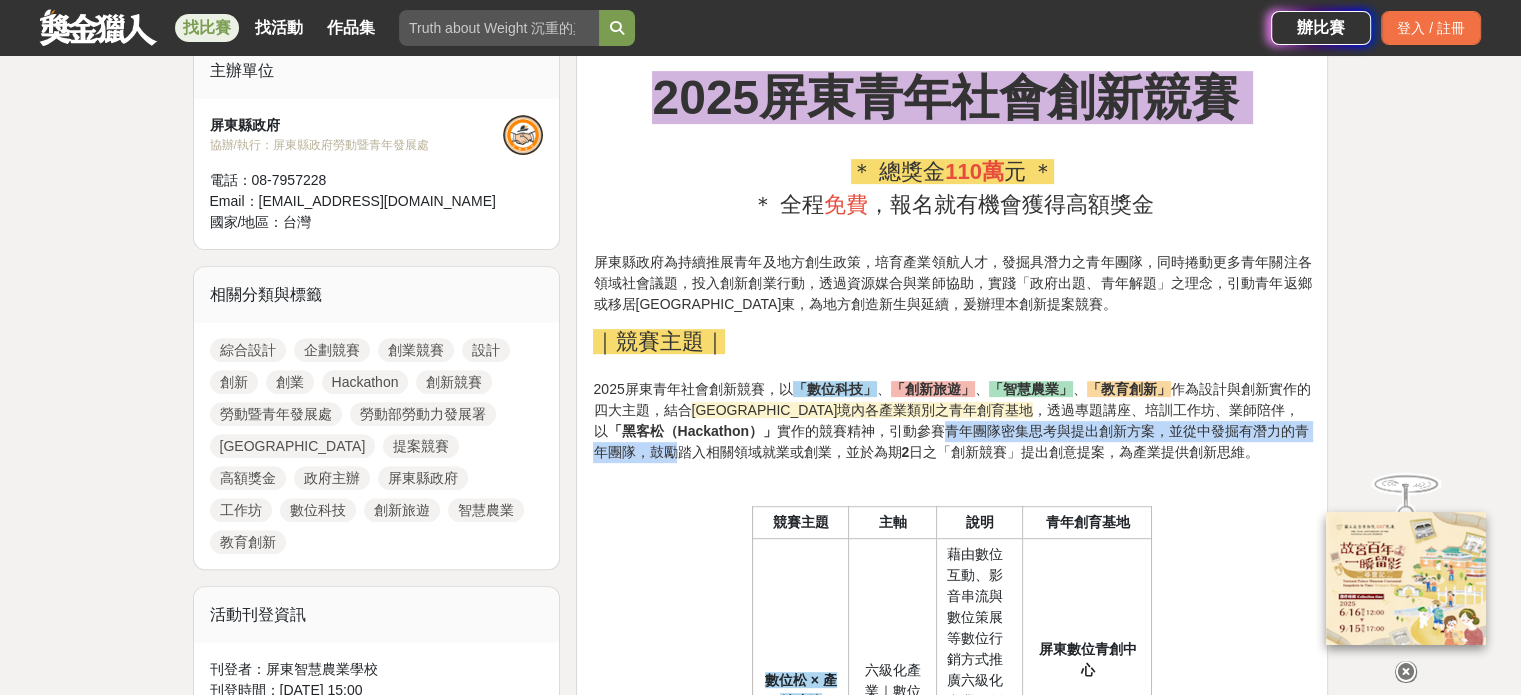 drag, startPoint x: 600, startPoint y: 456, endPoint x: 869, endPoint y: 439, distance: 269.53665 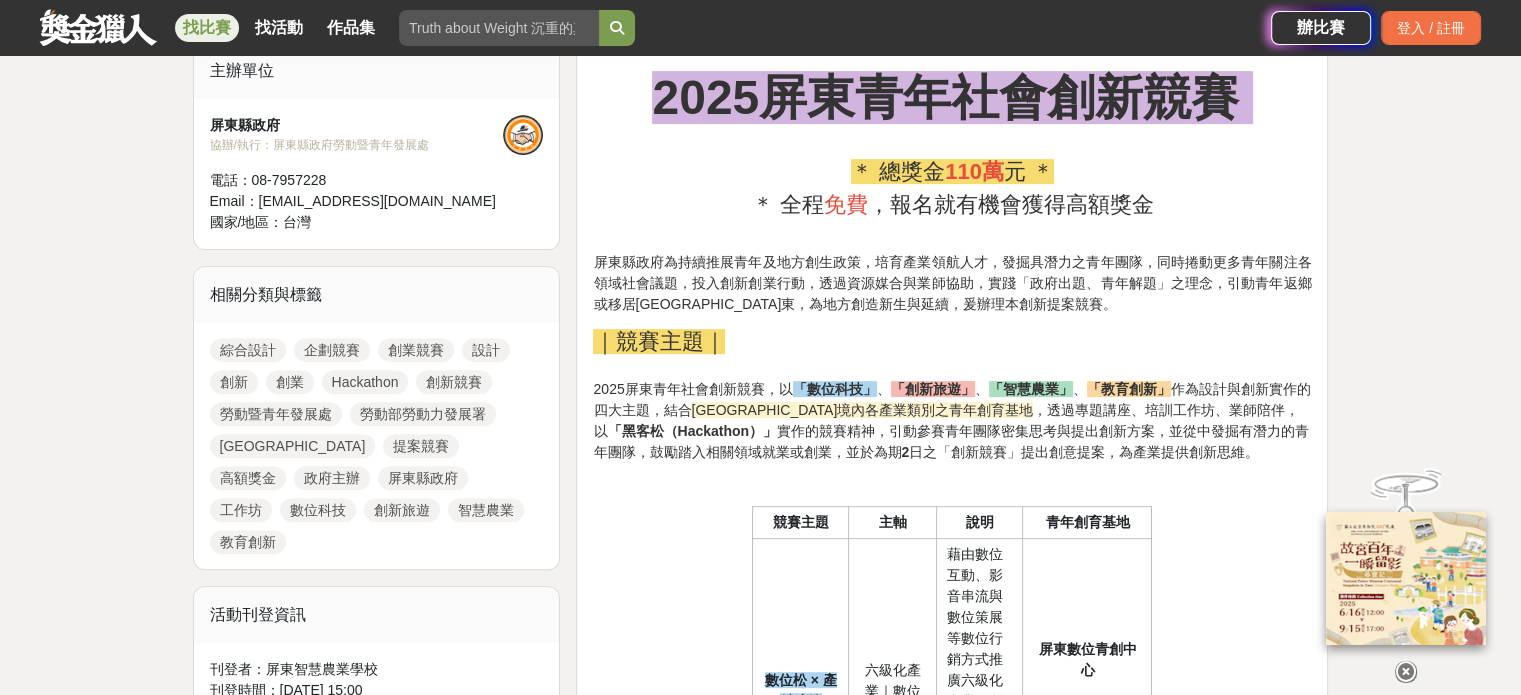 click on "｜競賽主題｜ 2025屏東青年社會創新競賽，以 「數位科技」 、 「創新旅遊」 、 「智慧農業」 、 「教育創新」 作為設計與創新實作的四大主題，結合 屏東縣境內各產業類別之青年創育基地 ，透過專題講座、培訓工作坊、業師陪伴，以 「黑客松（Hackathon）」 實作的競賽精神，引動參賽青年團隊密集思考與提出創新方案，並從中發掘有潛力的青年團隊，鼓勵踏入相關領域就業或創業，並於為期  2  日之「創新競賽」提出創意提案，為產業提供創新思維。" at bounding box center [952, 394] 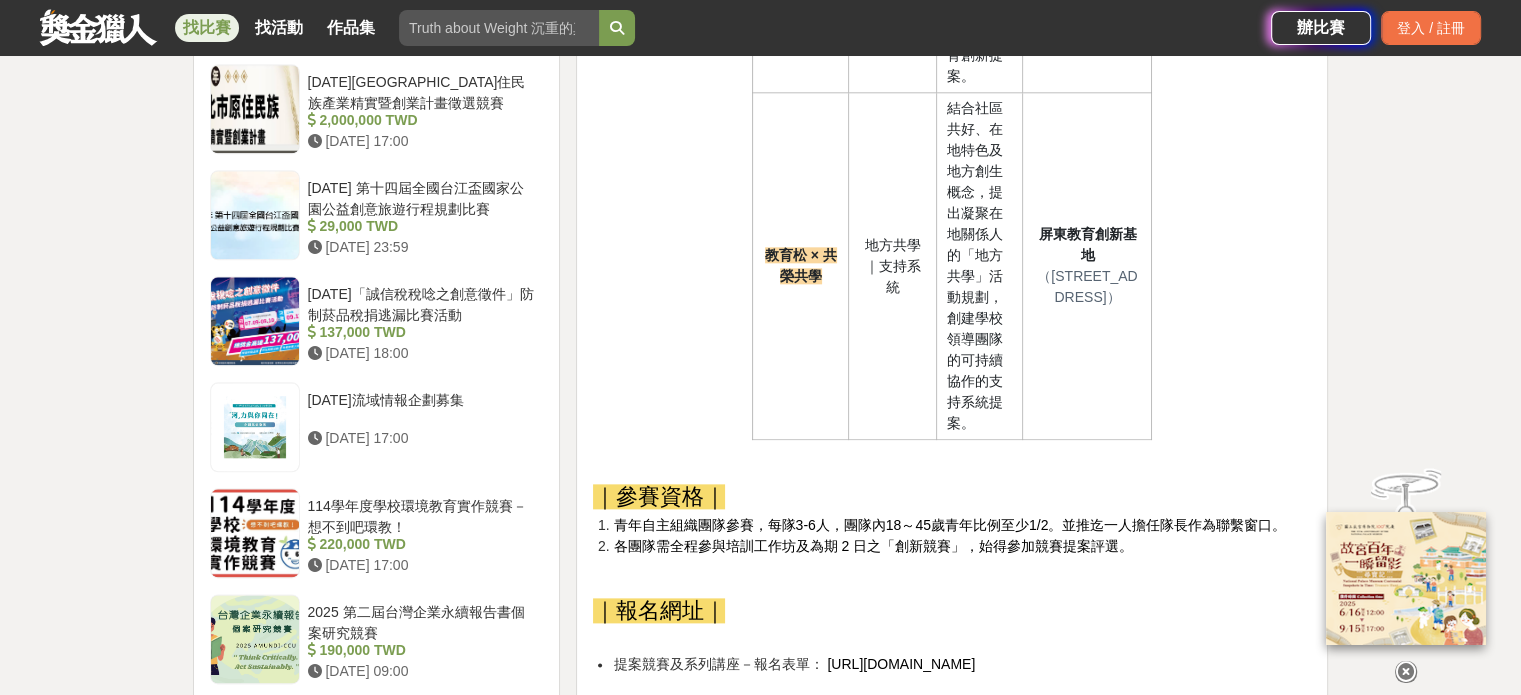 scroll, scrollTop: 2400, scrollLeft: 0, axis: vertical 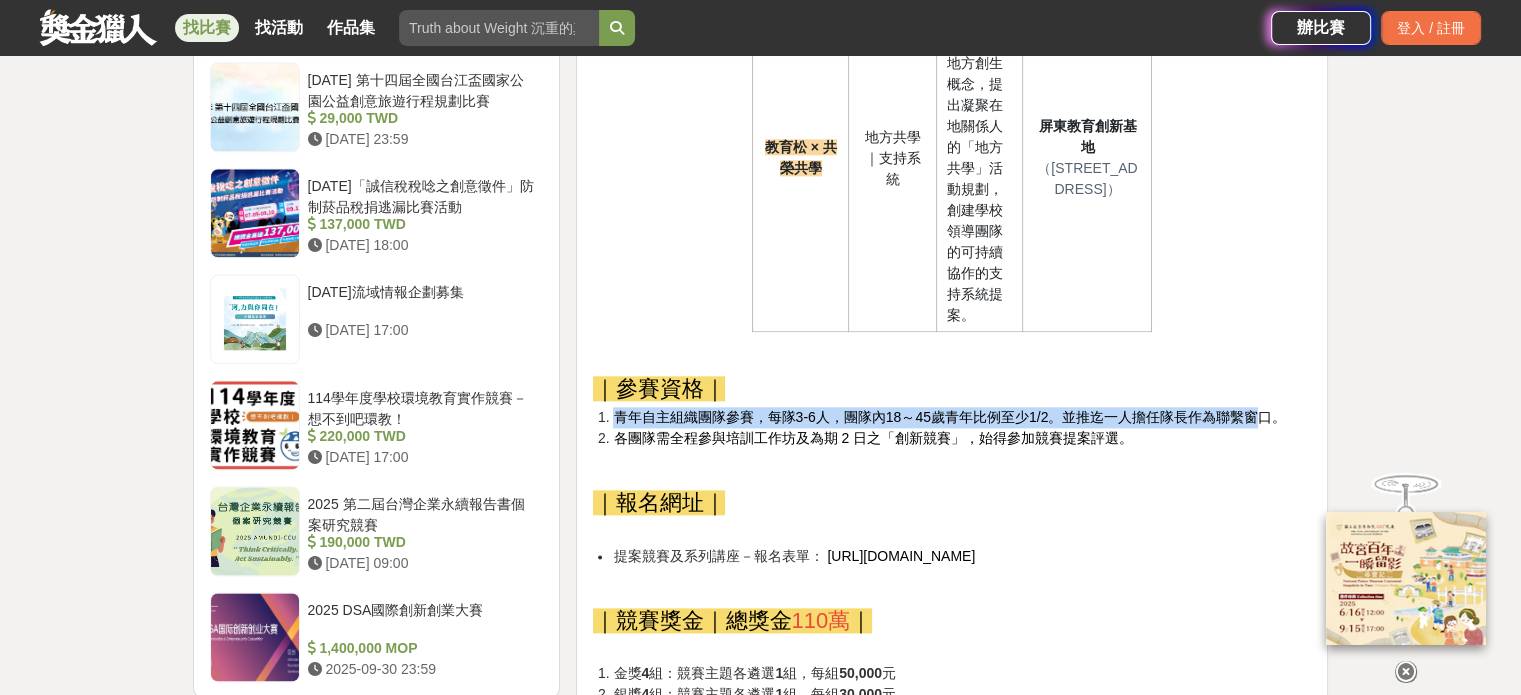 drag, startPoint x: 606, startPoint y: 416, endPoint x: 1264, endPoint y: 408, distance: 658.04865 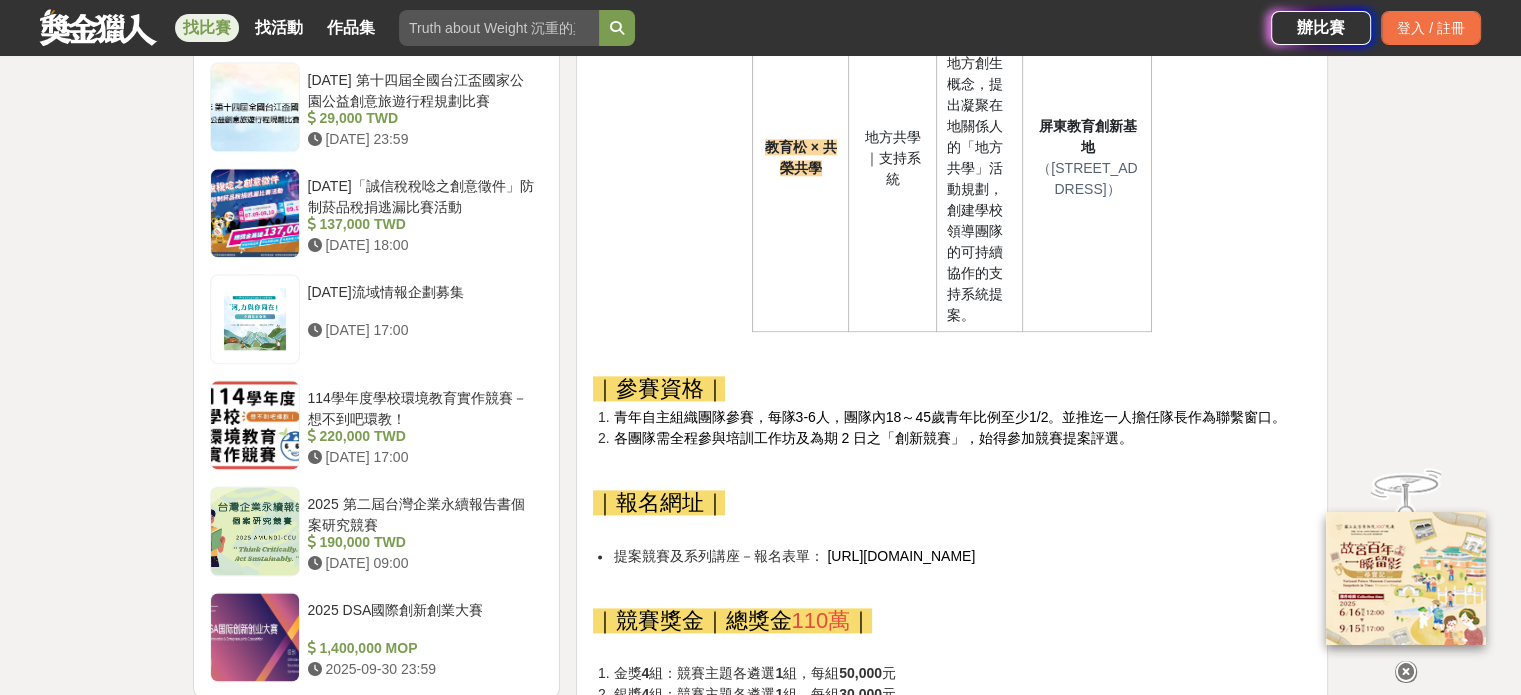 click on "｜報名網址｜" at bounding box center (952, 515) 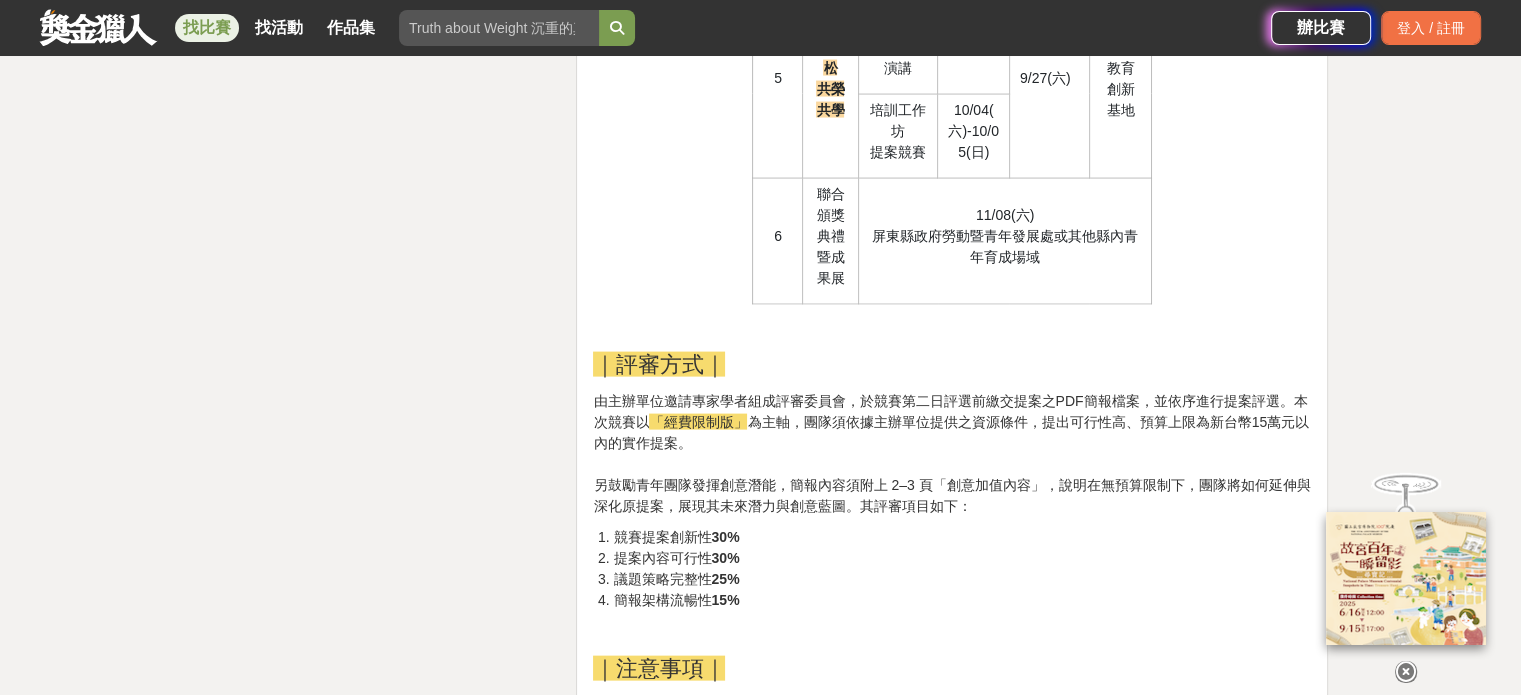 scroll, scrollTop: 4200, scrollLeft: 0, axis: vertical 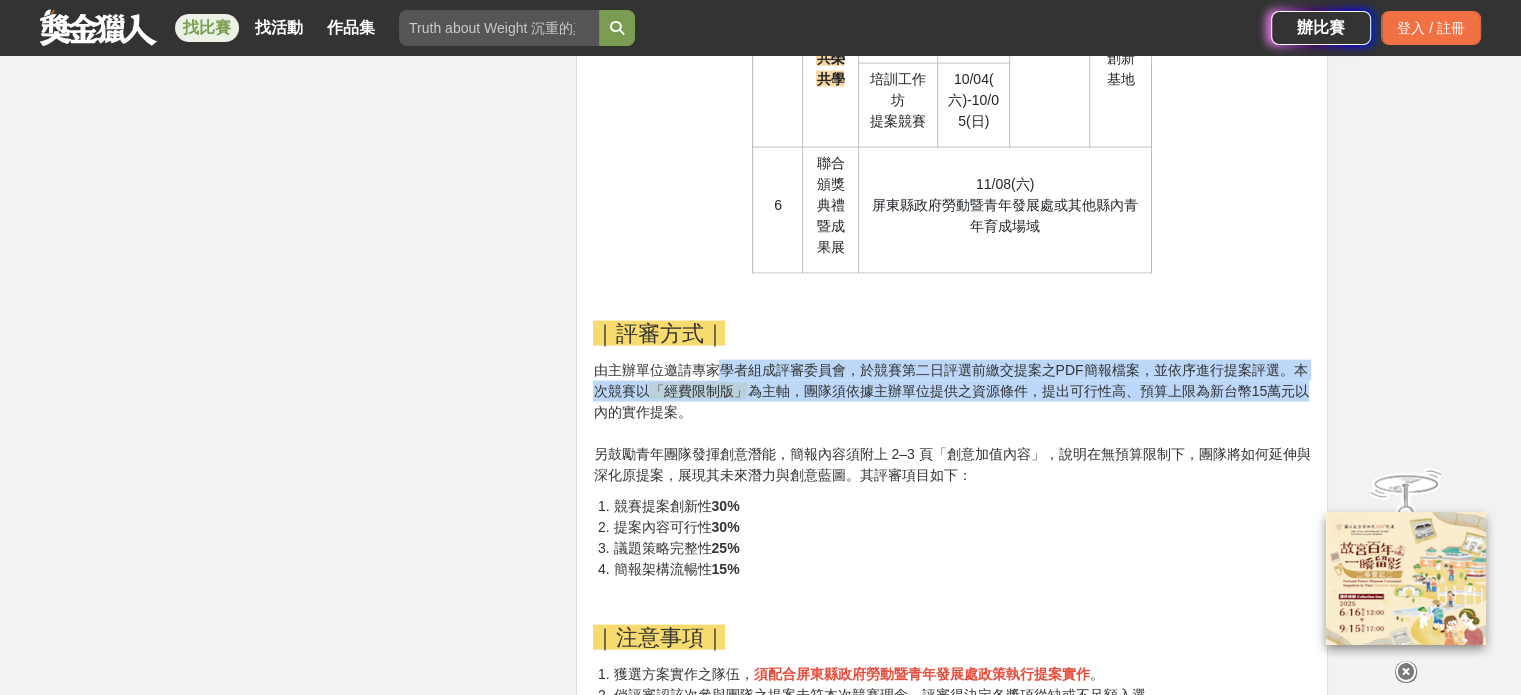 drag, startPoint x: 721, startPoint y: 371, endPoint x: 1329, endPoint y: 385, distance: 608.16113 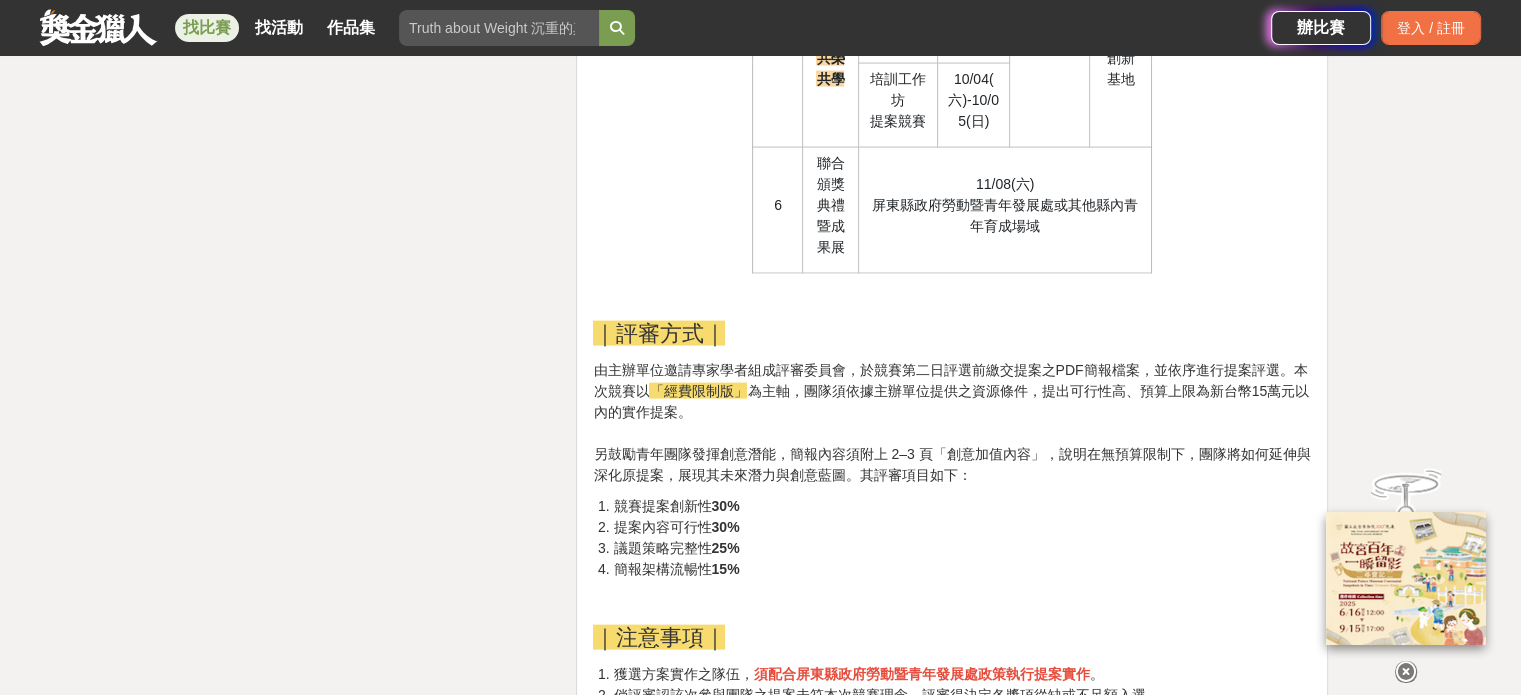 click on "由主辦單位邀請專家學者組成評審委員會，於競賽第二日評選前繳交提案之PDF簡報檔案，並依序進行提案評選。本次競賽以 「經費限制版」 為主軸，團隊須依據主辦單位提供之資源條件，提出可行性高、預算上限為新台幣15萬元以內的實作提案。 另鼓勵青年團隊發揮創意潛能，簡報內容須附上 2–3 頁「創意加值內容」，說明在無預算限制下，團隊將如何延伸與深化原提案，展現其未來潛力與創意藍圖。其評審項目如下：" at bounding box center (952, 423) 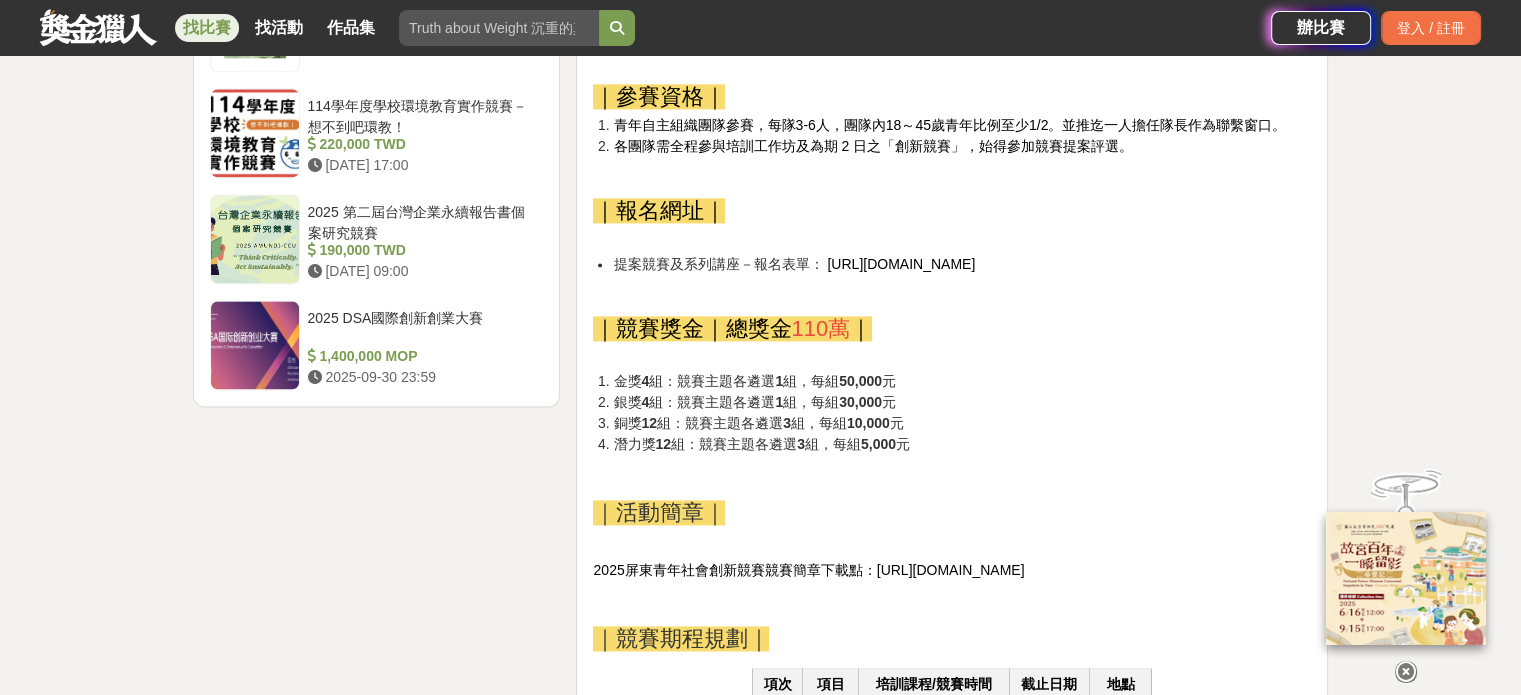 scroll, scrollTop: 2500, scrollLeft: 0, axis: vertical 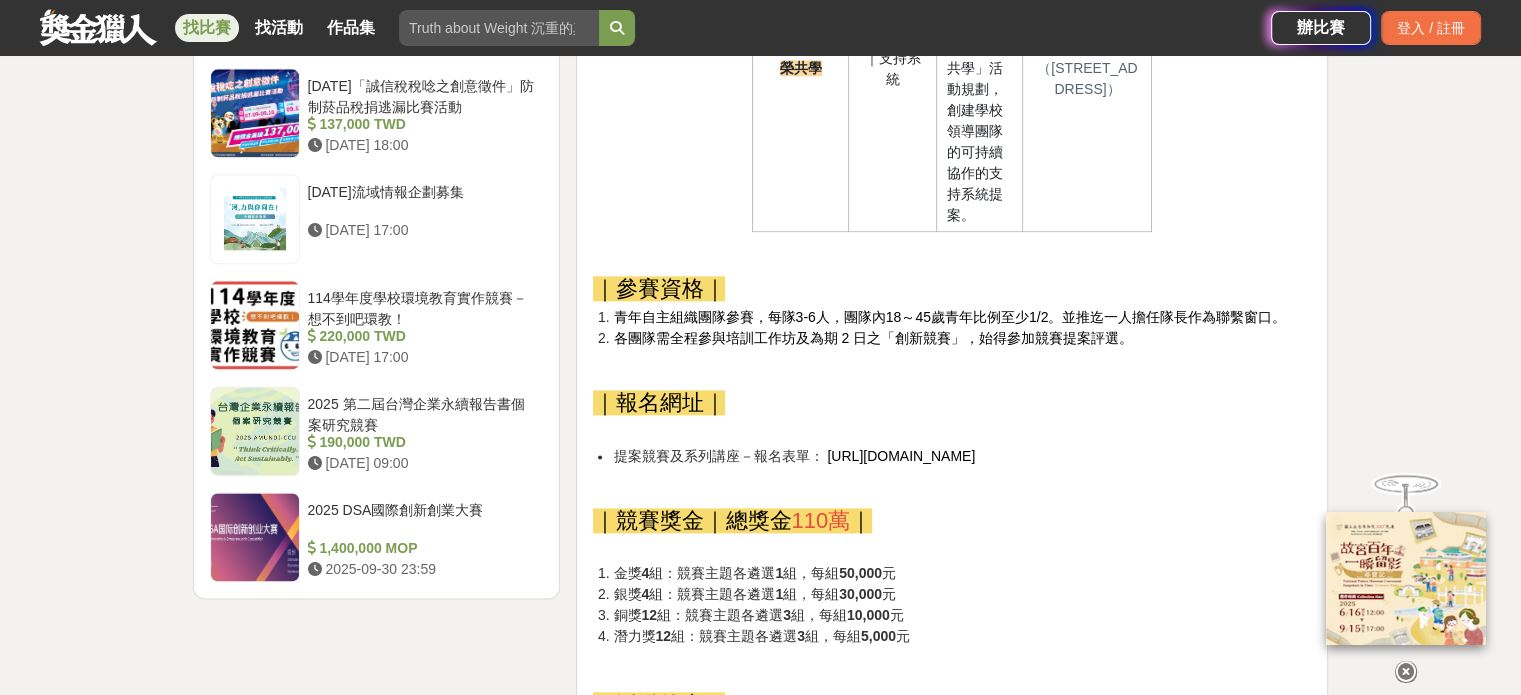 click on "https://forms.gle/bey7Sp7kVtA3Yfv77" at bounding box center (901, 456) 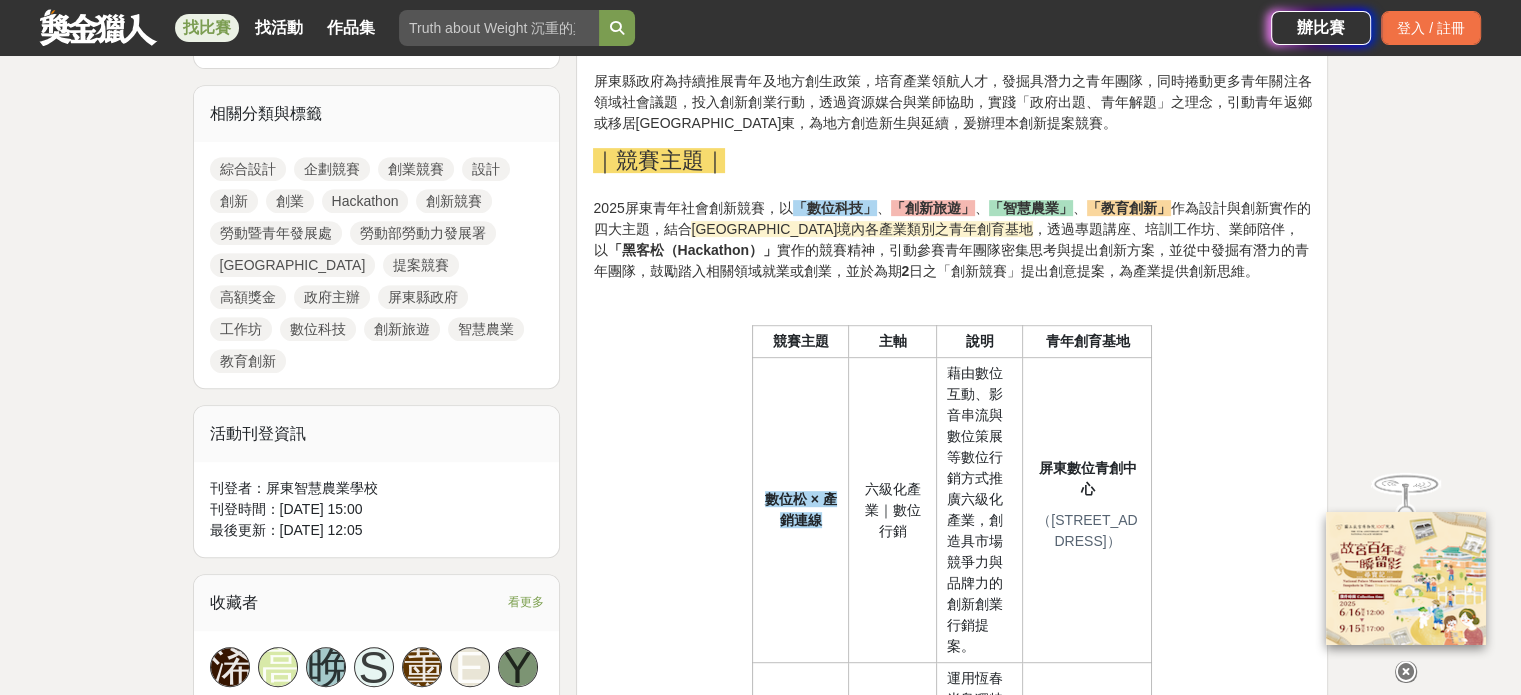 scroll, scrollTop: 1000, scrollLeft: 0, axis: vertical 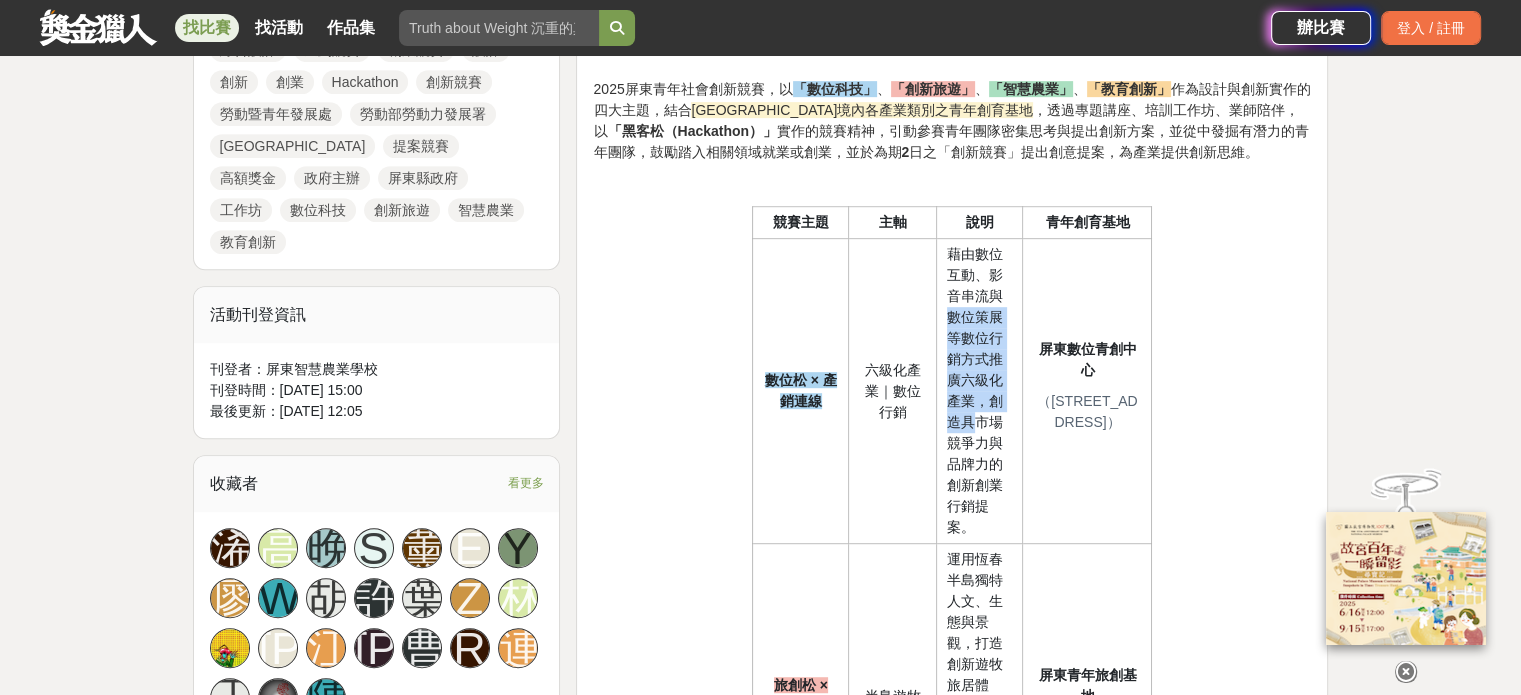 click on "藉由數位互動、影音串流與數位策展等數位行銷方式推廣六級化產業，創造具市場競爭力與品牌力的創新創業行銷提案。" at bounding box center (975, 390) 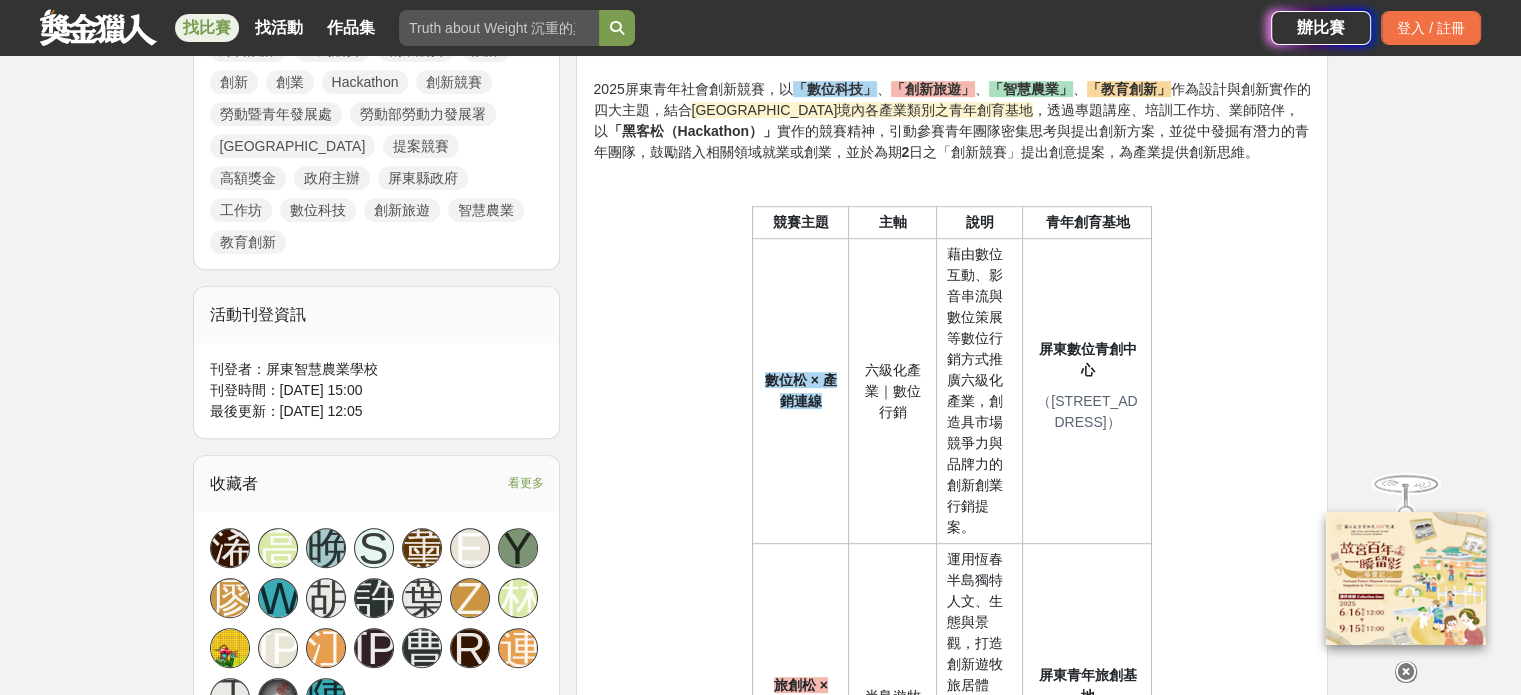 drag, startPoint x: 974, startPoint y: 413, endPoint x: 969, endPoint y: 455, distance: 42.296574 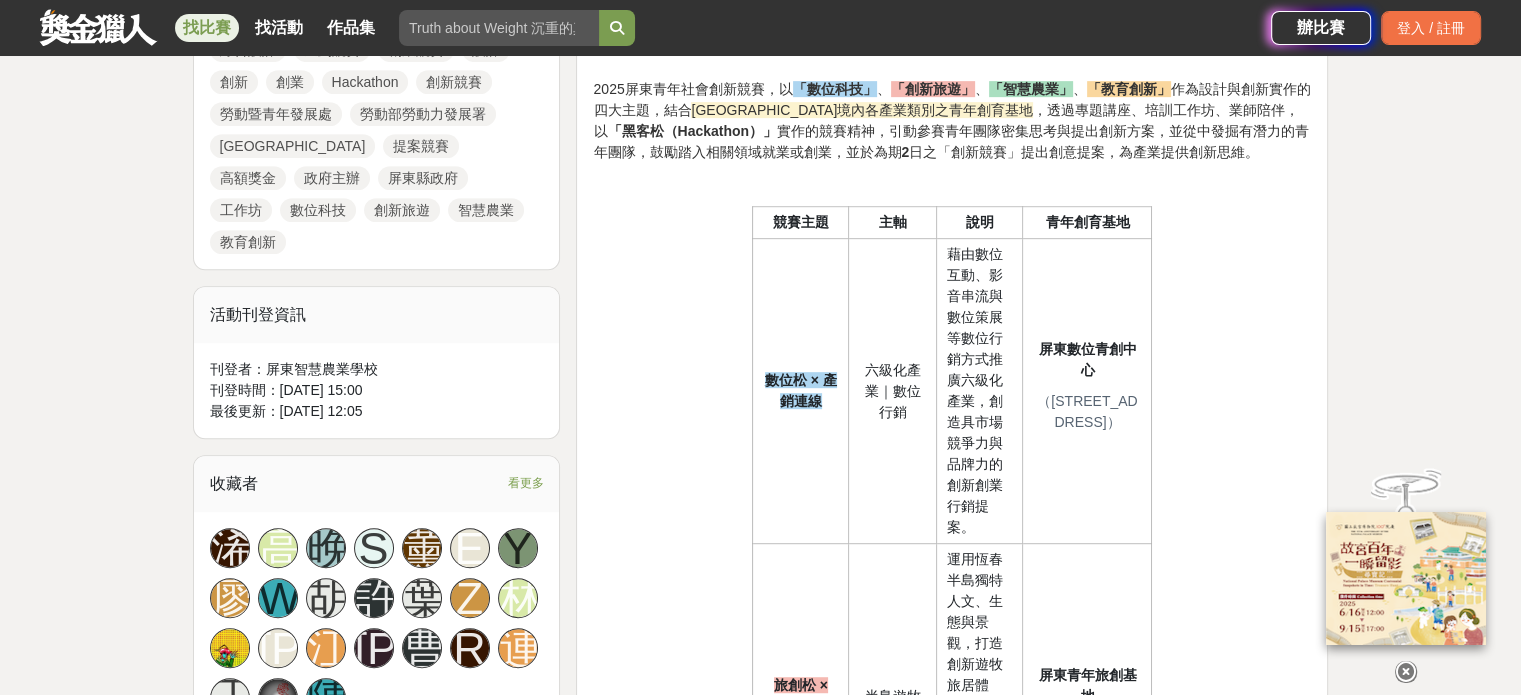 click on "藉由數位互動、影音串流與數位策展等數位行銷方式推廣六級化產業，創造具市場競爭力與品牌力的創新創業行銷提案。" at bounding box center (975, 390) 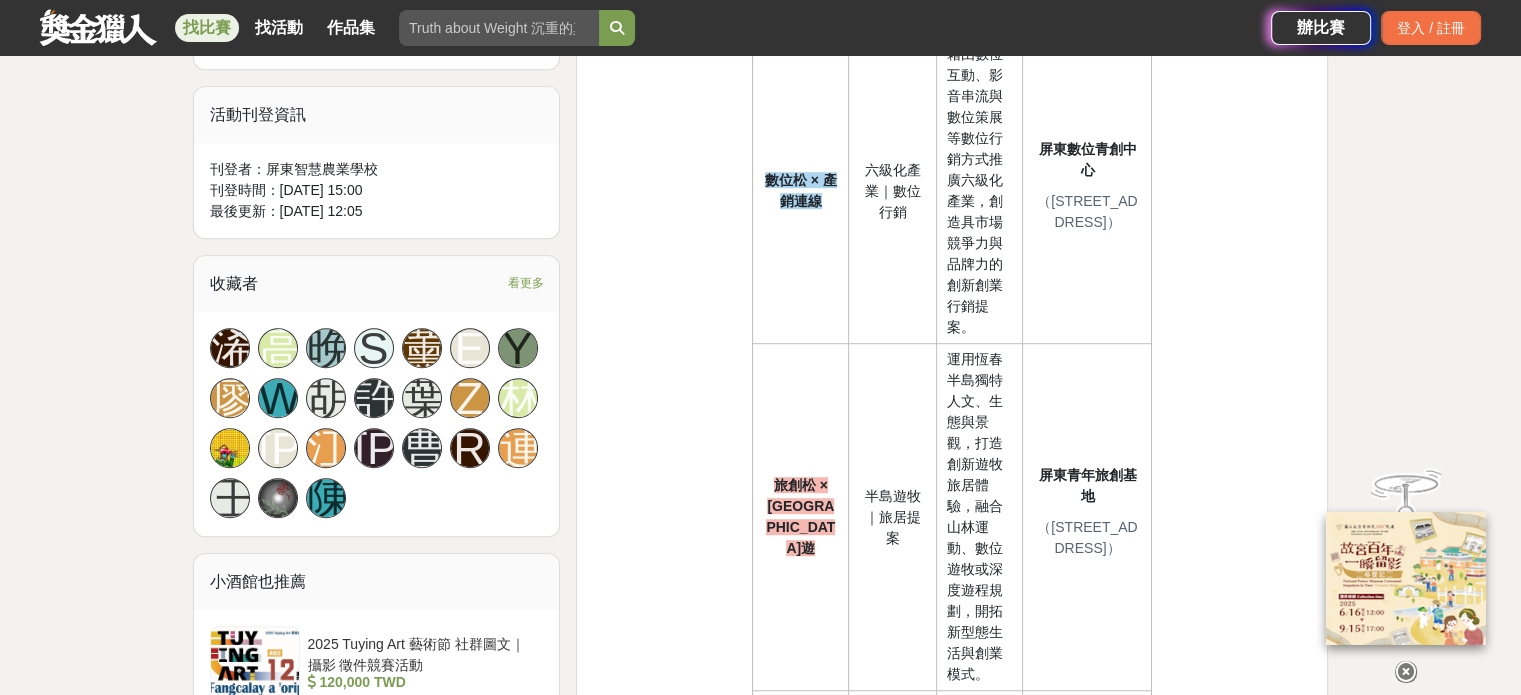 scroll, scrollTop: 1400, scrollLeft: 0, axis: vertical 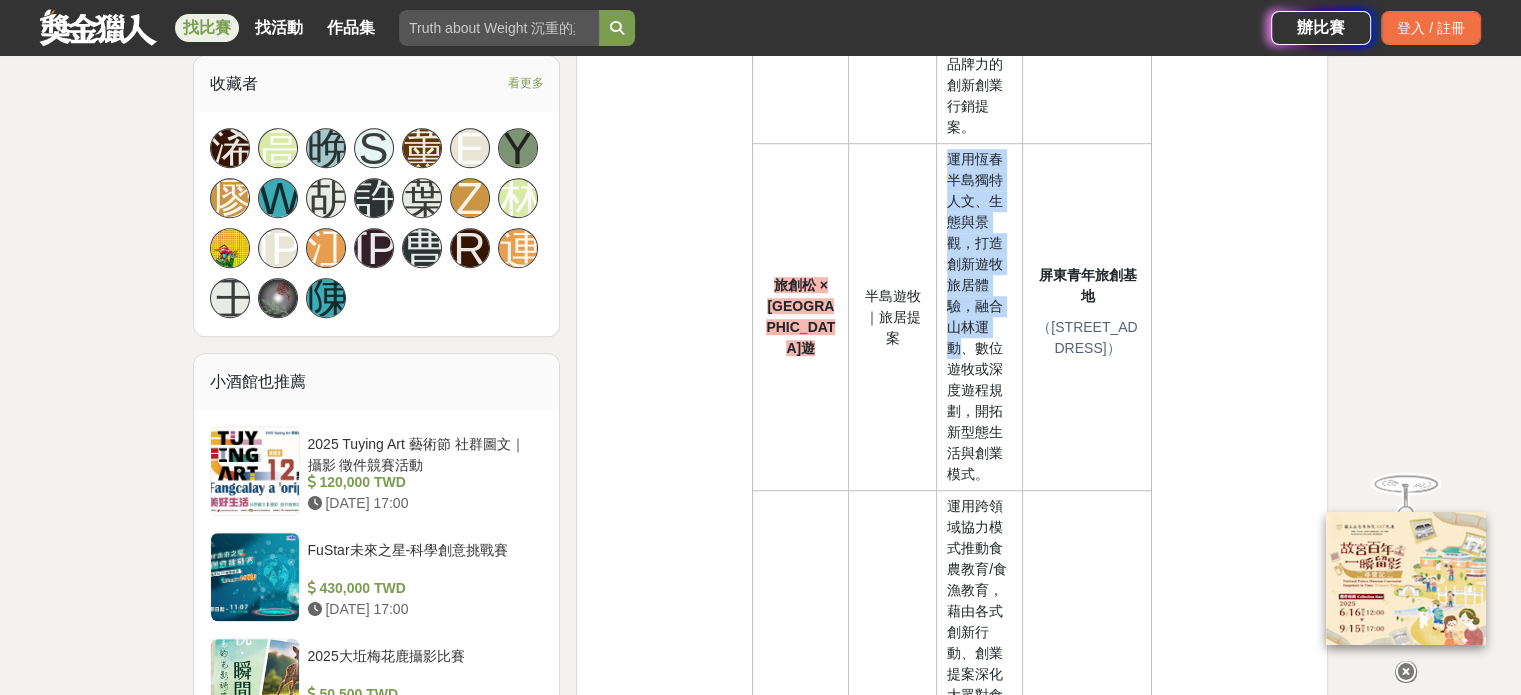 drag, startPoint x: 952, startPoint y: 160, endPoint x: 955, endPoint y: 348, distance: 188.02394 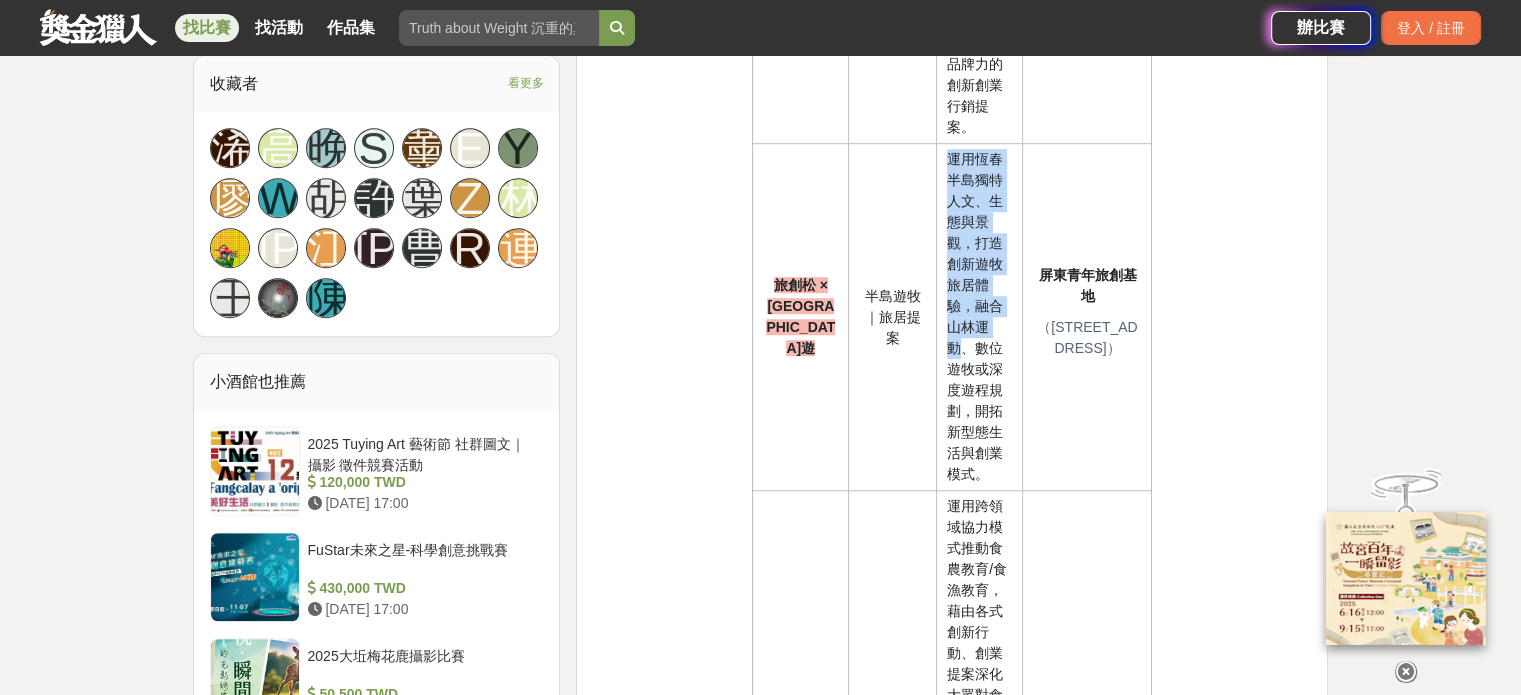 click on "運用恆春半島獨特人文、生態與景觀，打造創新遊牧旅居體驗，融合山林運動、數位遊牧或深度遊程規劃，開拓新型態生活與創業模式。" at bounding box center [975, 316] 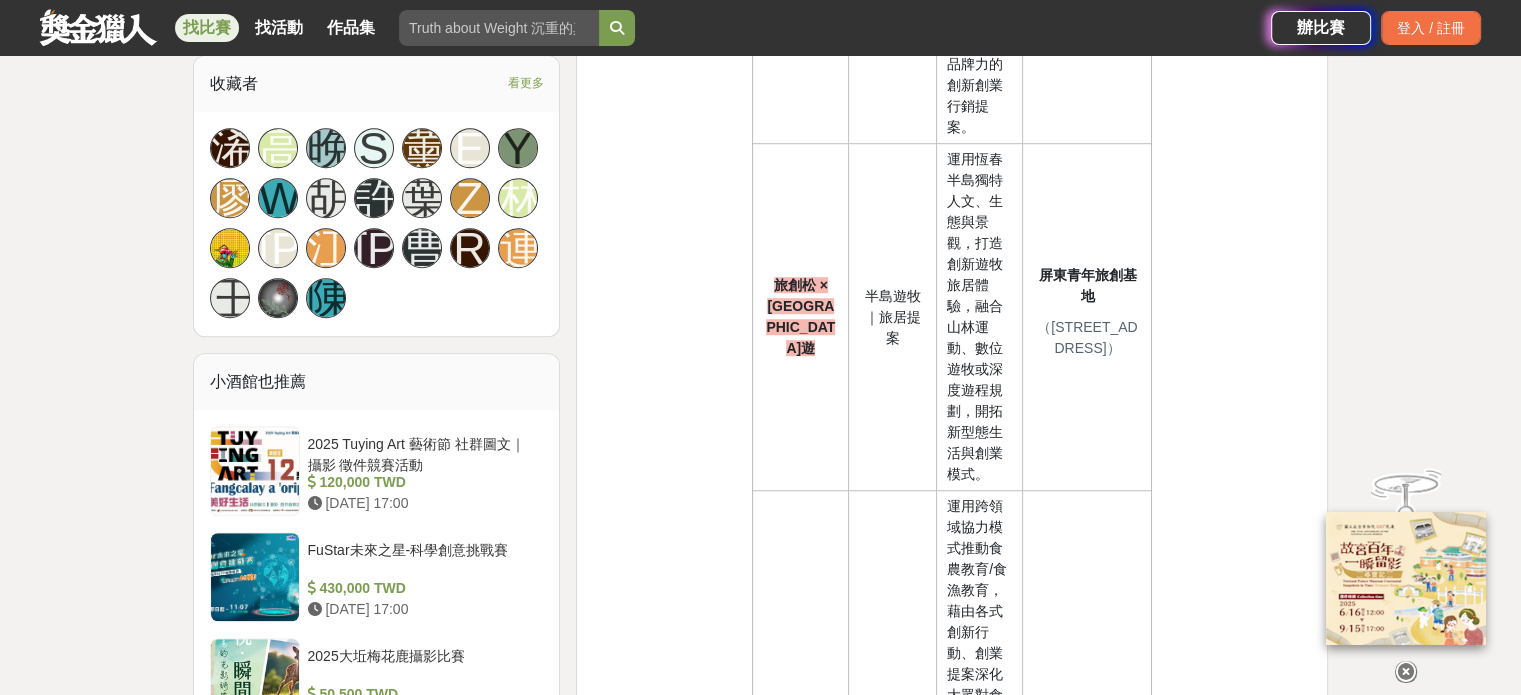 click on "運用恆春半島獨特人文、生態與景觀，打造創新遊牧旅居體驗，融合山林運動、數位遊牧或深度遊程規劃，開拓新型態生活與創業模式。" at bounding box center [975, 316] 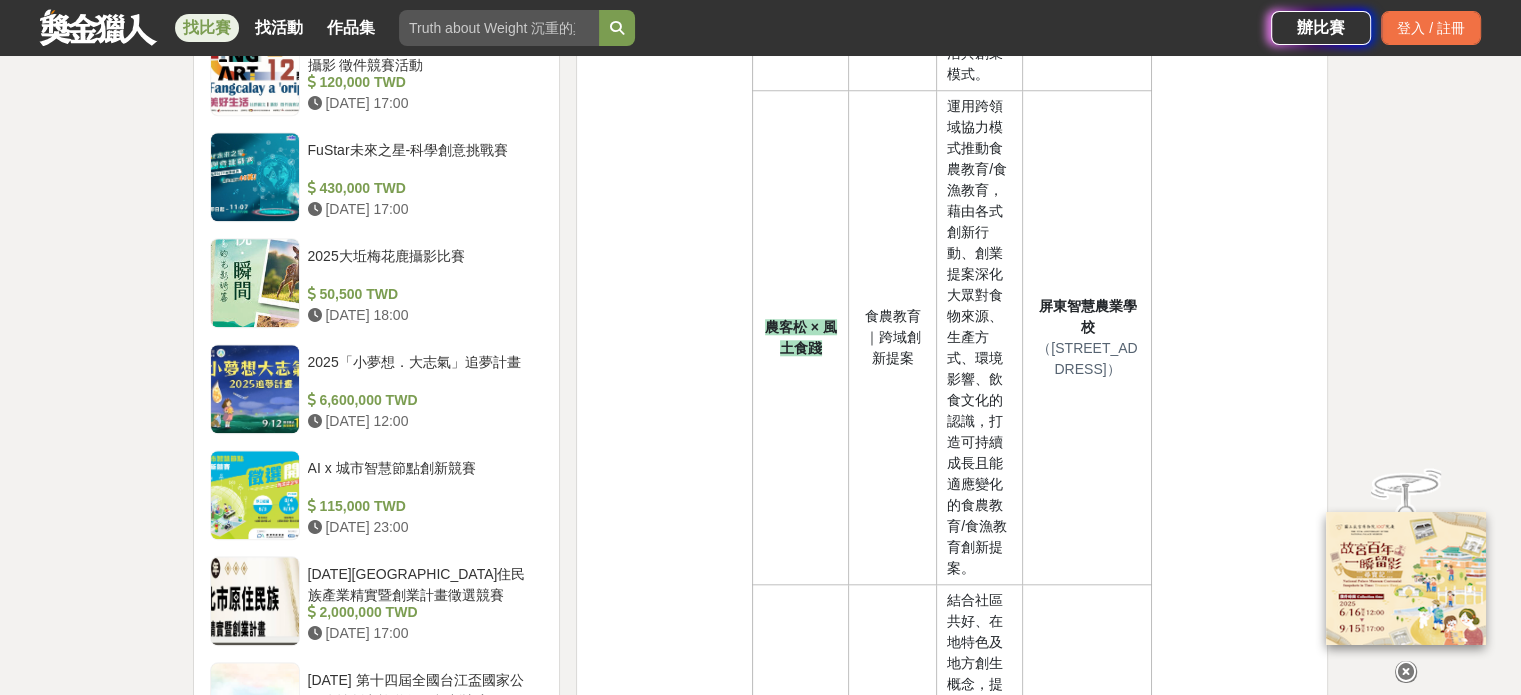 scroll, scrollTop: 1700, scrollLeft: 0, axis: vertical 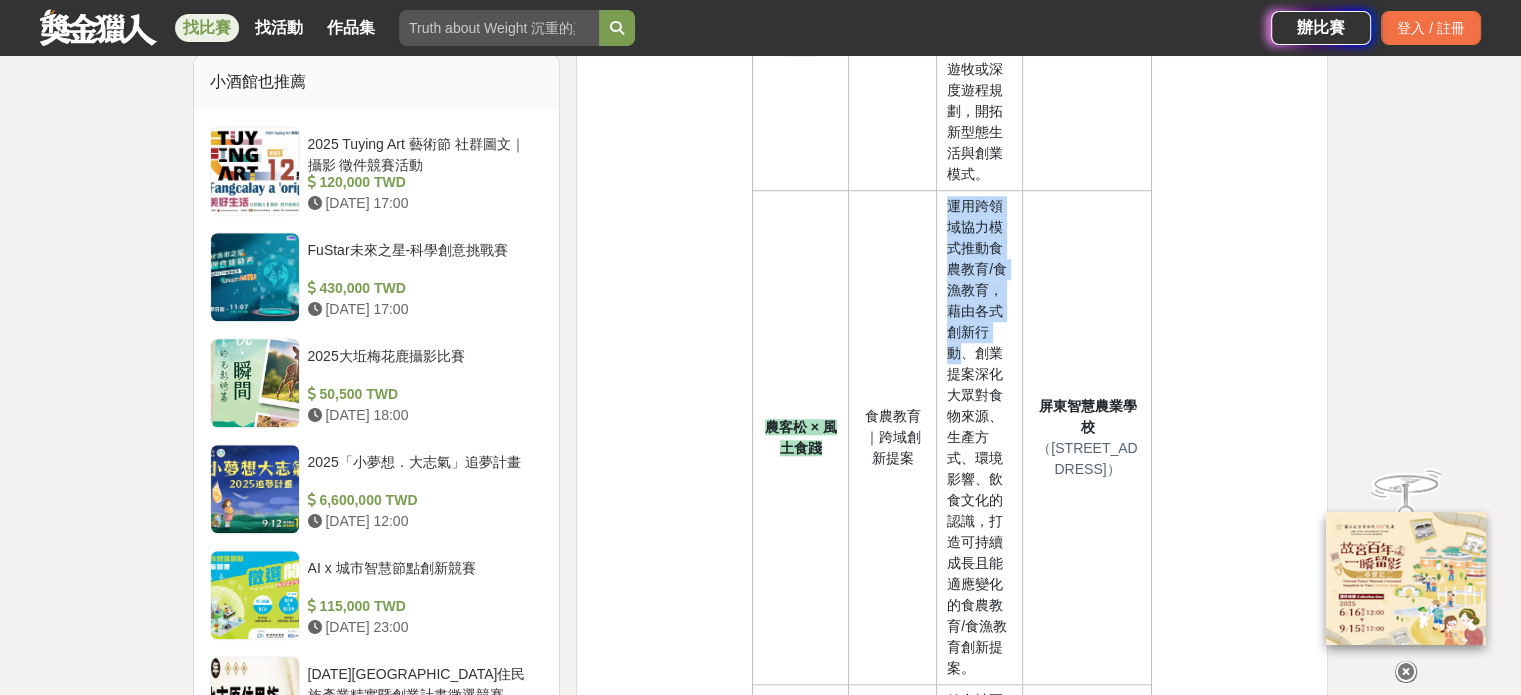 drag, startPoint x: 952, startPoint y: 201, endPoint x: 964, endPoint y: 347, distance: 146.49232 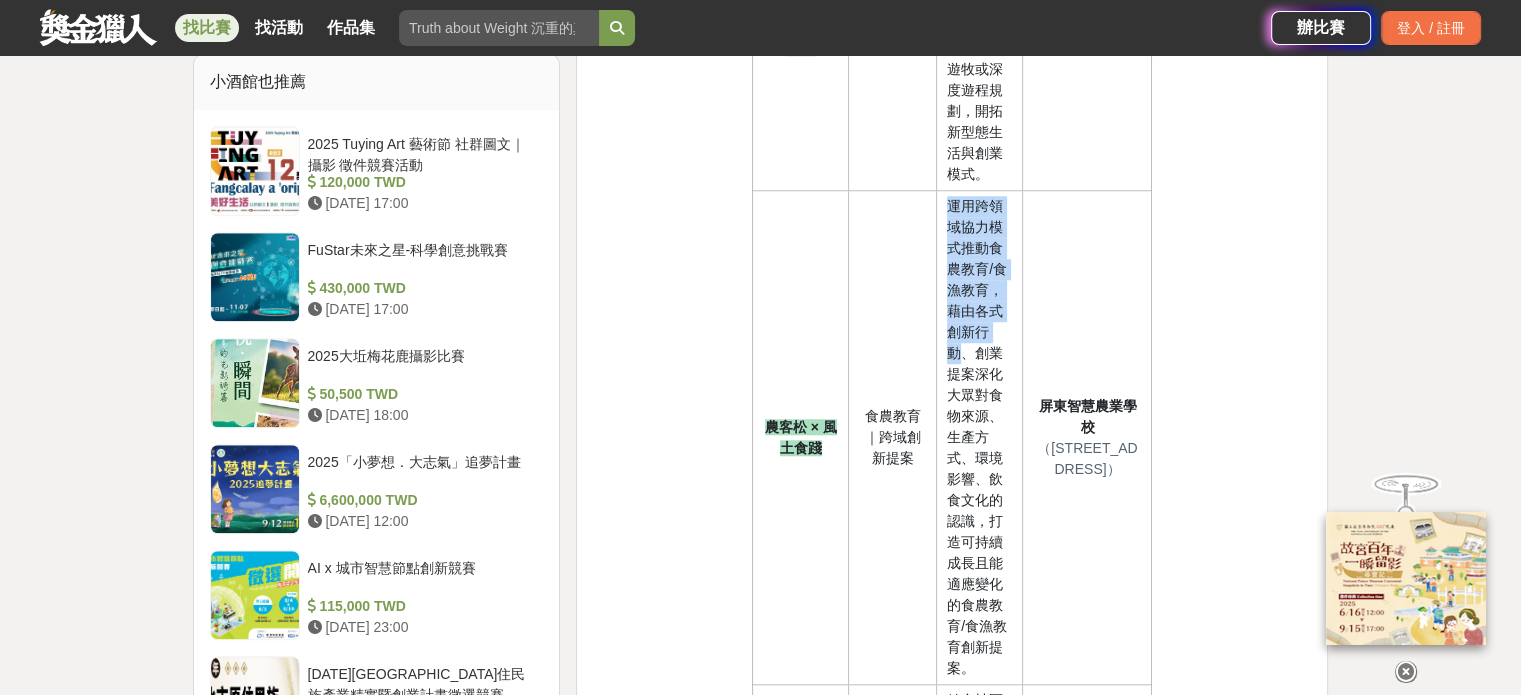 click on "運用跨領域協力模式推動食農教育/食漁教育，藉由各式創新行動、創業提案深化大眾對食物來源、生產方式、環境影響、飲食文化的認識，打造可持續成長且能適應變化的食農教育/食漁教育創新提案。" at bounding box center (977, 437) 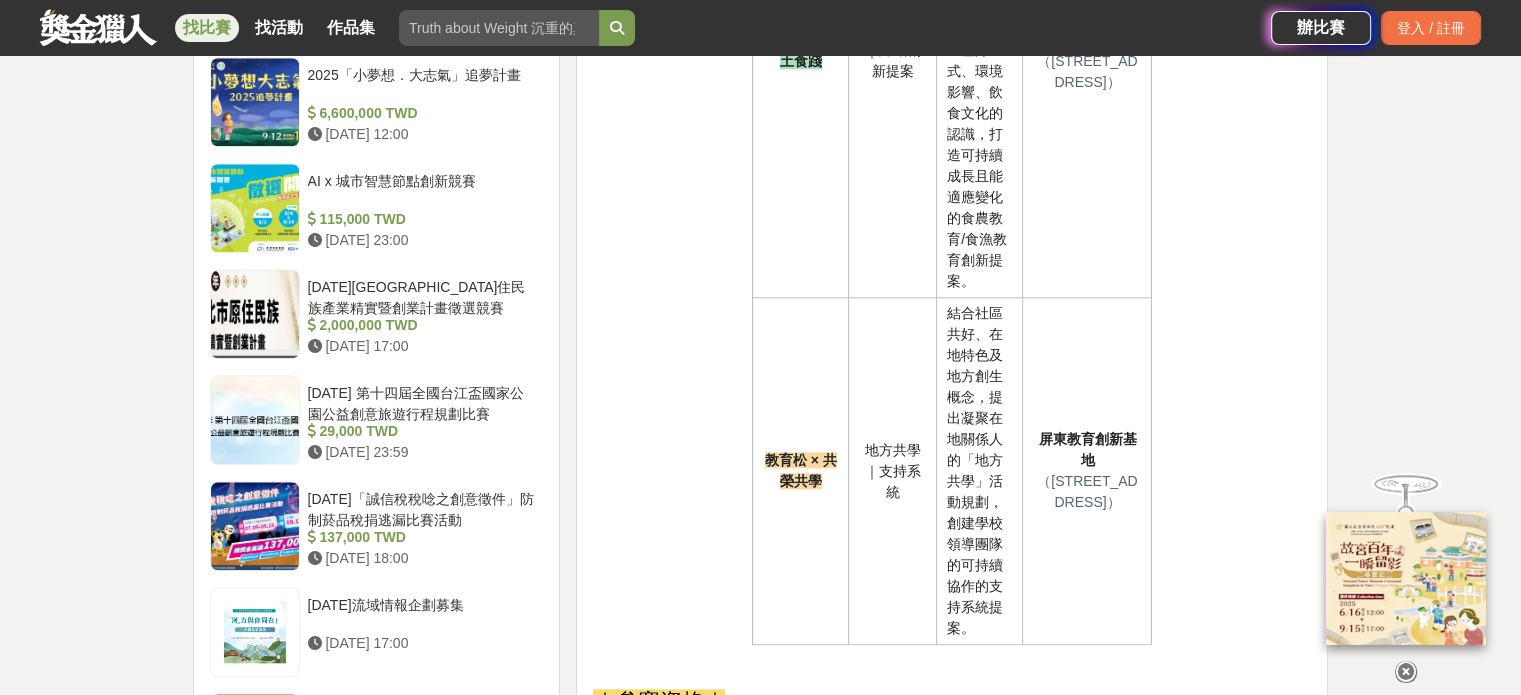 scroll, scrollTop: 2100, scrollLeft: 0, axis: vertical 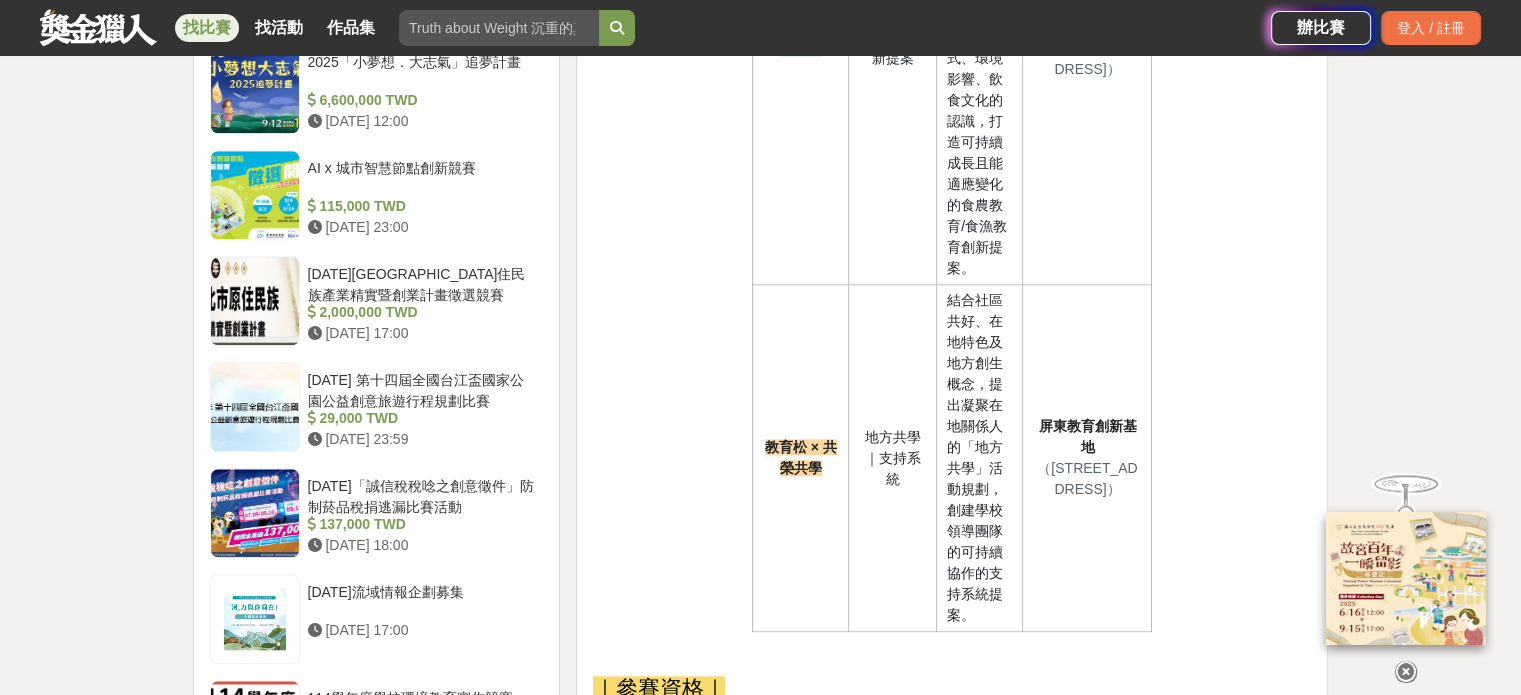 click on "結合社區共好、在地特色及地方創生概念，提出凝聚在地關係人的「地方共學」活動規劃，創建學校領導團隊的可持續協作的支持系統提案。" at bounding box center [975, 457] 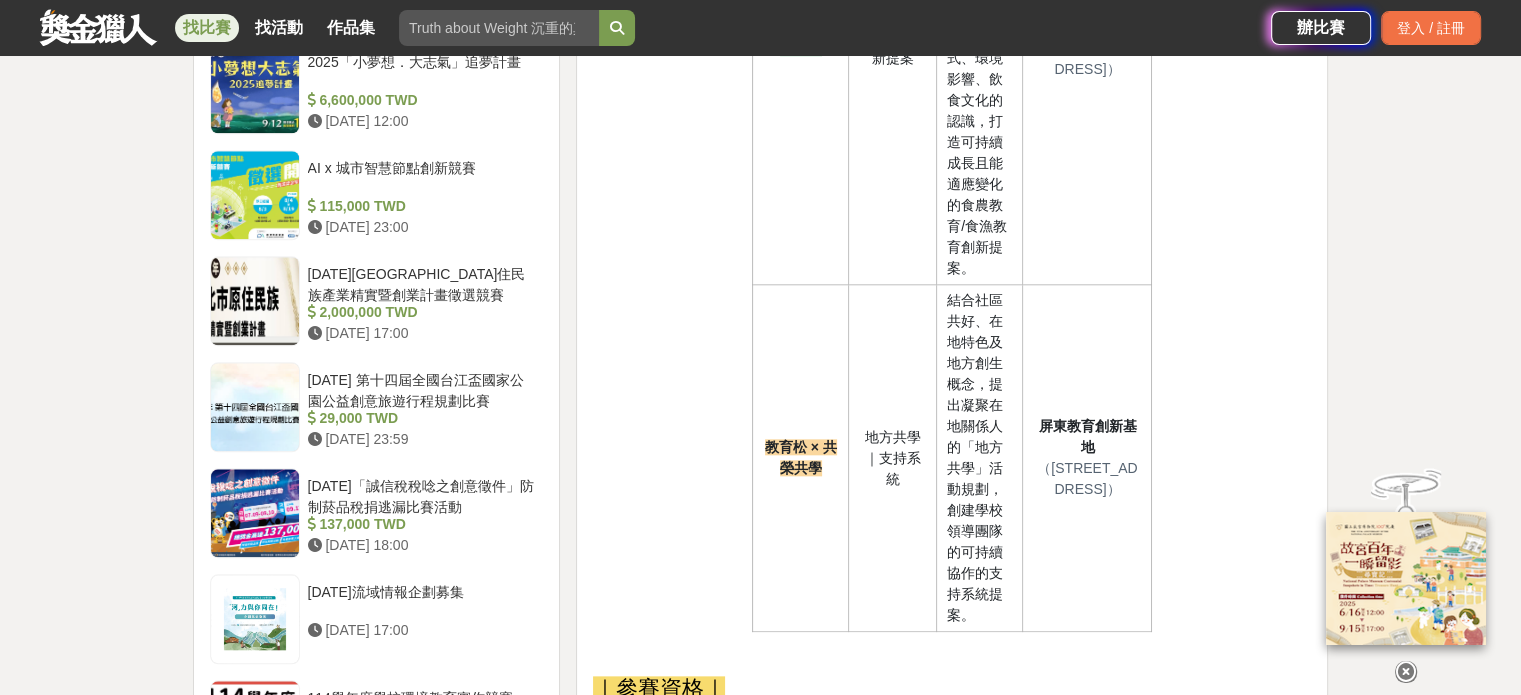 drag, startPoint x: 951, startPoint y: 289, endPoint x: 899, endPoint y: 314, distance: 57.697487 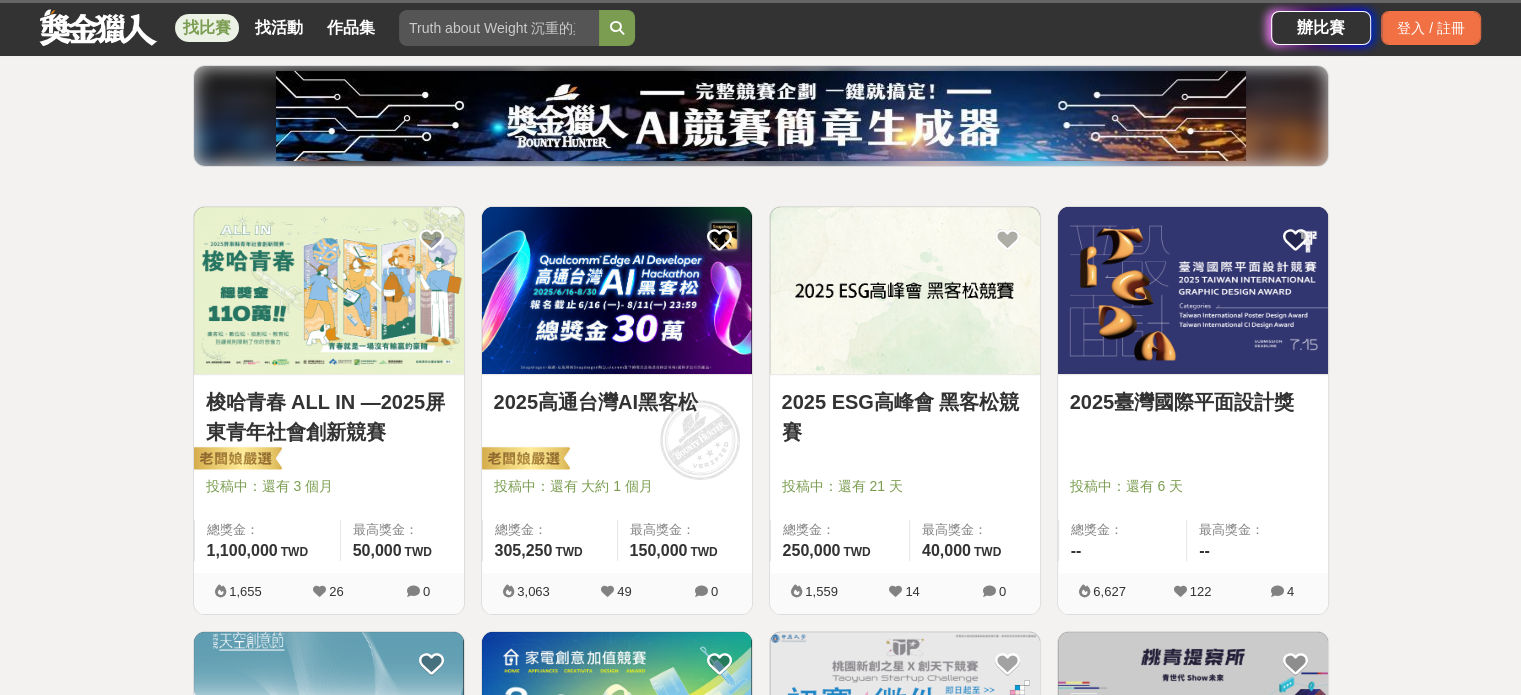 scroll, scrollTop: 200, scrollLeft: 0, axis: vertical 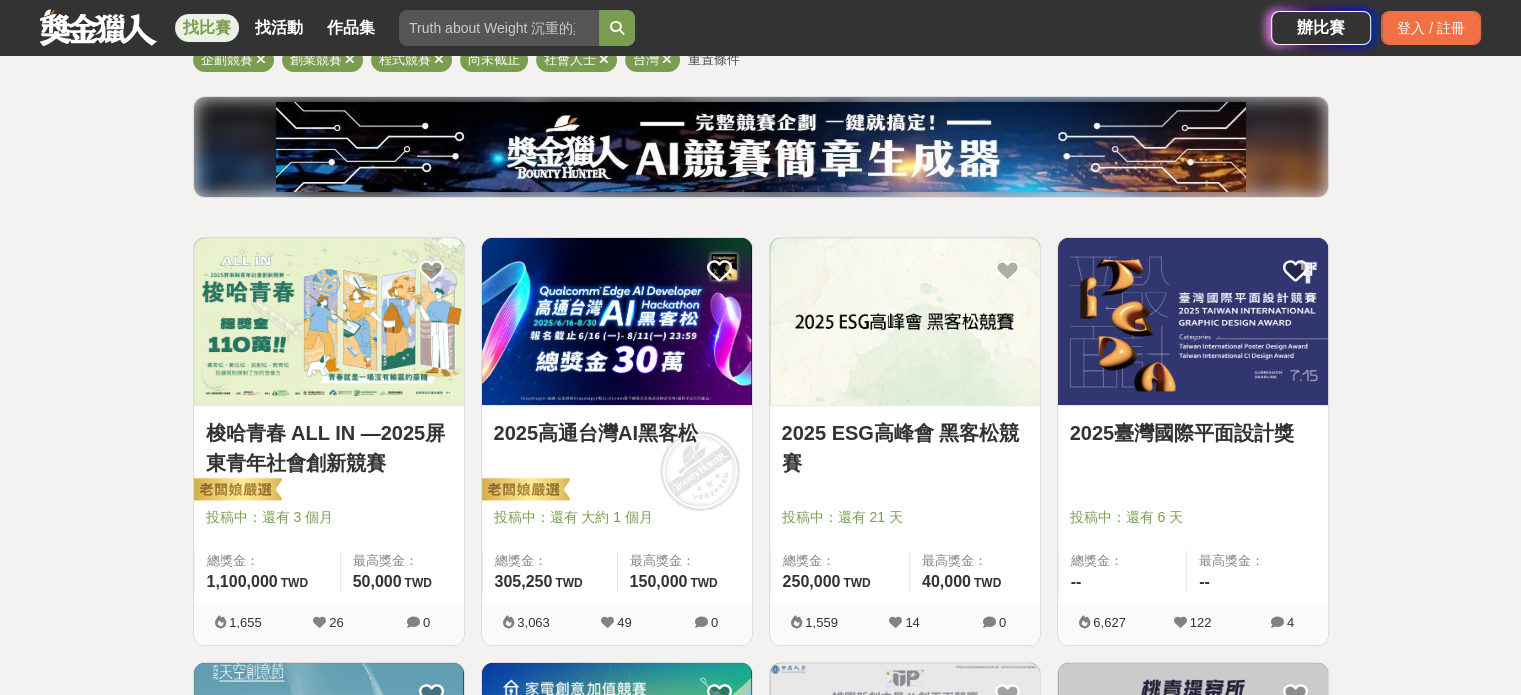 click at bounding box center [617, 321] 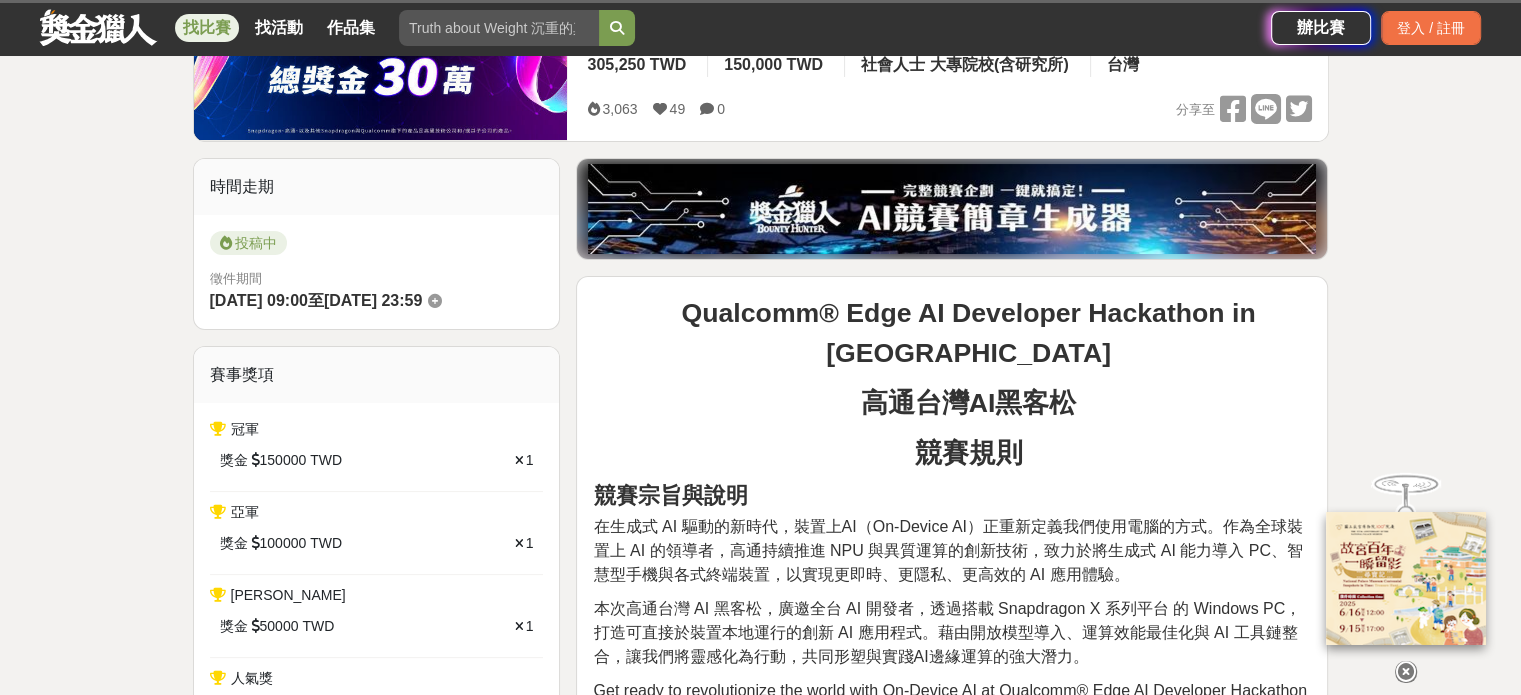 scroll, scrollTop: 500, scrollLeft: 0, axis: vertical 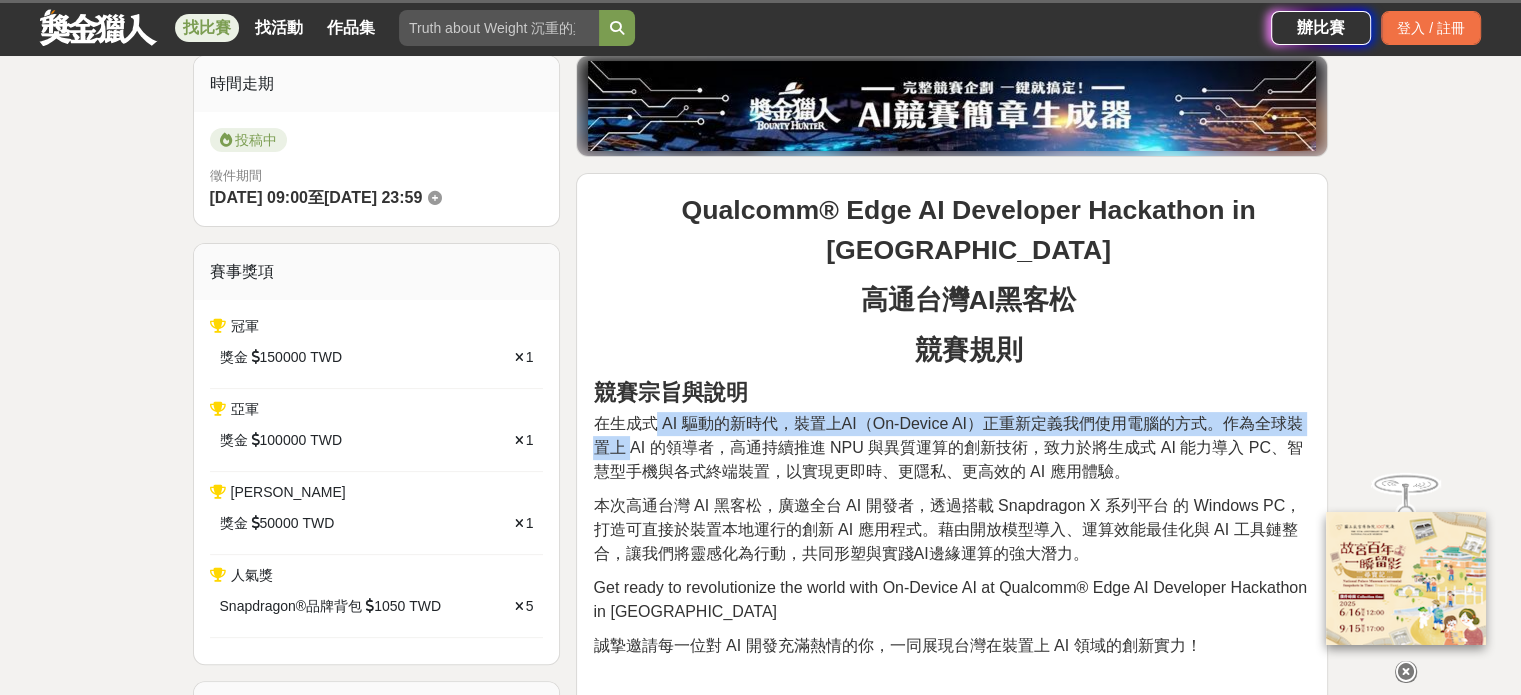 drag, startPoint x: 632, startPoint y: 399, endPoint x: 649, endPoint y: 391, distance: 18.788294 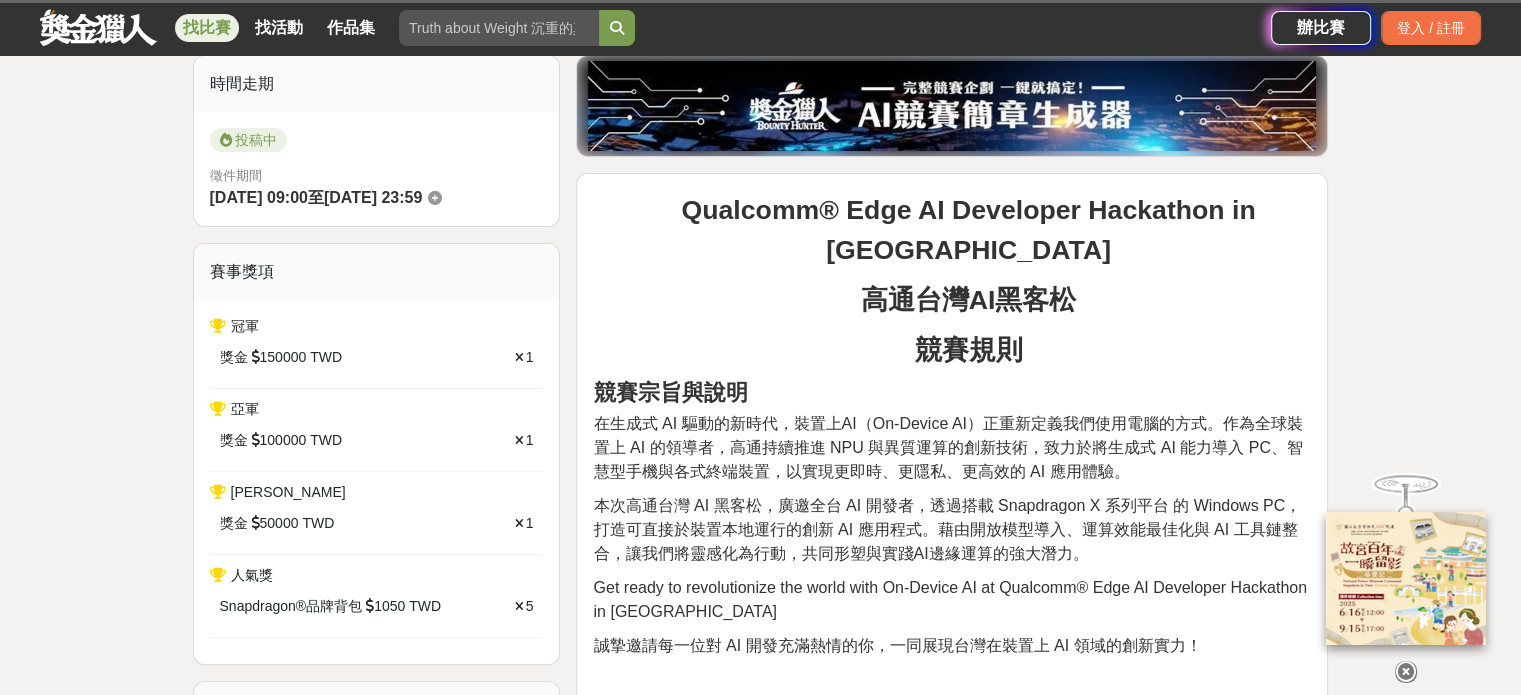 click on "在生成式 AI 驅動的新時代，裝置上AI（On-Device AI）正重新定義我們使用電腦的方式。作為全球裝置上 AI 的領導者，高通持續推進 NPU 與異質運算的創新技術，致力於將生成式 AI 能力導入 PC、智慧型手機與各式終端裝置，以實現更即時、更隱私、更高效的 AI 應用體驗。" at bounding box center [947, 447] 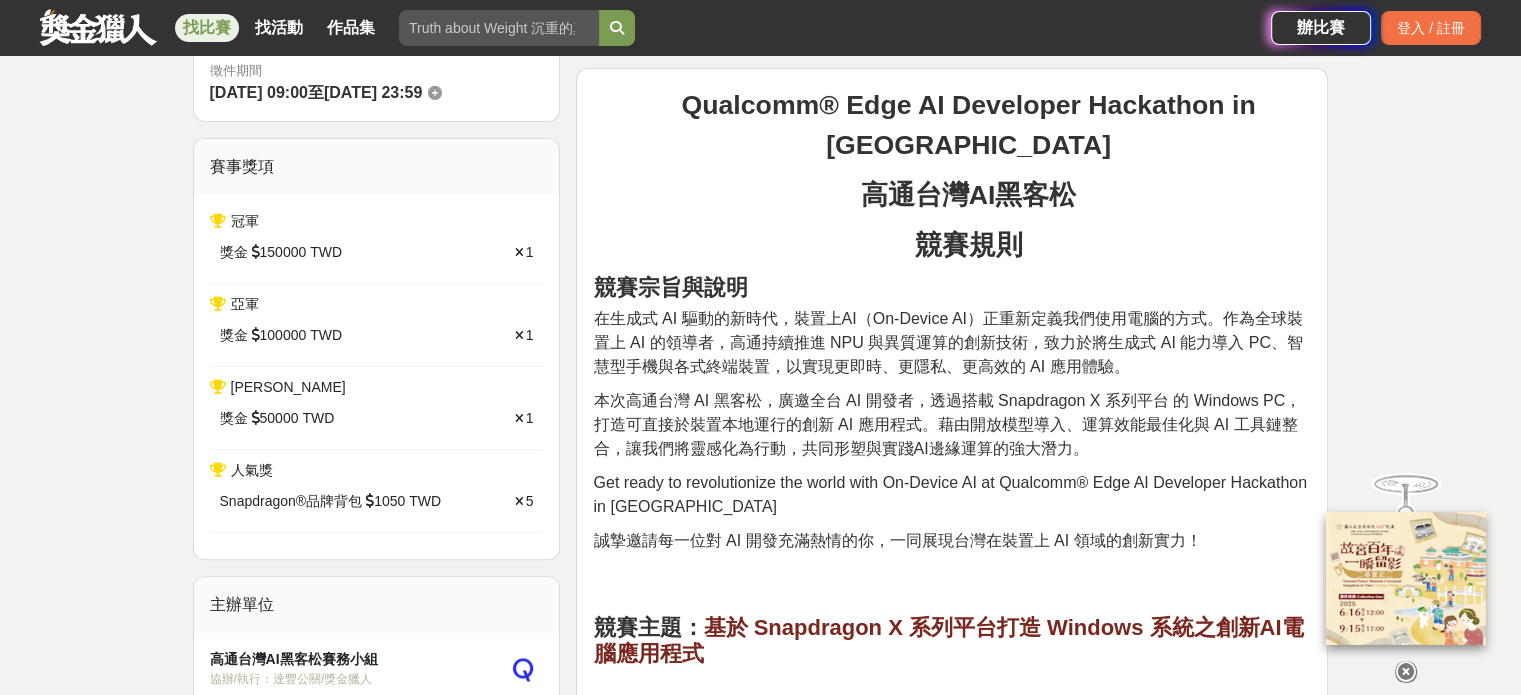 scroll, scrollTop: 700, scrollLeft: 0, axis: vertical 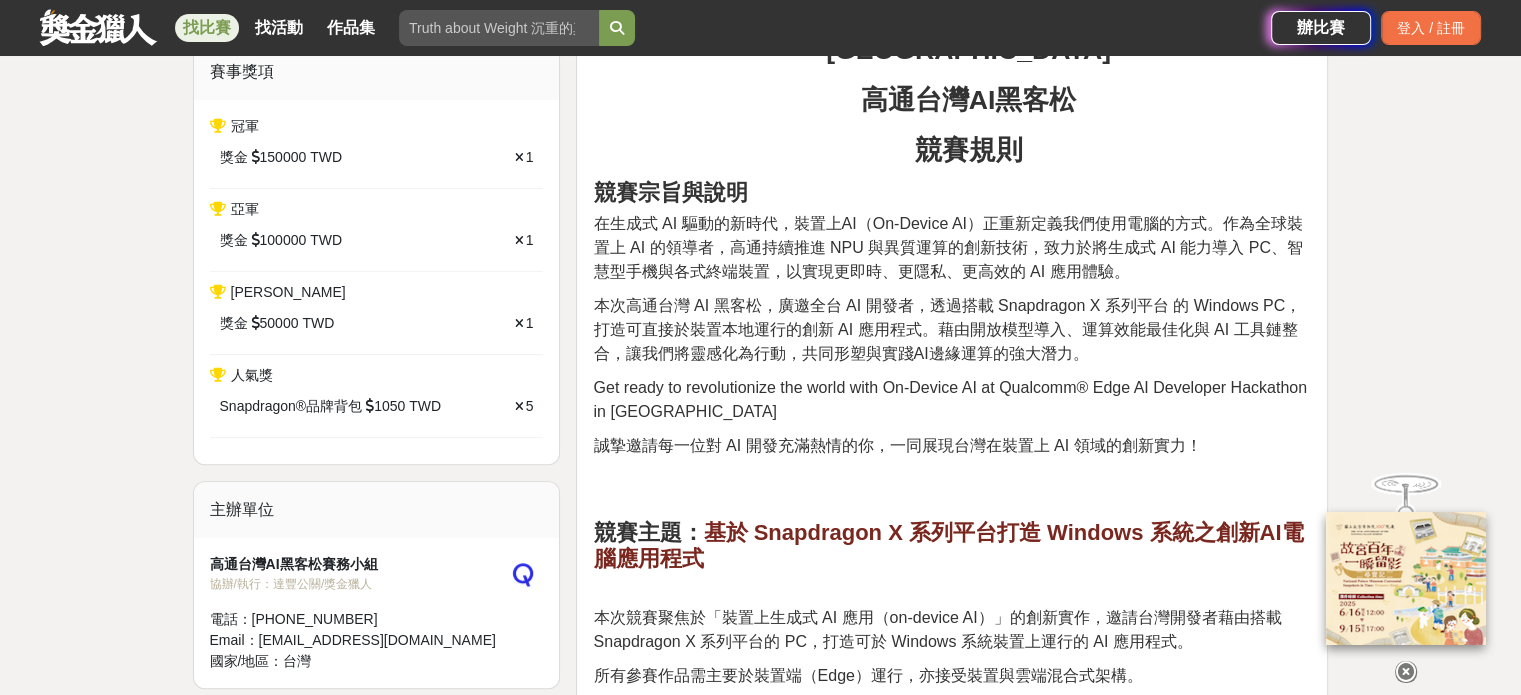 click on "誠摯邀請每一位對 AI 開發充滿熱情的你，一同展現台灣在裝置上 AI 領域的創新實力！" at bounding box center (897, 445) 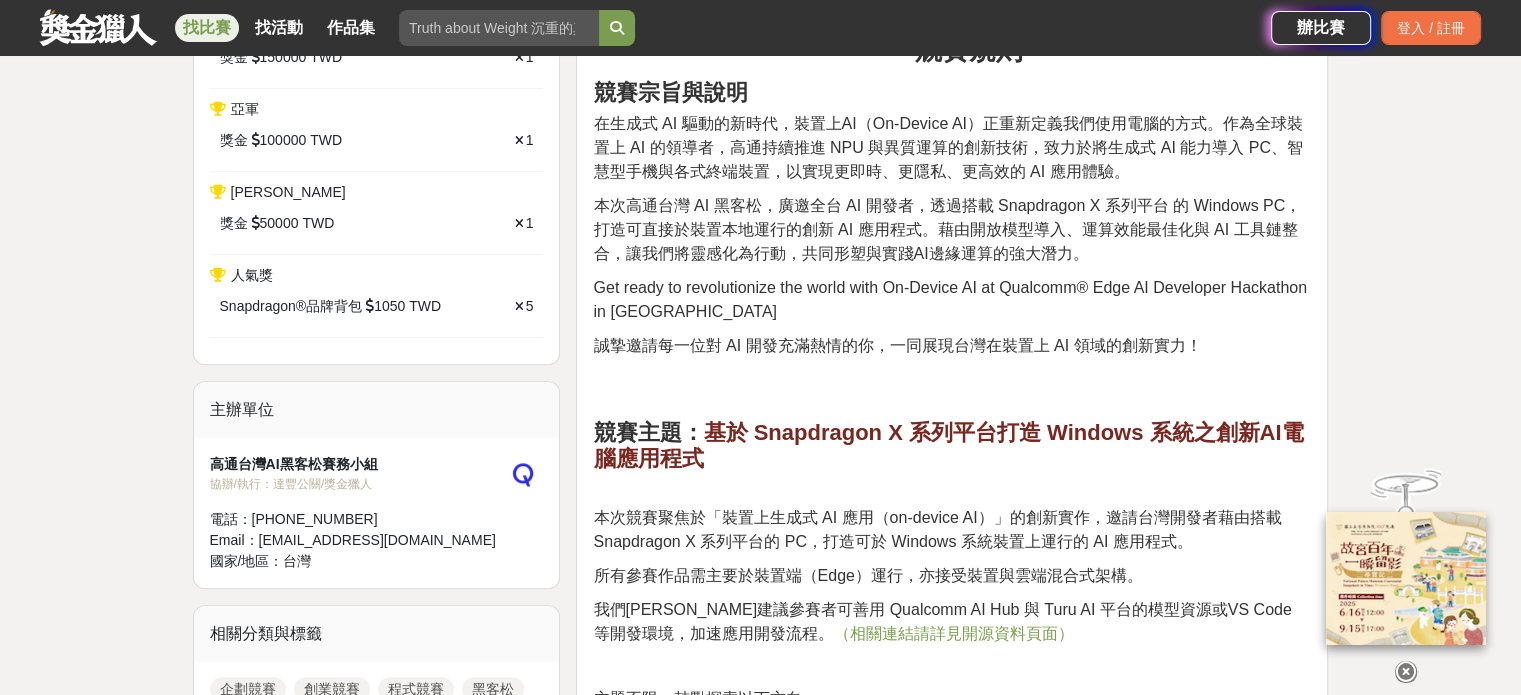 scroll, scrollTop: 900, scrollLeft: 0, axis: vertical 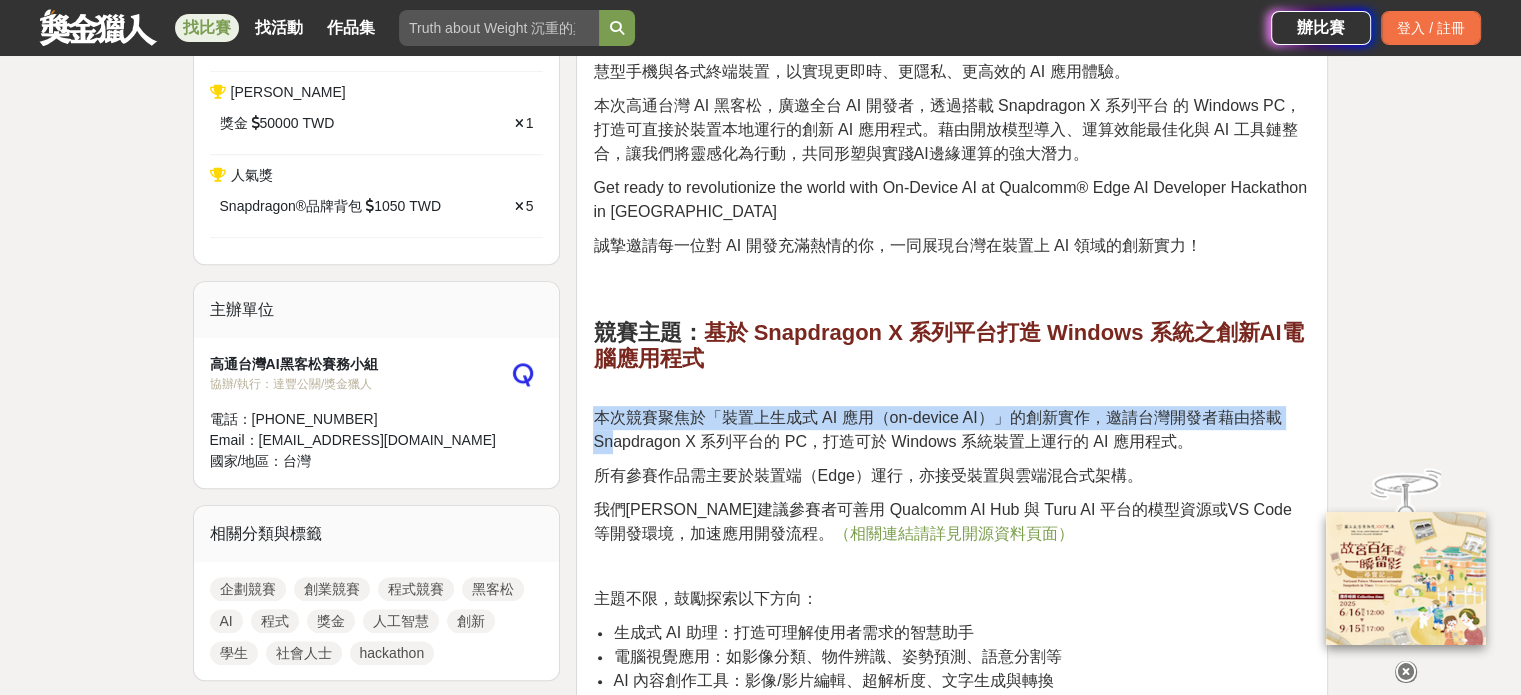 drag, startPoint x: 593, startPoint y: 380, endPoint x: 609, endPoint y: 403, distance: 28.01785 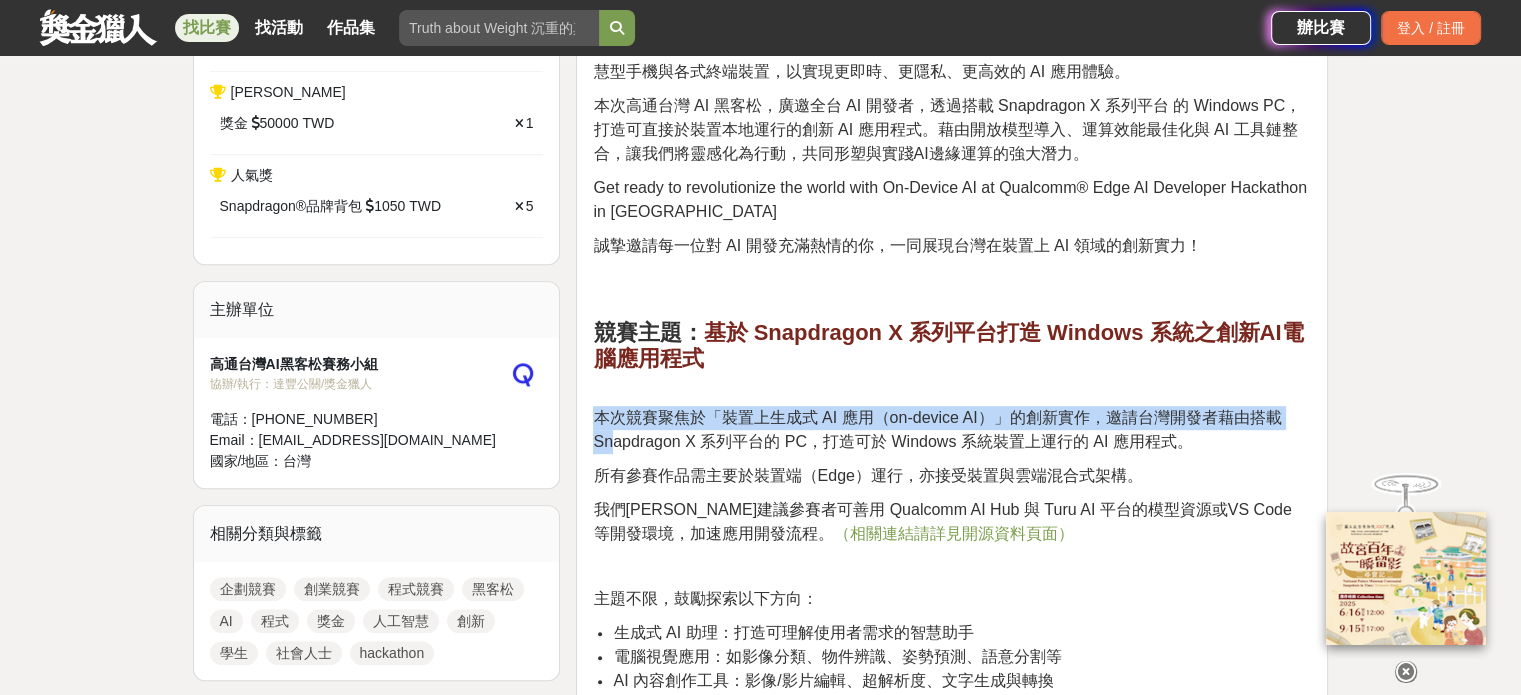 click on "本次競賽聚焦於「裝置上生成式 AI 應用（on-device AI）」的創新實作，邀請台灣開發者藉由搭載 Snapdragon X 系列平台的 PC，打造可於 Windows 系統裝置上運行的 AI 應用程式。" at bounding box center [937, 429] 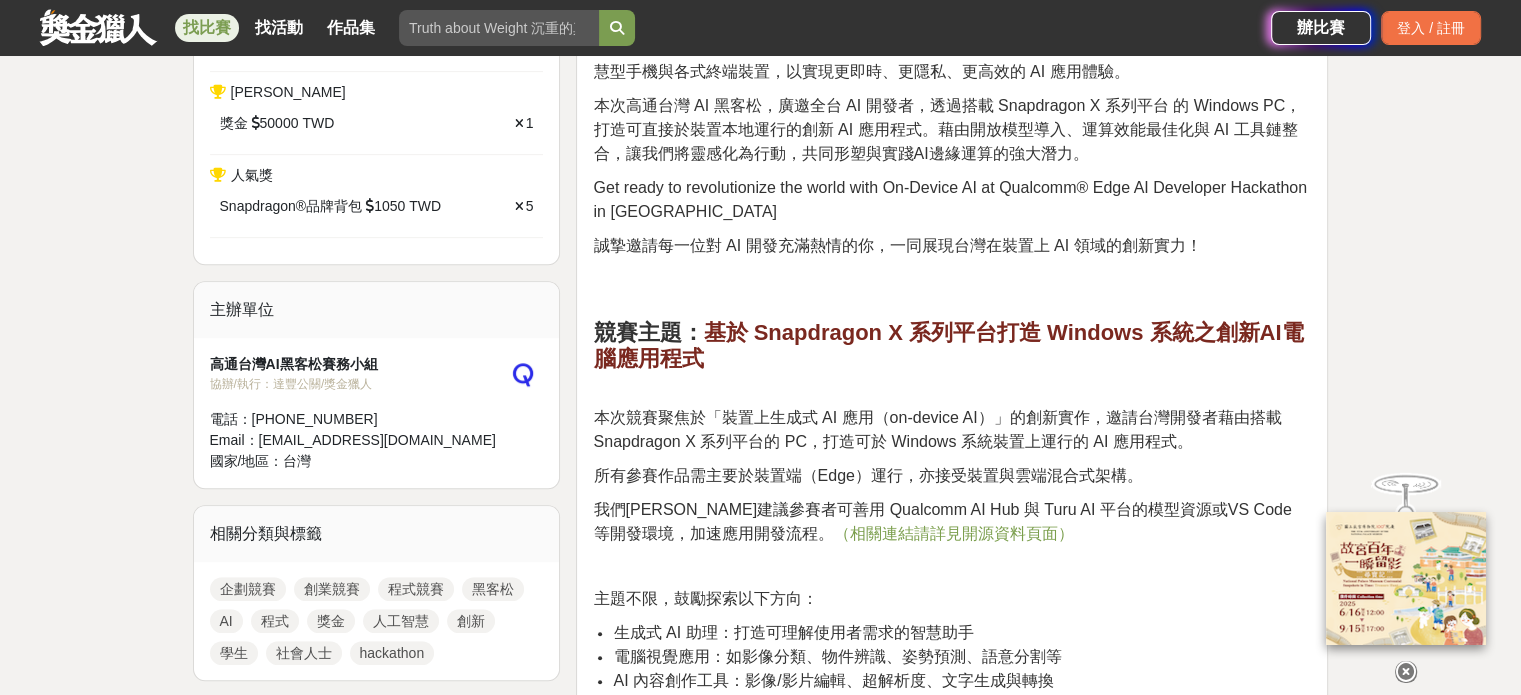 click on "Qualcomm® Edge AI Developer Hackathon in Taiwan 高通台灣AI黑客松 競賽規則 競賽宗旨與說明 在生成式 AI 驅動的新時代，裝置上AI（On-Device AI）正重新定義我們使用電腦的方式。作為全球裝置上 AI 的領導者，高通持續推進 NPU 與異質運算的創新技術，致力於將生成式 AI 能力導入 PC、智慧型手機與各式終端裝置，以實現更即時、更隱私、更高效的 AI 應用體驗。 本次高通台灣 AI 黑客松，廣邀全台 AI 開發者，透過搭載 Snapdragon X 系列平台 的 Windows PC，打造可直接於裝置本地運行的創新 AI 應用程式。藉由開放模型導入、運算效能最佳化與 AI 工具鏈整合，讓我們將靈感化為行動，共同形塑與實踐AI邊緣運算的強大潛力。 Get ready to revolutionize the world with On-Device AI at Qualcomm® Edge AI Developer Hackathon in Taiwan     競賽主題： 基於 Snapdragon X 系列平台打造 Windows 系統之創新AI電腦應用程式" at bounding box center [952, 2669] 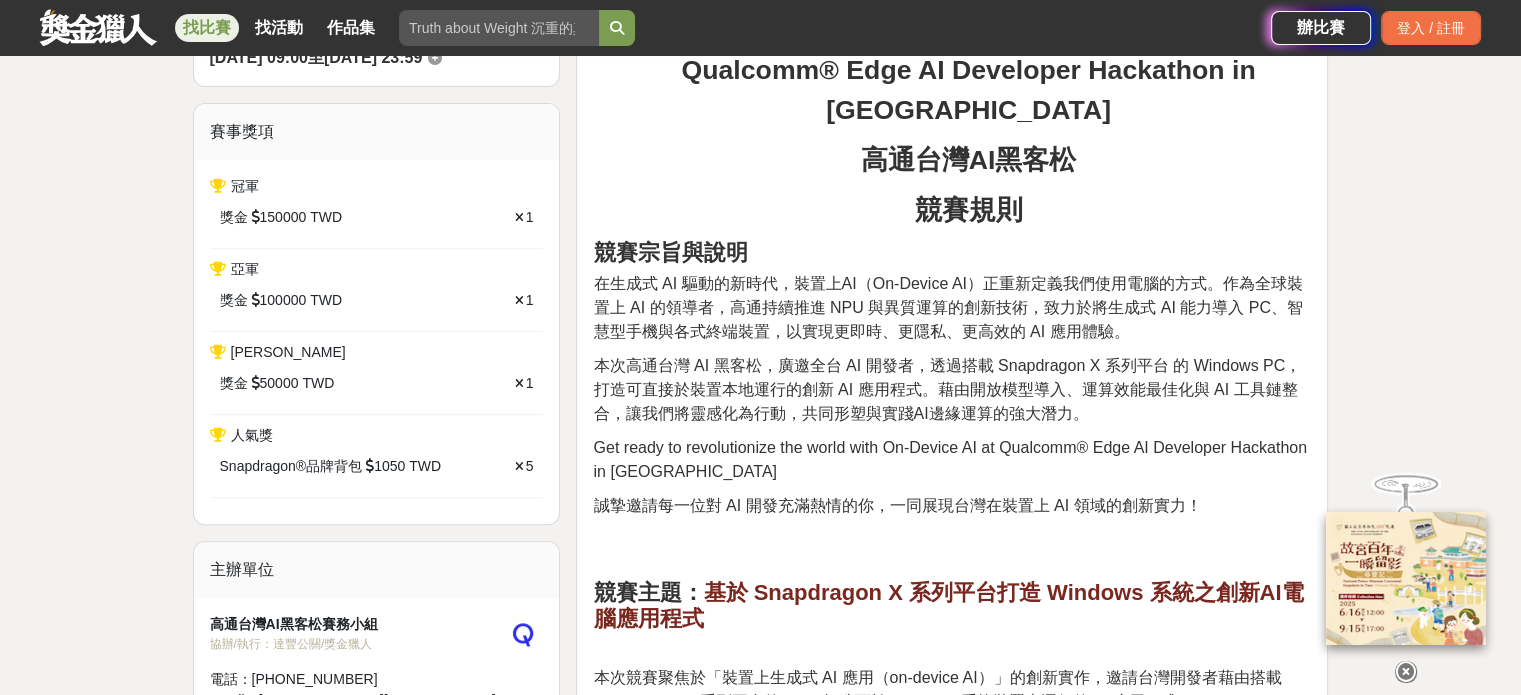 scroll, scrollTop: 600, scrollLeft: 0, axis: vertical 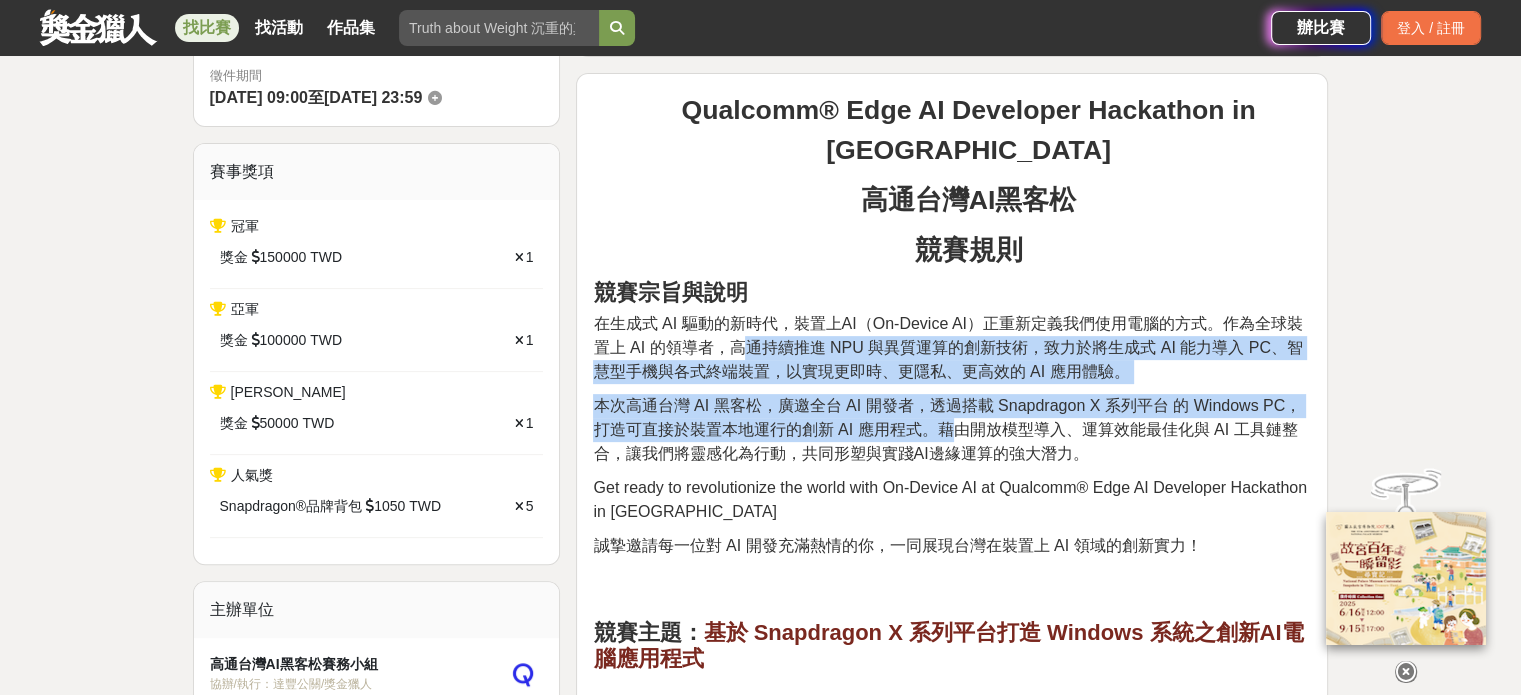drag, startPoint x: 736, startPoint y: 311, endPoint x: 942, endPoint y: 396, distance: 222.84749 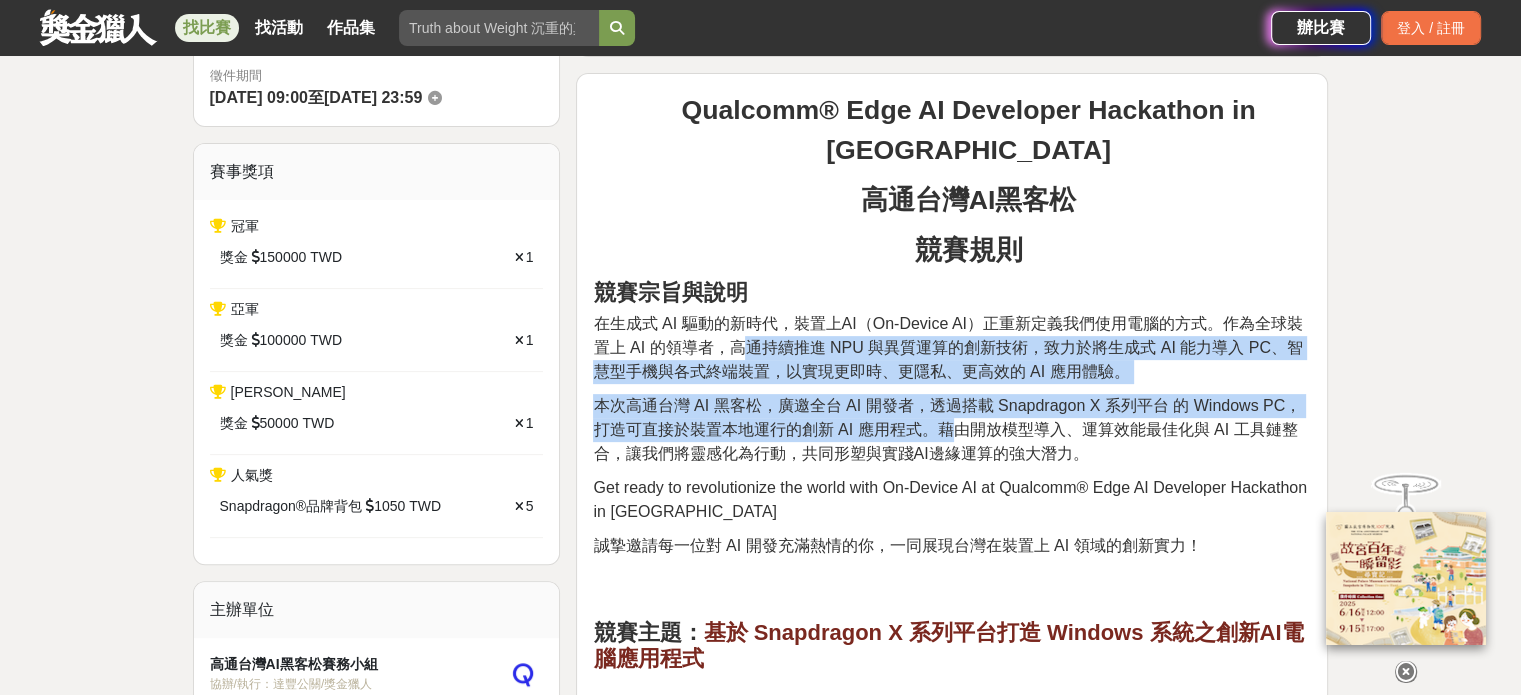 click on "Qualcomm® Edge AI Developer Hackathon in Taiwan 高通台灣AI黑客松 競賽規則 競賽宗旨與說明 在生成式 AI 驅動的新時代，裝置上AI（On-Device AI）正重新定義我們使用電腦的方式。作為全球裝置上 AI 的領導者，高通持續推進 NPU 與異質運算的創新技術，致力於將生成式 AI 能力導入 PC、智慧型手機與各式終端裝置，以實現更即時、更隱私、更高效的 AI 應用體驗。 本次高通台灣 AI 黑客松，廣邀全台 AI 開發者，透過搭載 Snapdragon X 系列平台 的 Windows PC，打造可直接於裝置本地運行的創新 AI 應用程式。藉由開放模型導入、運算效能最佳化與 AI 工具鏈整合，讓我們將靈感化為行動，共同形塑與實踐AI邊緣運算的強大潛力。 Get ready to revolutionize the world with On-Device AI at Qualcomm® Edge AI Developer Hackathon in Taiwan     競賽主題： 基於 Snapdragon X 系列平台打造 Windows 系統之創新AI電腦應用程式" at bounding box center [952, 2969] 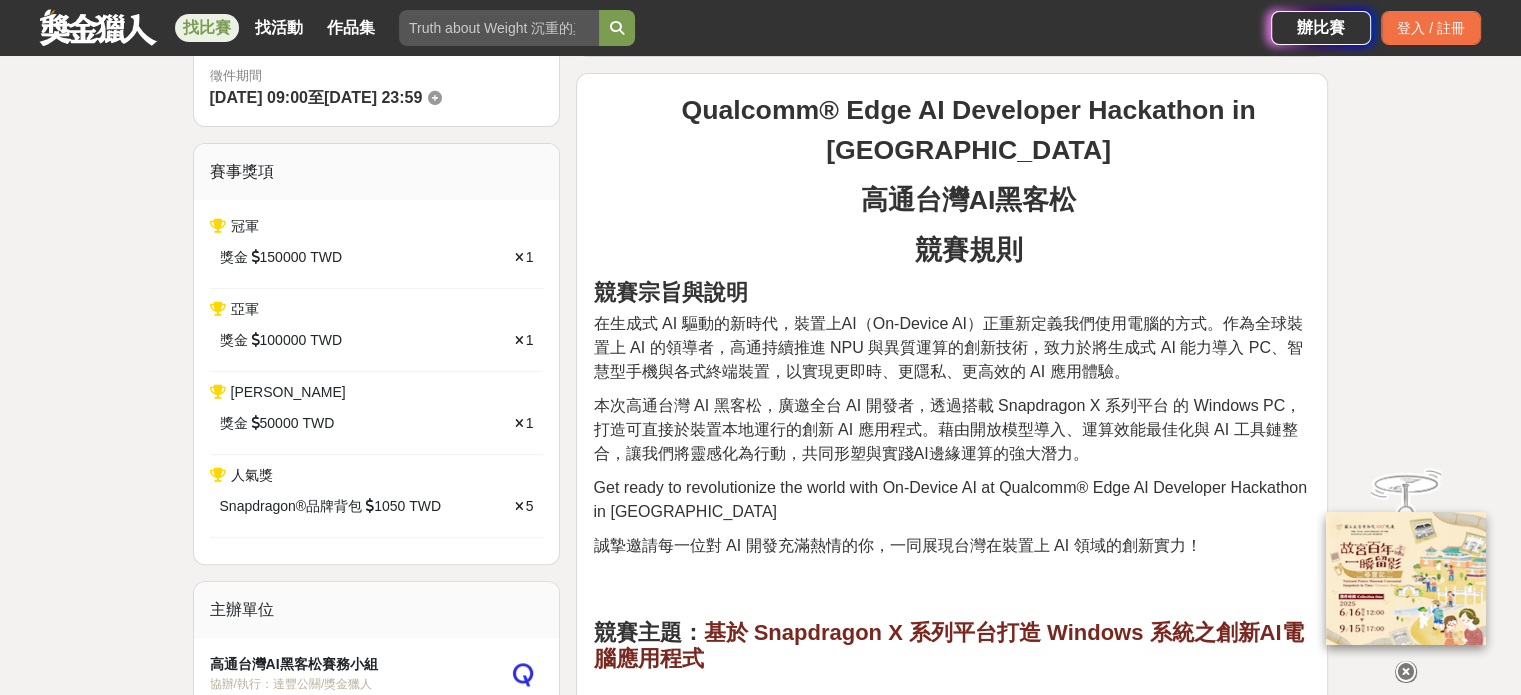 click on "本次高通台灣 AI 黑客松，廣邀全台 AI 開發者，透過搭載 Snapdragon X 系列平台 的 Windows PC，打造可直接於裝置本地運行的創新 AI 應用程式。藉由開放模型導入、運算效能最佳化與 AI 工具鏈整合，讓我們將靈感化為行動，共同形塑與實踐AI邊緣運算的強大潛力。" at bounding box center (947, 429) 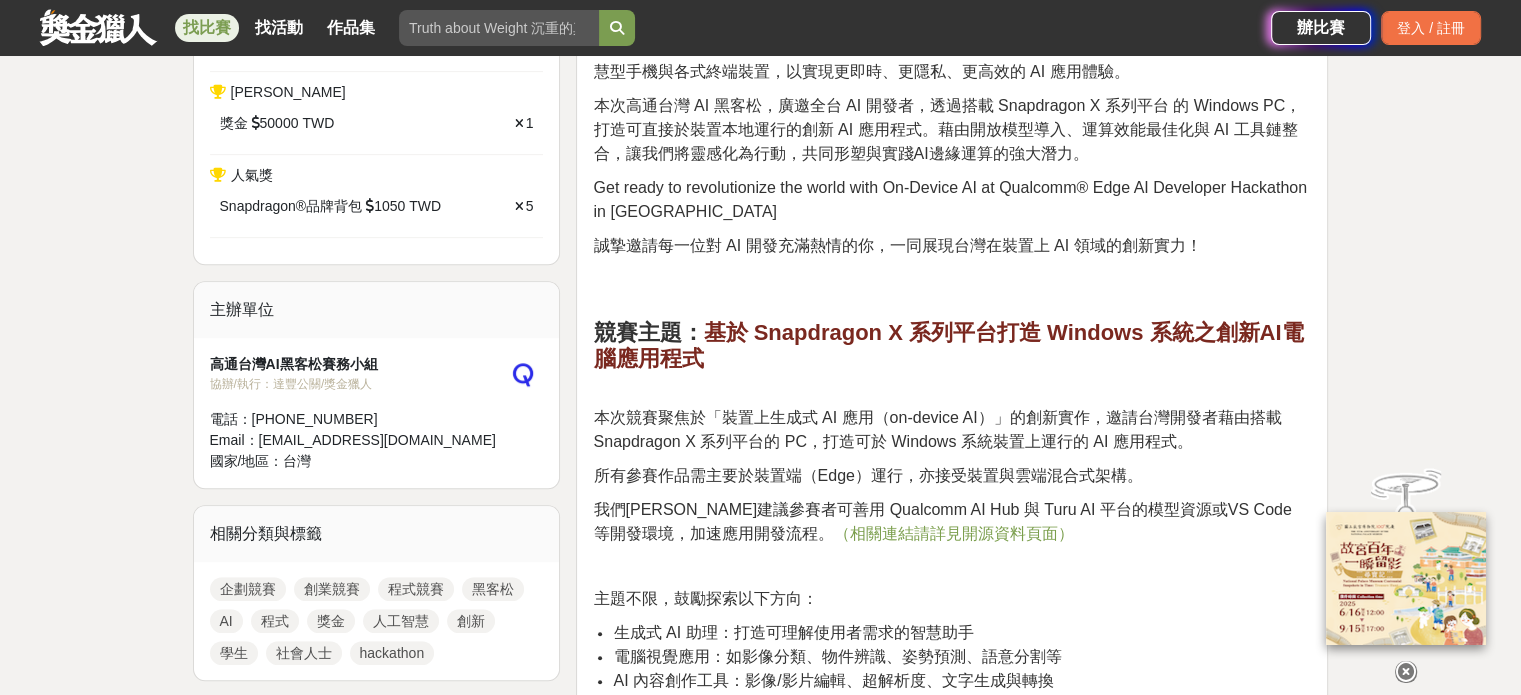 scroll, scrollTop: 1000, scrollLeft: 0, axis: vertical 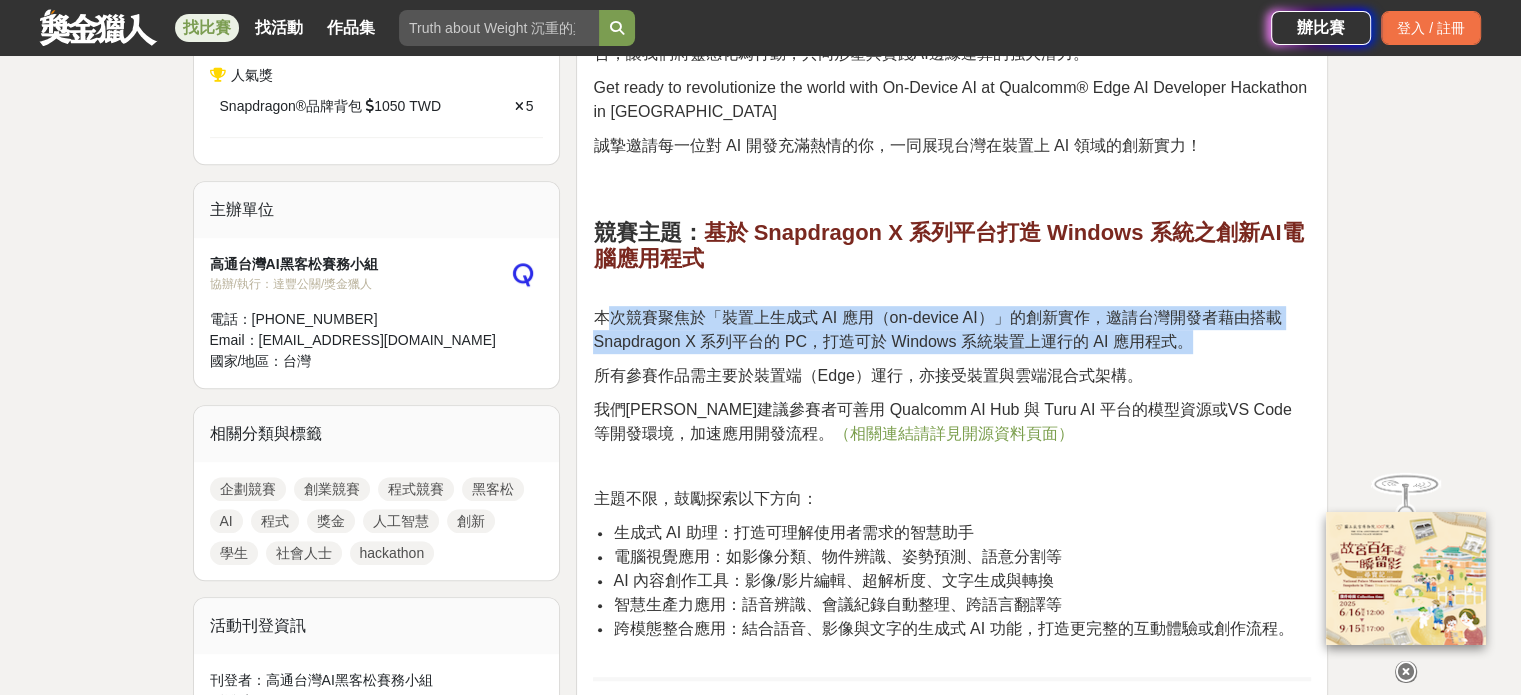drag, startPoint x: 612, startPoint y: 281, endPoint x: 1277, endPoint y: 297, distance: 665.19244 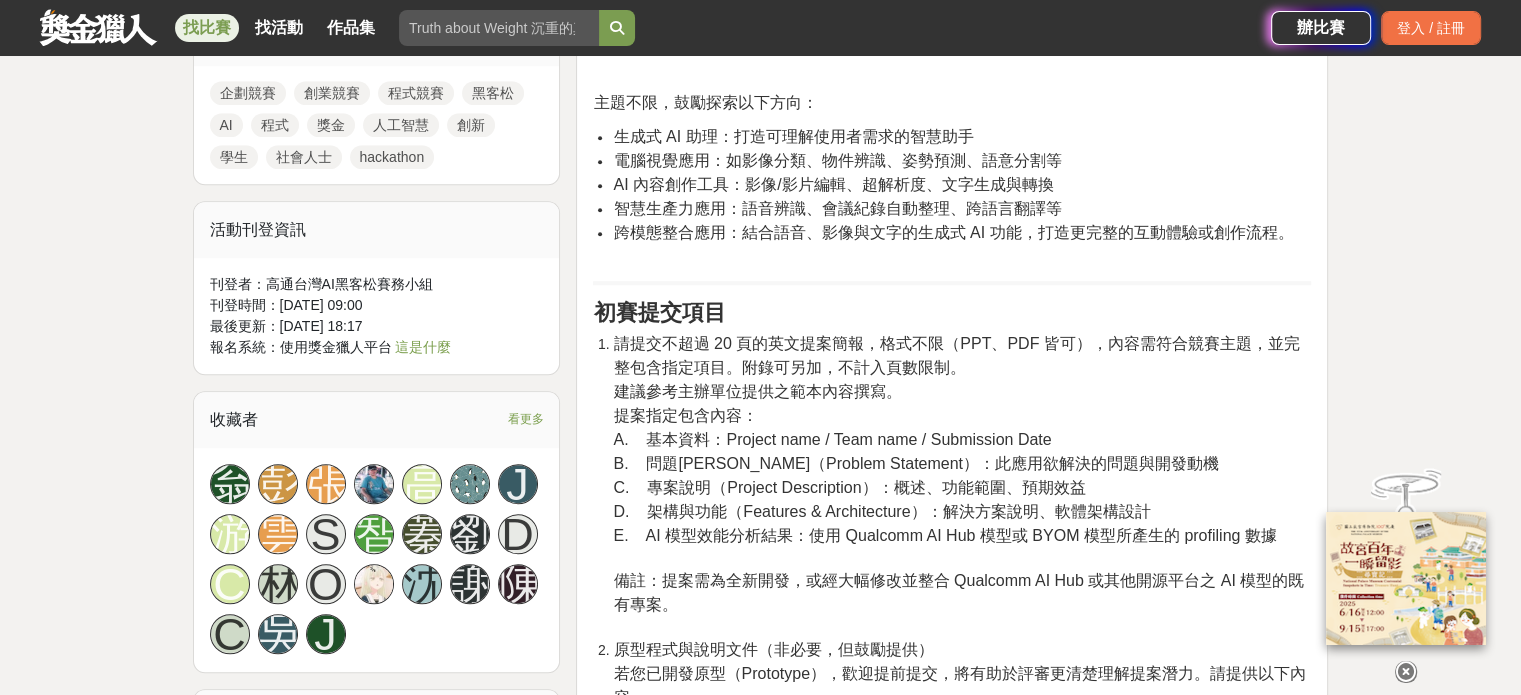 scroll, scrollTop: 1400, scrollLeft: 0, axis: vertical 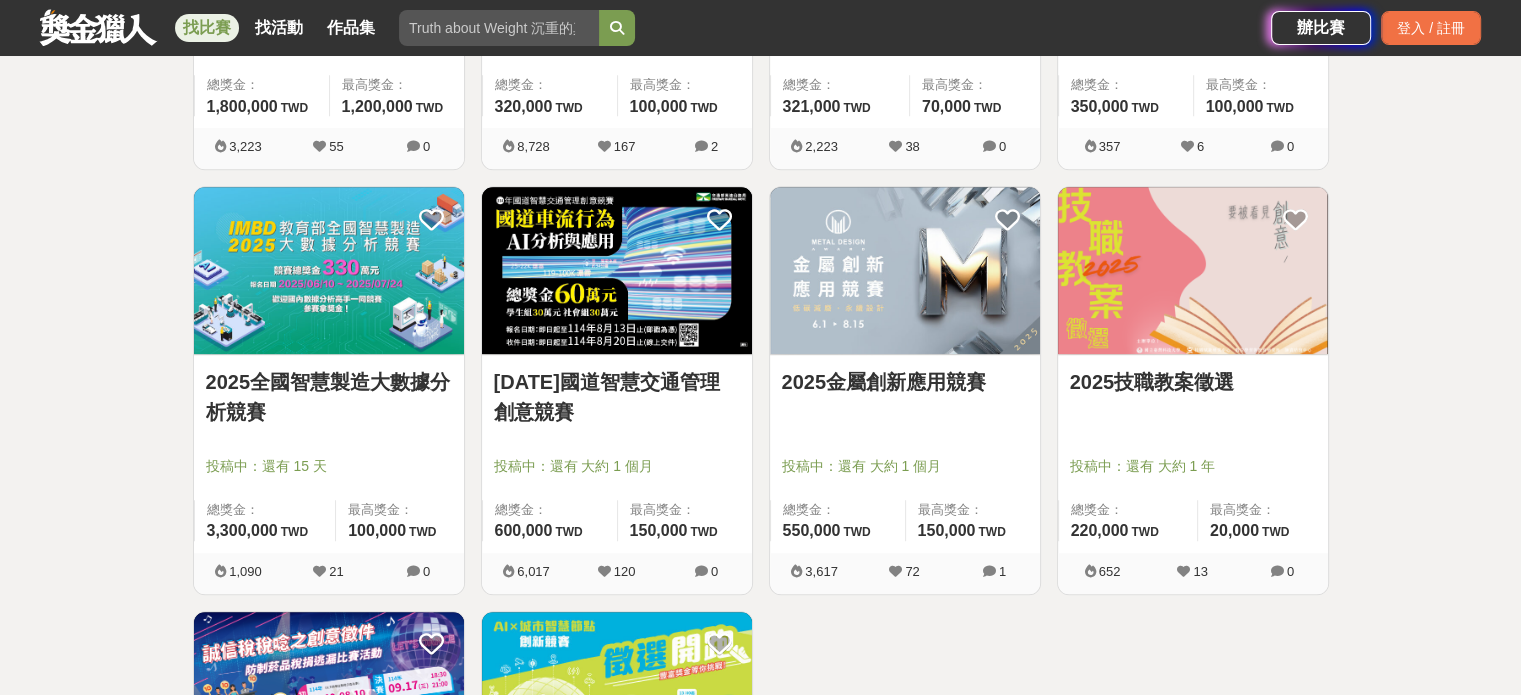 click at bounding box center [905, 270] 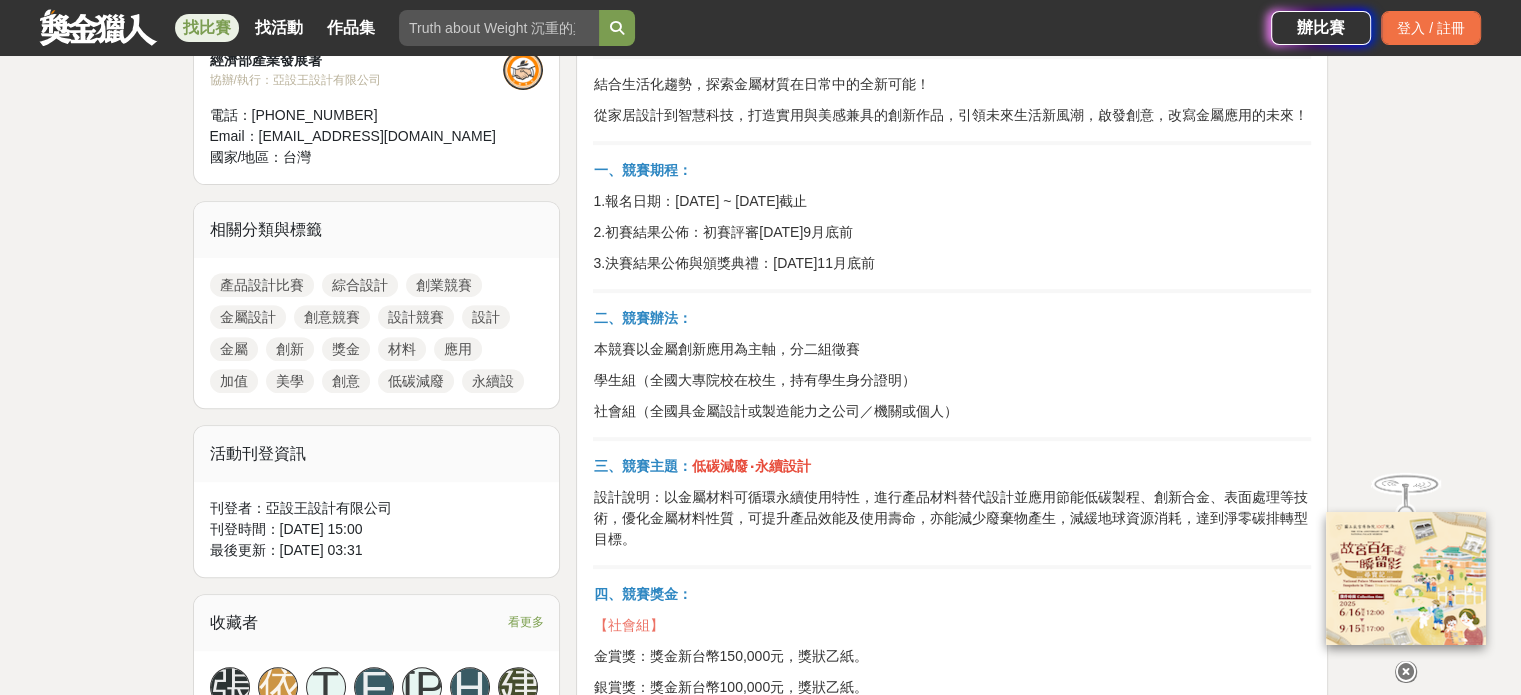 scroll, scrollTop: 800, scrollLeft: 0, axis: vertical 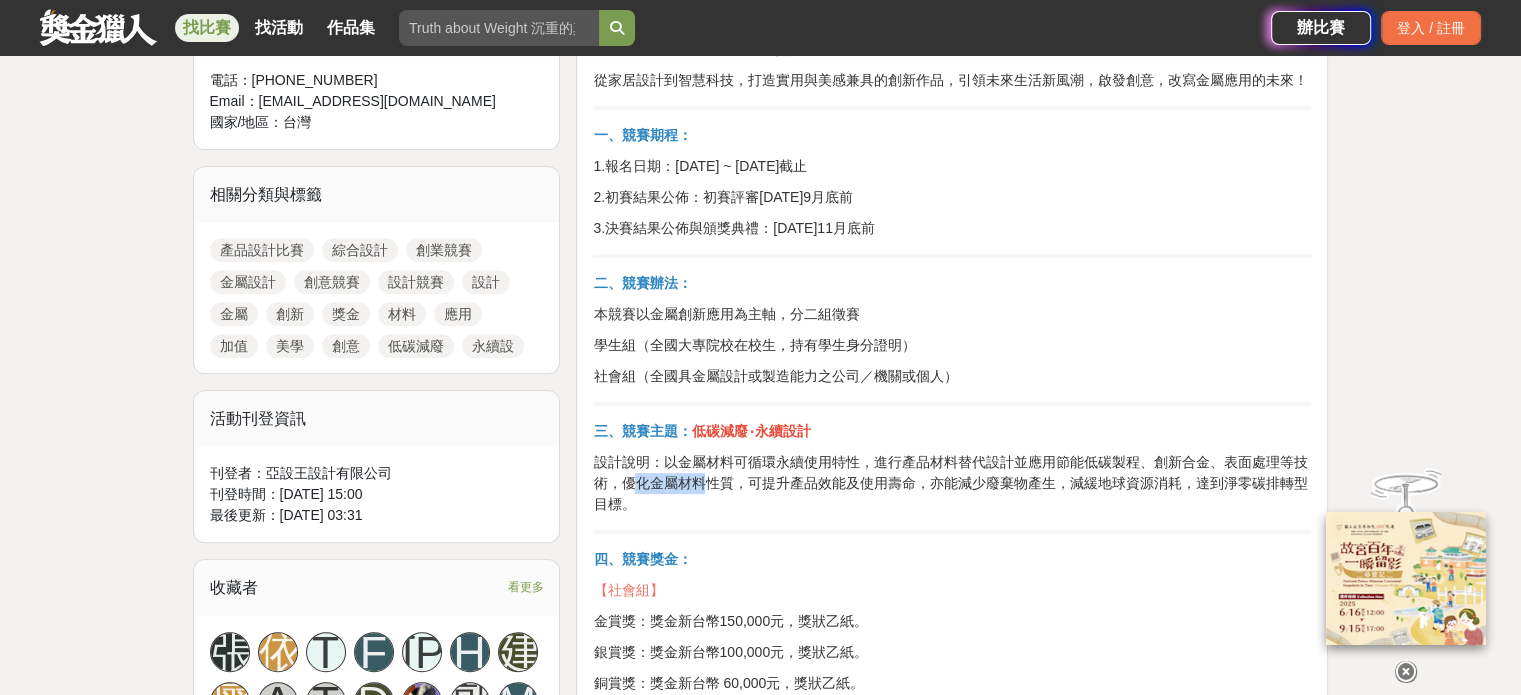 drag, startPoint x: 638, startPoint y: 474, endPoint x: 712, endPoint y: 475, distance: 74.00676 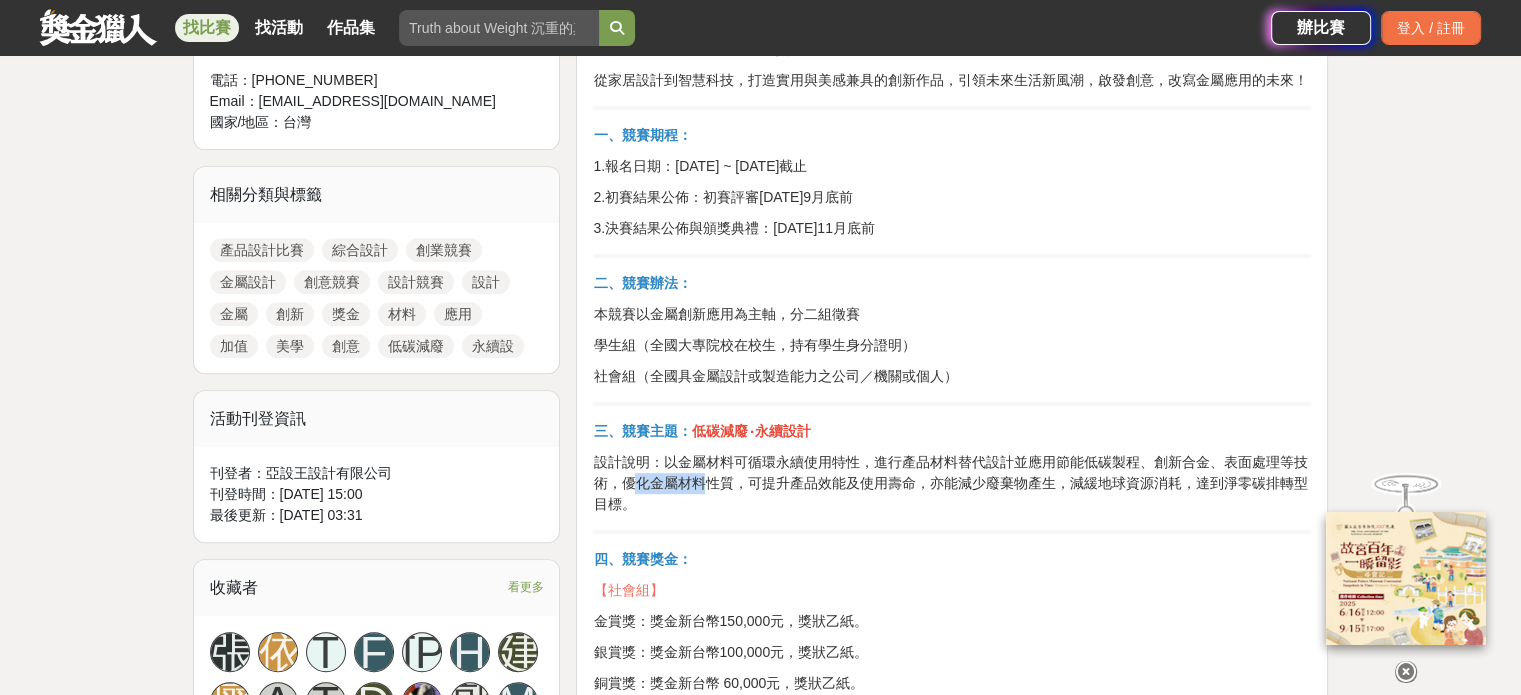 click on "設計說明：以金屬材料可循環永續使用特性，進行產品材料替代設計並應用節能低碳製程、創新合金、表面處理等技術，優化金屬材料性質，可提升產品效能及使用壽命，亦能減少廢棄物產生，減緩地球資源消耗，達到淨零碳排轉型目標。" at bounding box center [952, 483] 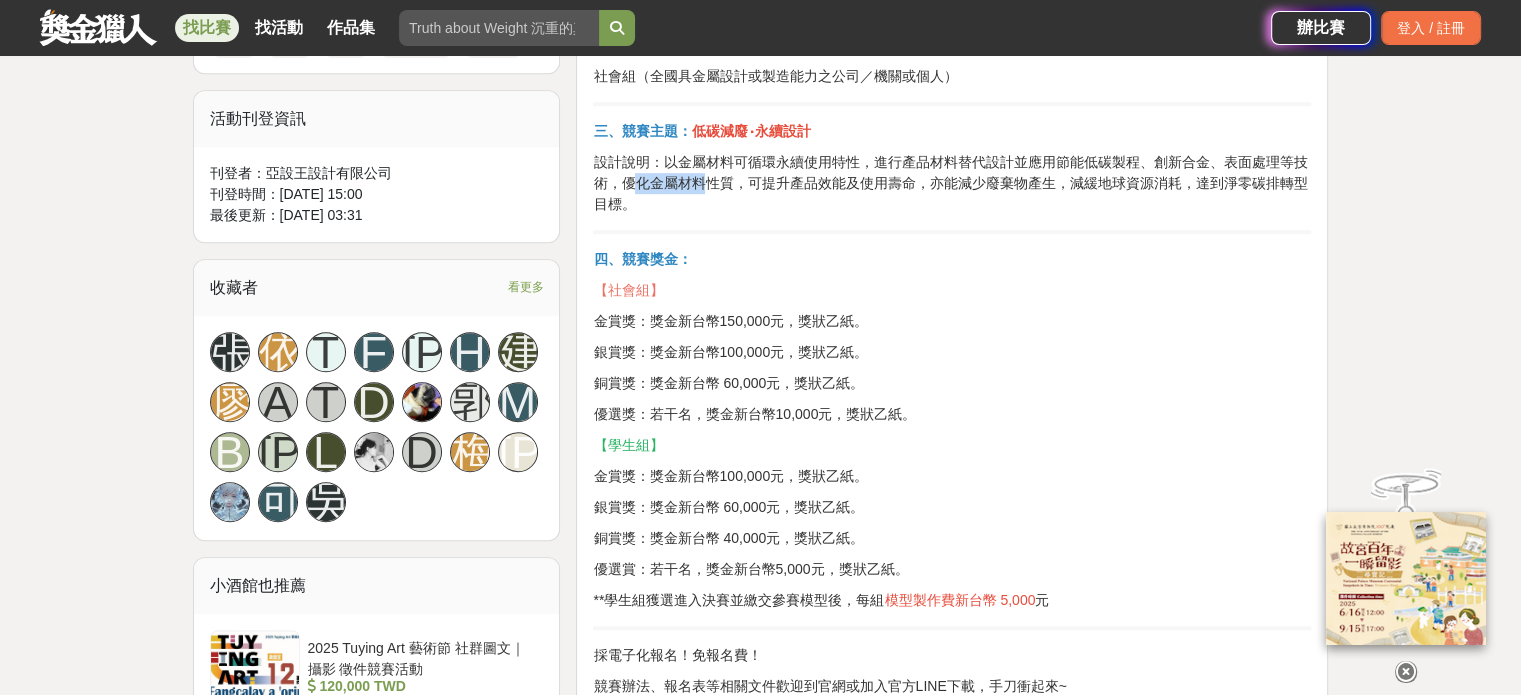 scroll, scrollTop: 1000, scrollLeft: 0, axis: vertical 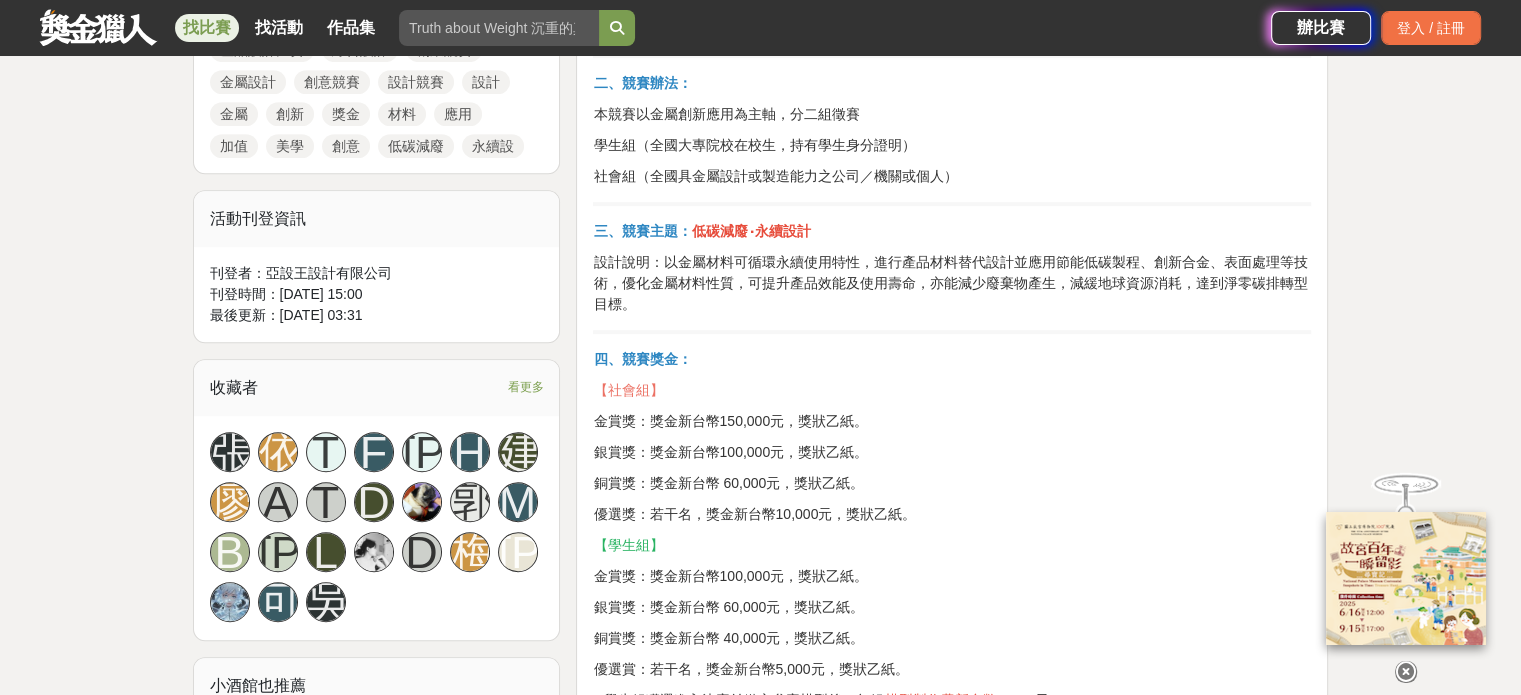 click on "設計說明：以金屬材料可循環永續使用特性，進行產品材料替代設計並應用節能低碳製程、創新合金、表面處理等技術，優化金屬材料性質，可提升產品效能及使用壽命，亦能減少廢棄物產生，減緩地球資源消耗，達到淨零碳排轉型目標。" at bounding box center (952, 283) 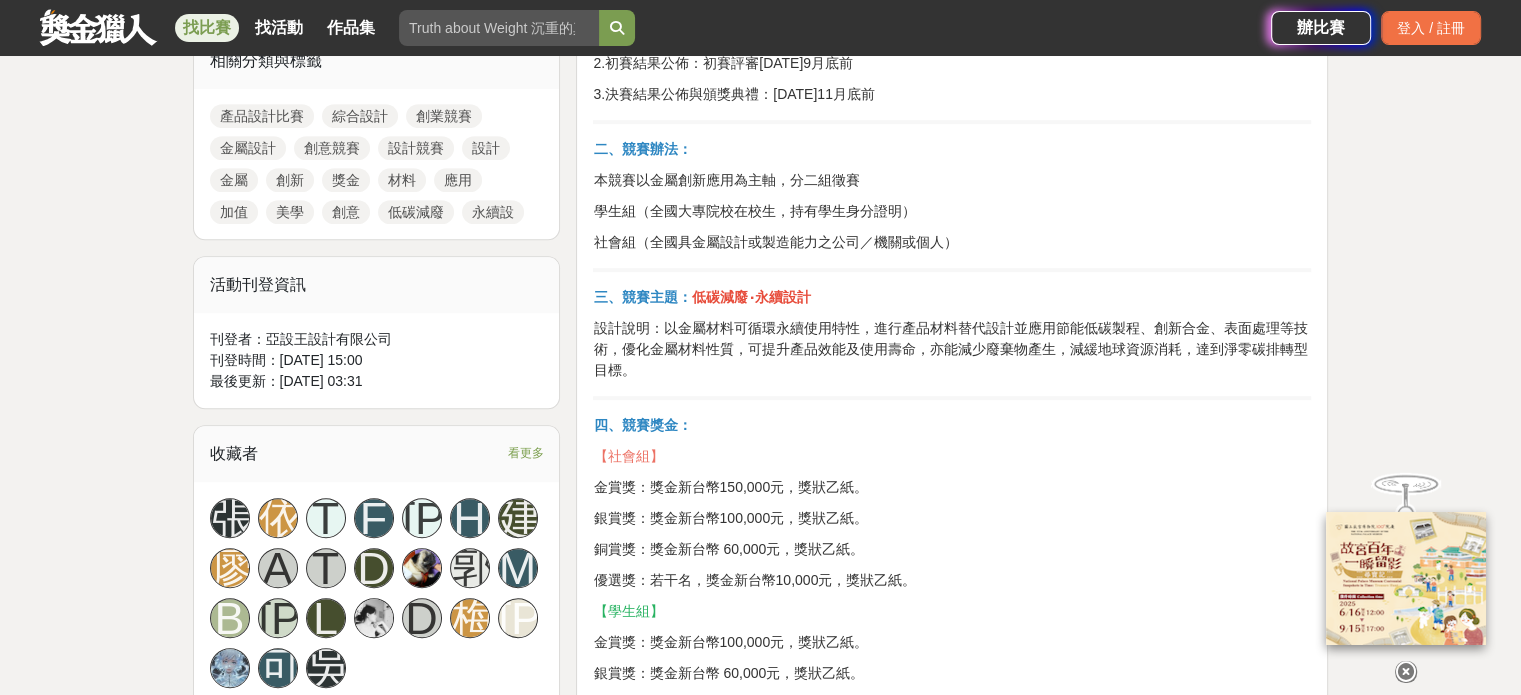 scroll, scrollTop: 900, scrollLeft: 0, axis: vertical 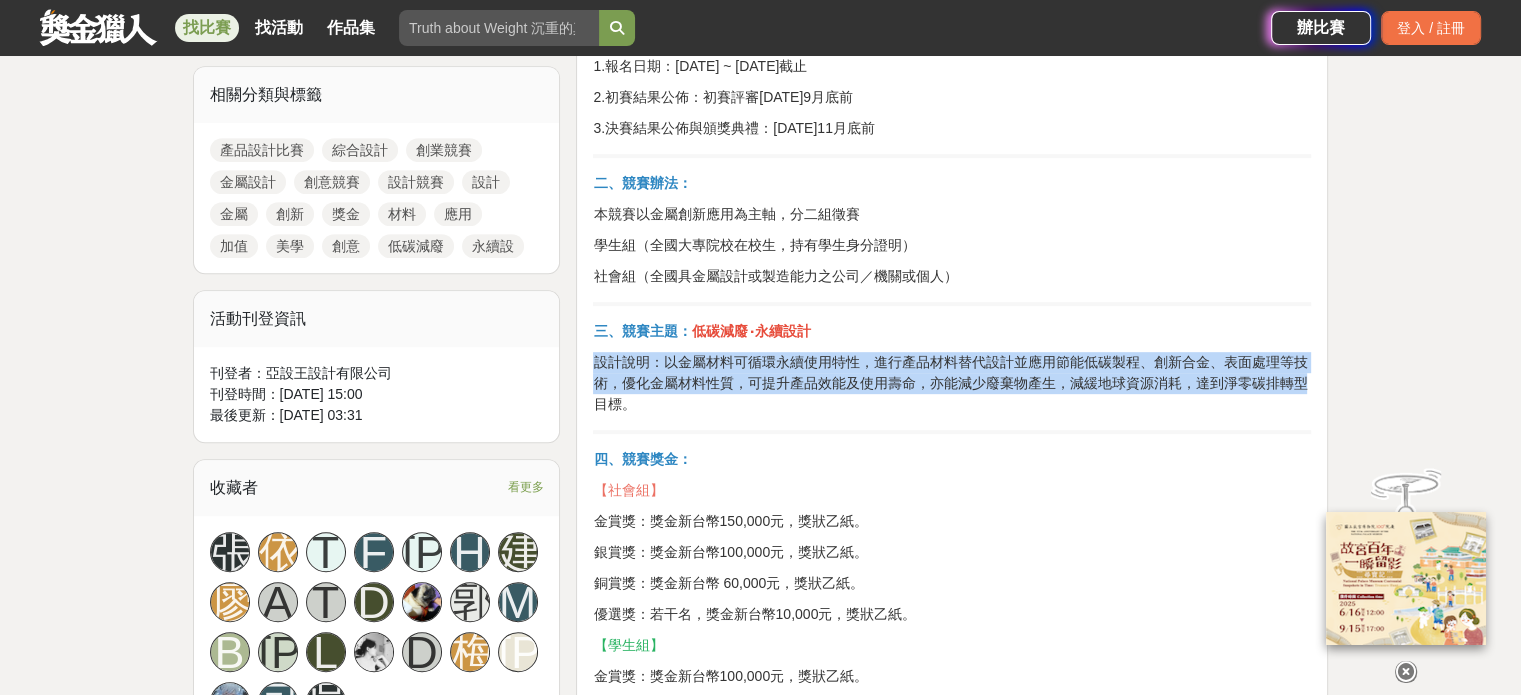 drag, startPoint x: 596, startPoint y: 356, endPoint x: 1312, endPoint y: 379, distance: 716.3693 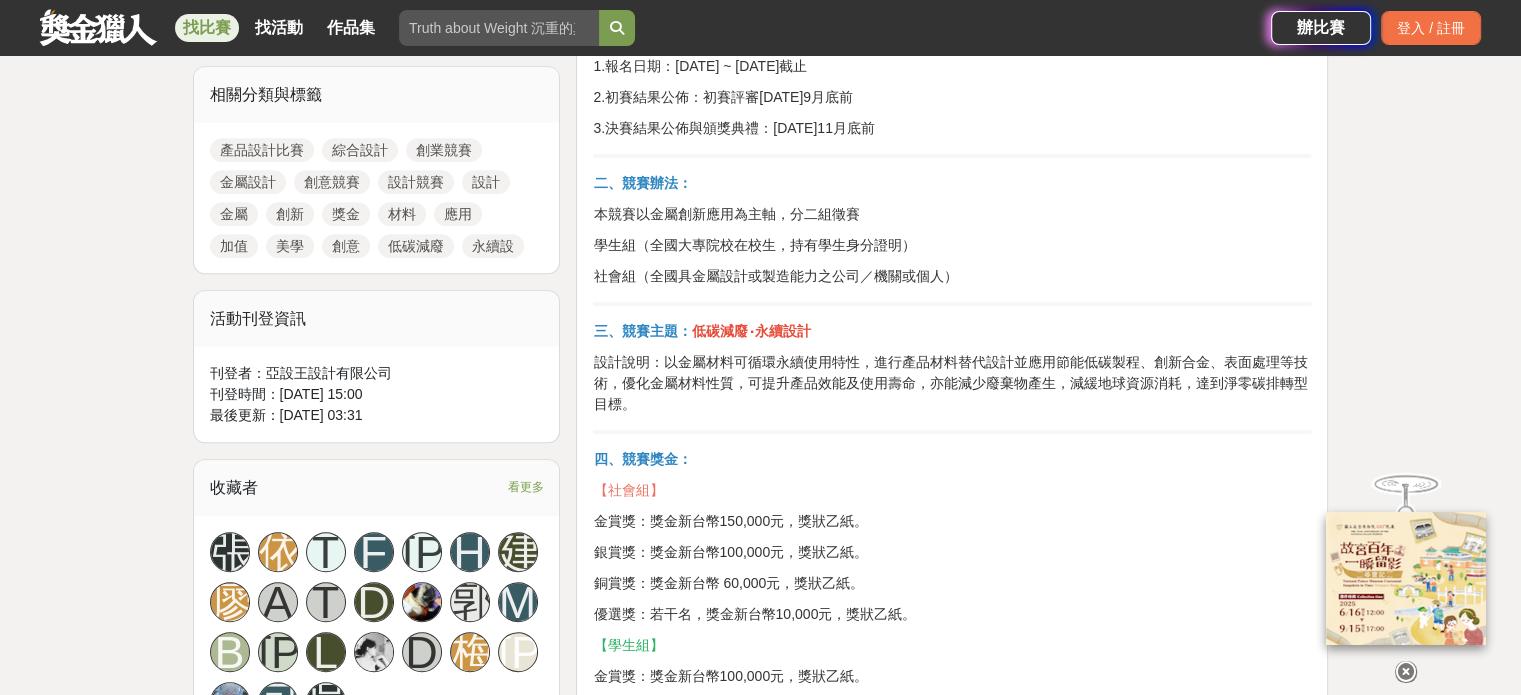 click on "設計說明：以金屬材料可循環永續使用特性，進行產品材料替代設計並應用節能低碳製程、創新合金、表面處理等技術，優化金屬材料性質，可提升產品效能及使用壽命，亦能減少廢棄物產生，減緩地球資源消耗，達到淨零碳排轉型目標。" at bounding box center (952, 383) 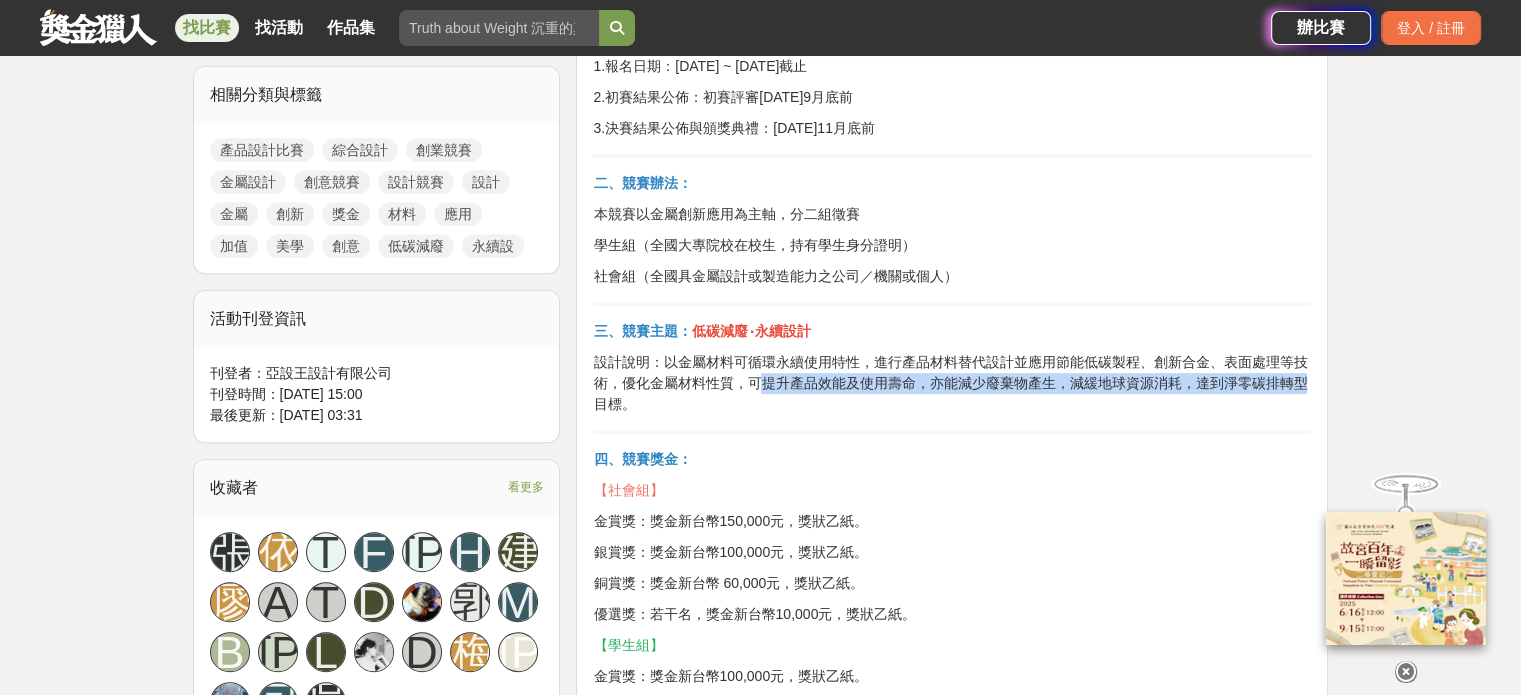 drag, startPoint x: 776, startPoint y: 383, endPoint x: 1325, endPoint y: 384, distance: 549.0009 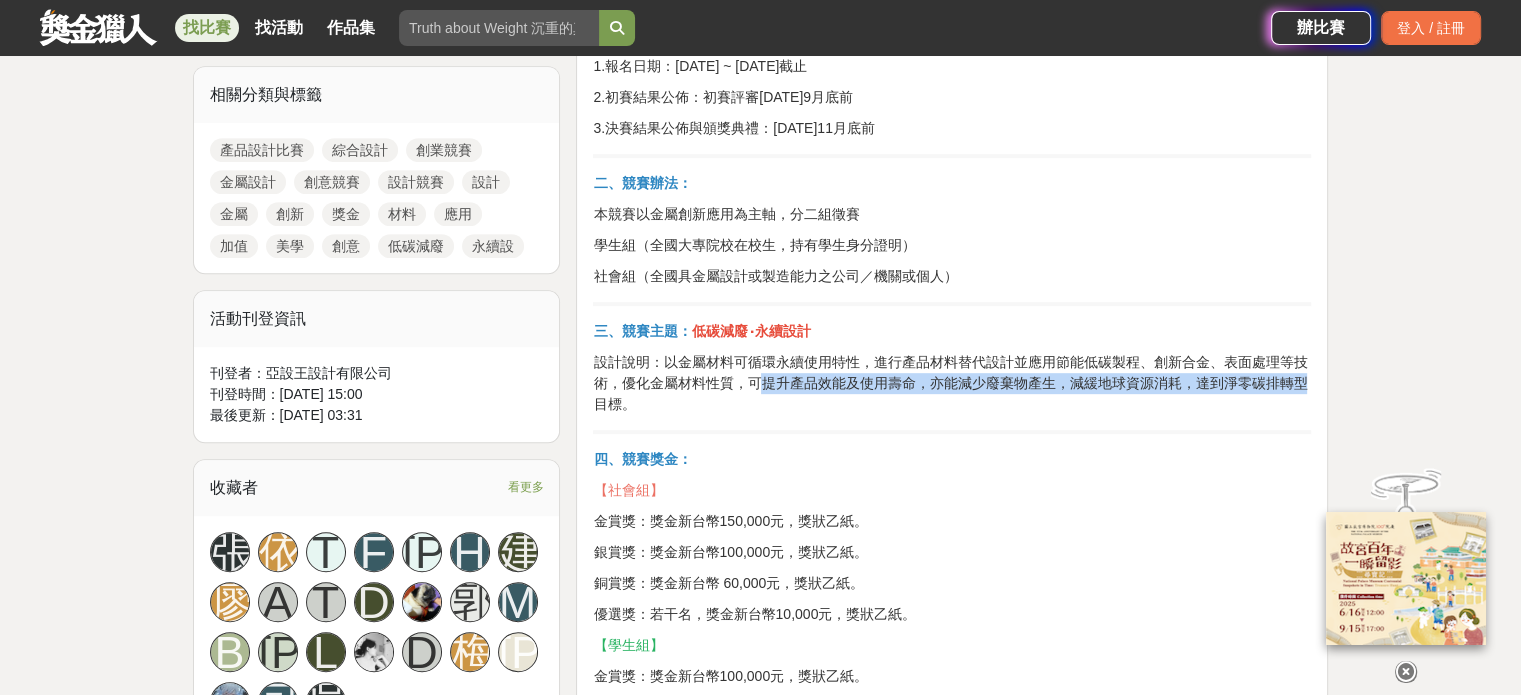 click on "【2025金屬創新應用競賽】 為發掘並培養國內金屬設計製造人才及鼓勵金屬業者投入研發創新工作邀集全國相關系所之師生及產業界參與本項活動， 充分運用金屬特性及導入創新設計概念 ，促進產業界與學界交流觀摩機會，擴展金屬材料應用層面，創造國內金屬產業新的發展方向 結合生活化趨勢，探索金屬材質在日常中的全新可能！ 從家居設計到智慧科技，打造實用與美感兼具的創新作品，引領未來生活新風潮，啟發創意，改寫金屬應用的未來！ 一、競賽期程： 1.報名日期：114年6月1日 ~ 8月15日截止 2.初賽結果公佈：初賽評審114年9月底前 3.決賽結果公佈與頒獎典禮：114年11月底前 二、競賽辦法： 本競賽以金屬創新應用為主軸，分二組徵賽 學生組（全國大專院校在校生，持有學生身分證明） 社會組（全國具金屬設計或製造能力之公司／機關或個人） 【社會組】" at bounding box center [952, 1092] 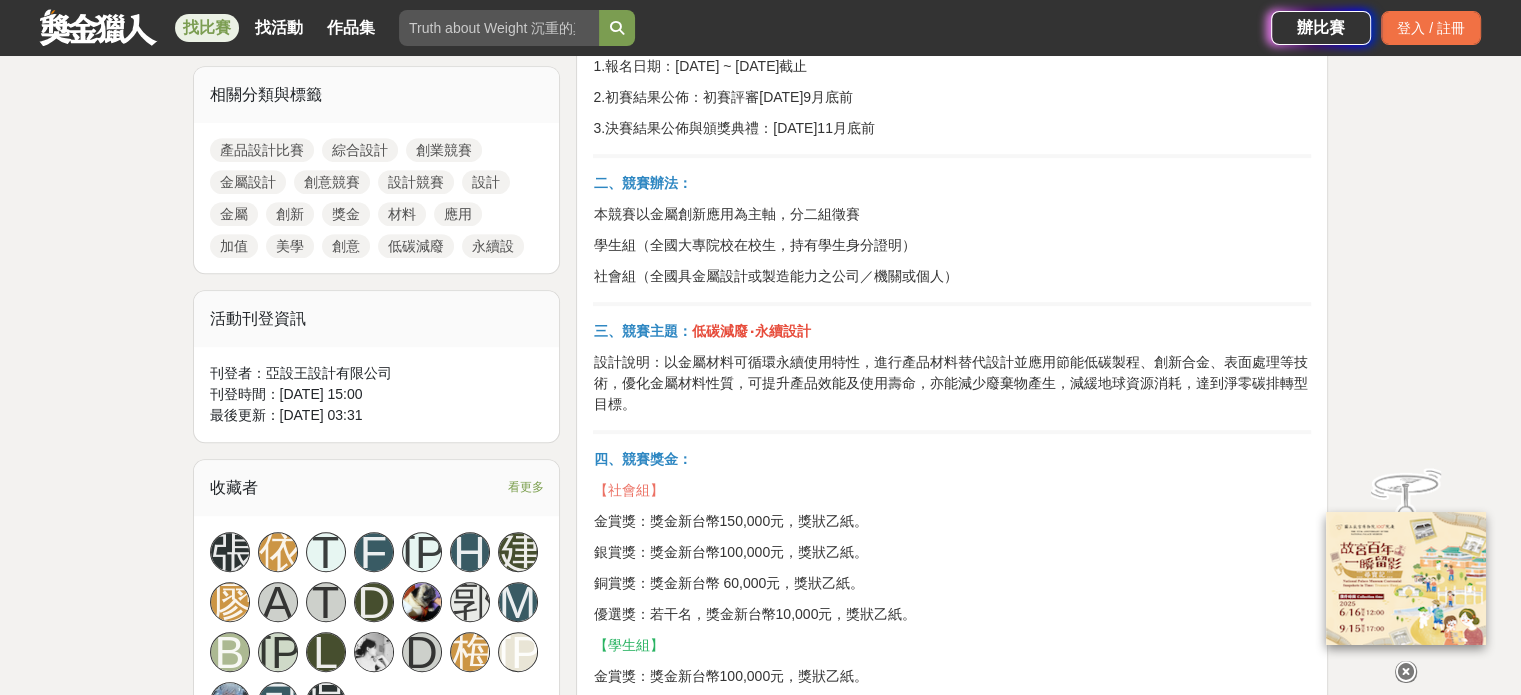 click on "【2025金屬創新應用競賽】 為發掘並培養國內金屬設計製造人才及鼓勵金屬業者投入研發創新工作邀集全國相關系所之師生及產業界參與本項活動， 充分運用金屬特性及導入創新設計概念 ，促進產業界與學界交流觀摩機會，擴展金屬材料應用層面，創造國內金屬產業新的發展方向 結合生活化趨勢，探索金屬材質在日常中的全新可能！ 從家居設計到智慧科技，打造實用與美感兼具的創新作品，引領未來生活新風潮，啟發創意，改寫金屬應用的未來！ 一、競賽期程： 1.報名日期：114年6月1日 ~ 8月15日截止 2.初賽結果公佈：初賽評審114年9月底前 3.決賽結果公佈與頒獎典禮：114年11月底前 二、競賽辦法： 本競賽以金屬創新應用為主軸，分二組徵賽 學生組（全國大專院校在校生，持有學生身分證明） 社會組（全國具金屬設計或製造能力之公司／機關或個人） 【社會組】" at bounding box center (952, 1087) 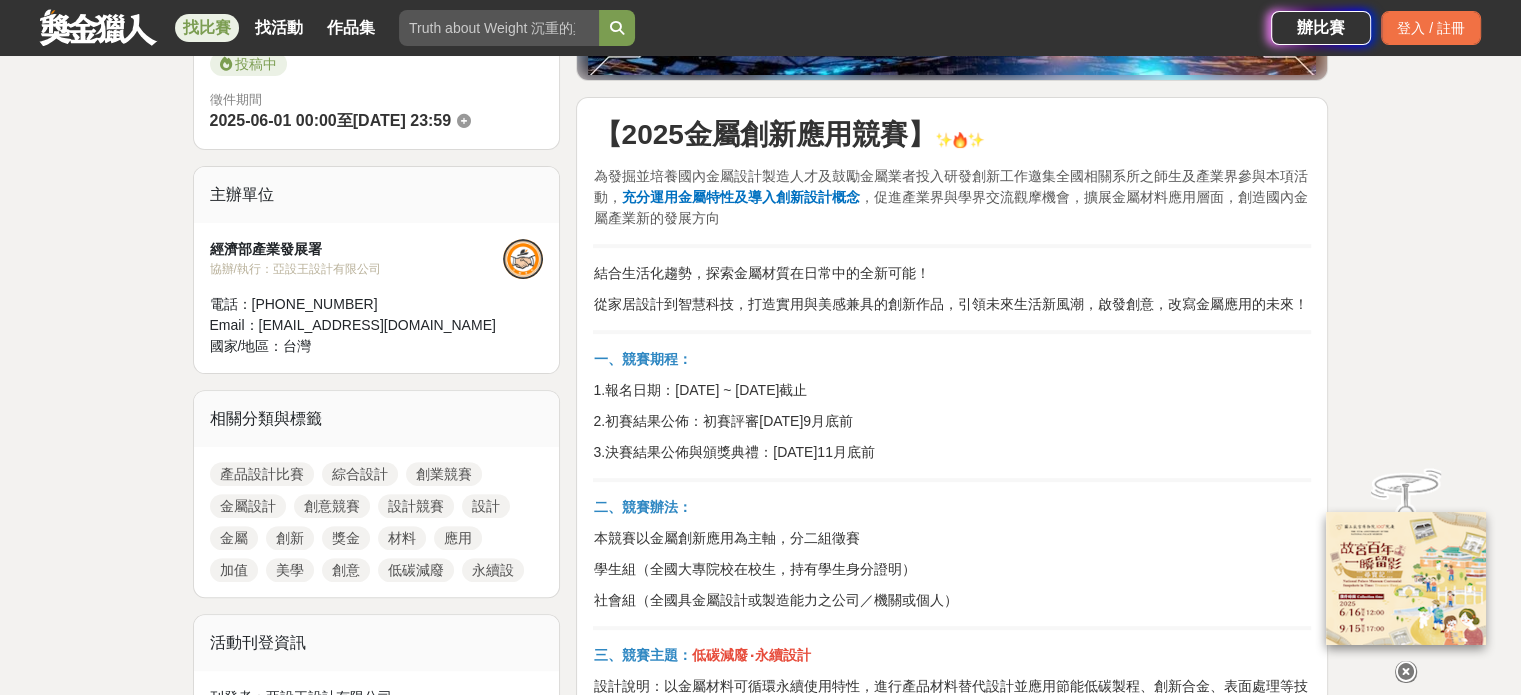 scroll, scrollTop: 500, scrollLeft: 0, axis: vertical 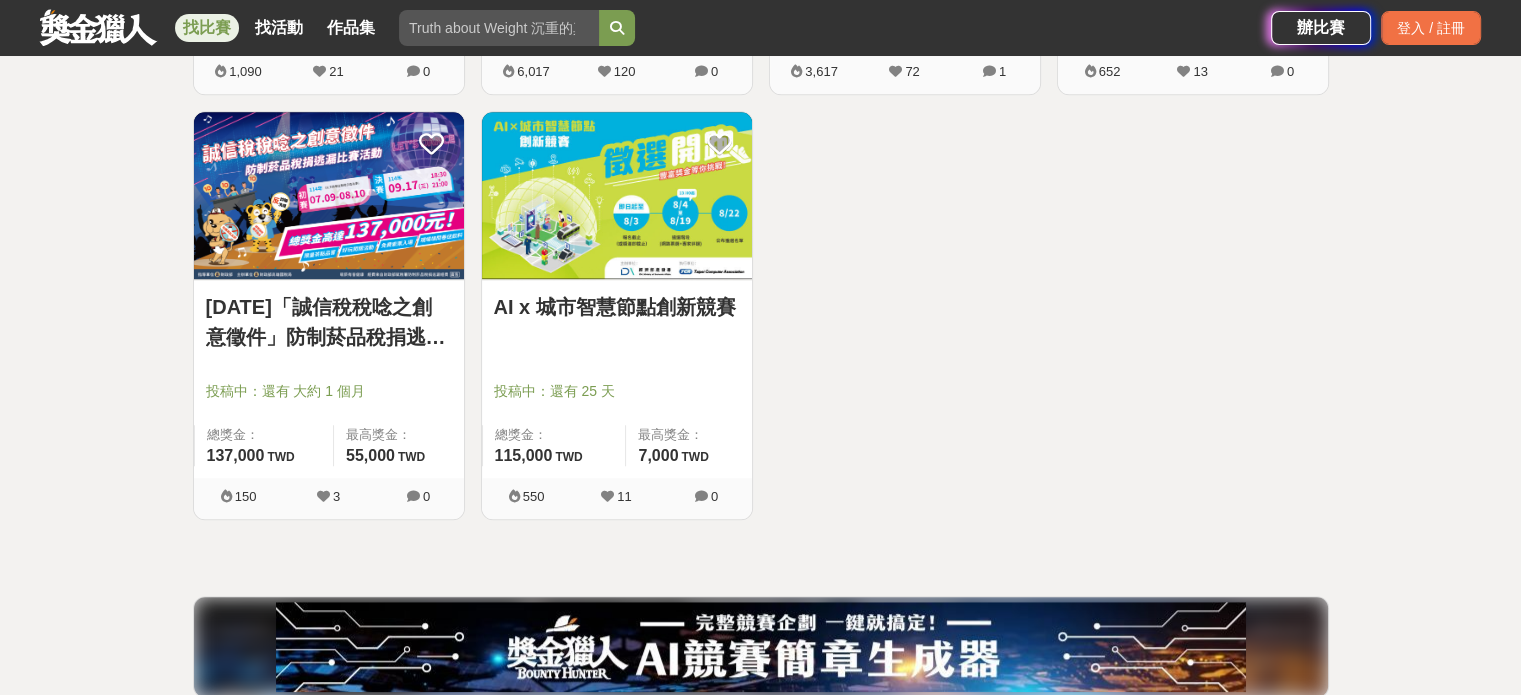 click at bounding box center [617, 195] 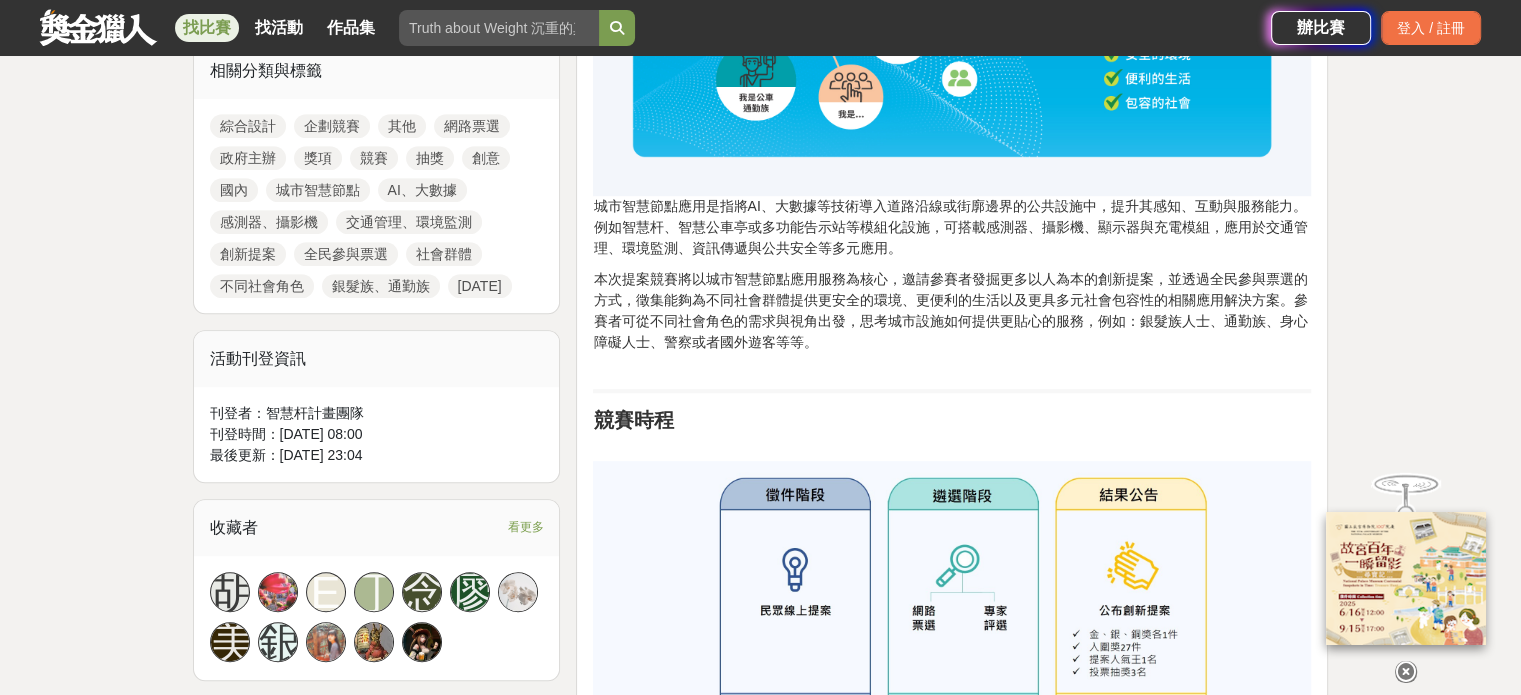 scroll, scrollTop: 1000, scrollLeft: 0, axis: vertical 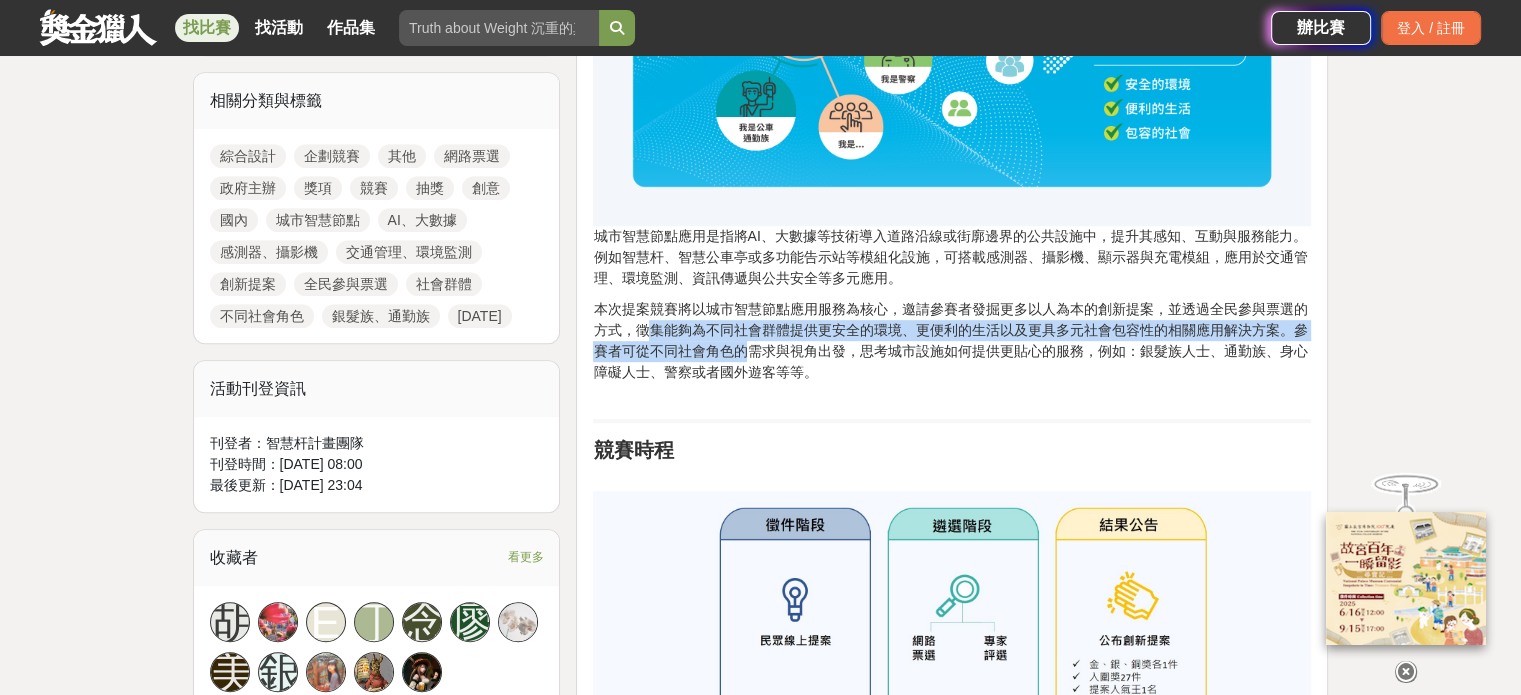 click on "本次提案競賽將以城市智慧節點應用服務為核心，邀請參賽者發掘更多以人為本的創新提案，並透過全民參與票選的方式，徵集能夠為不同社會群體提供更安全的環境、更便利的生活以及更具多元社會包容性的相關應用解決方案。參賽者可從不同社會角色的需求與視角出發，思考城市設施如何提供更貼心的服務，例如：銀髮族人士、通勤族、身心障礙人士、警察或者國外遊客等等。" at bounding box center (952, 351) 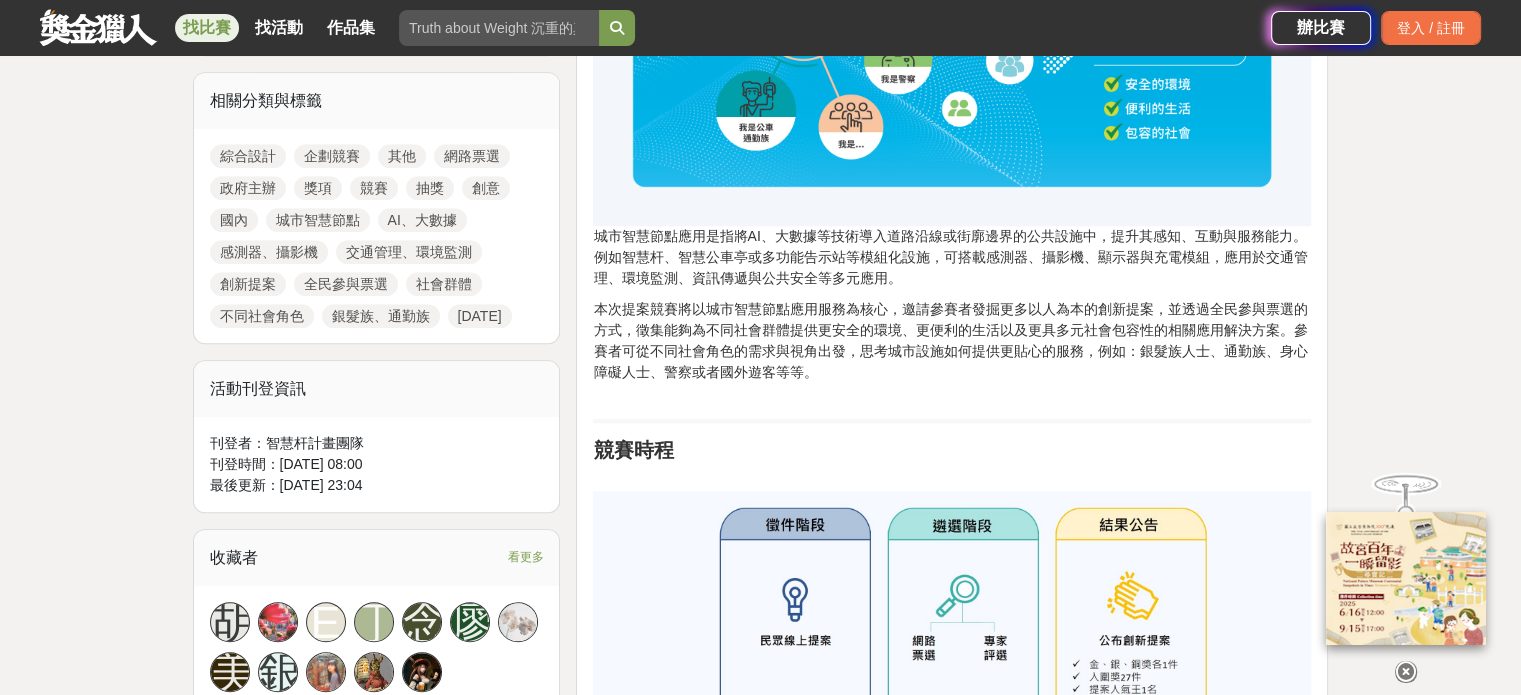 drag, startPoint x: 751, startPoint y: 358, endPoint x: 756, endPoint y: 407, distance: 49.25444 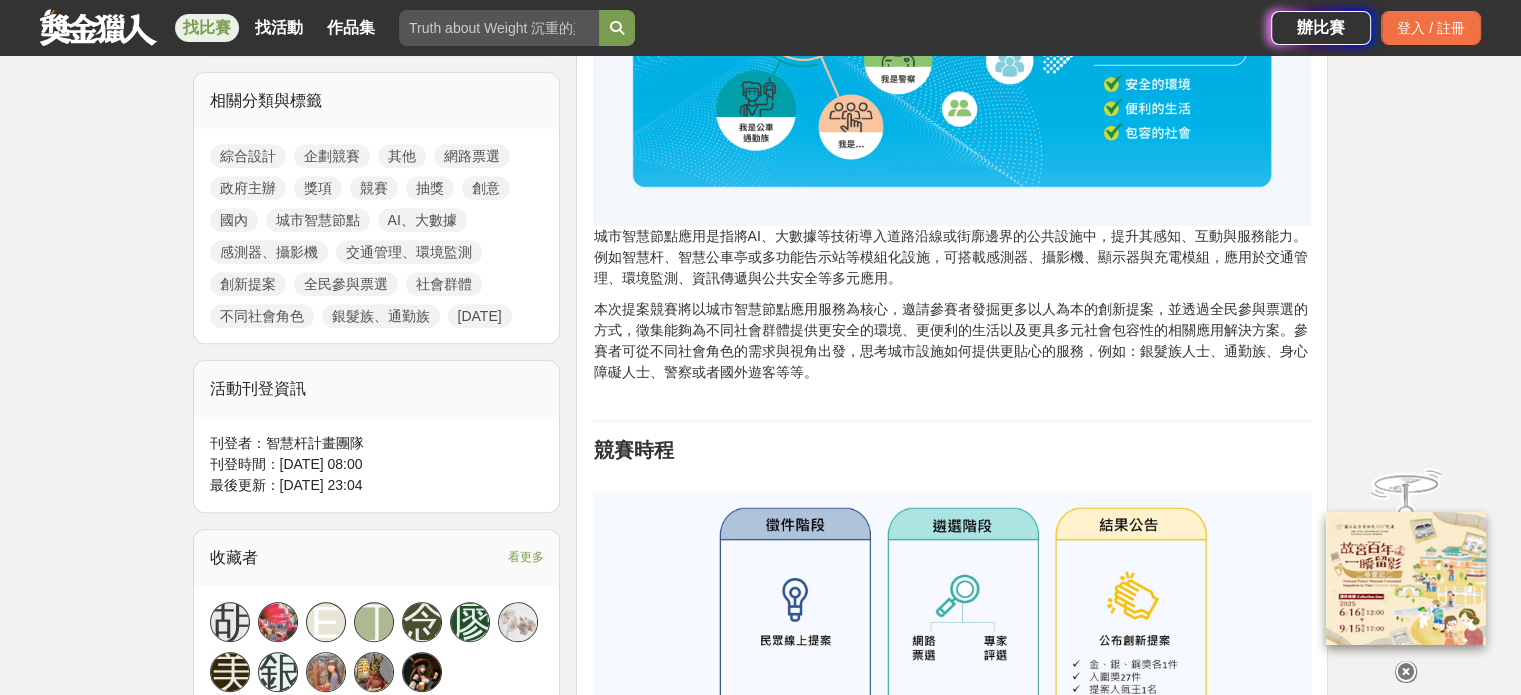 click on "關於競賽   城市智慧節點應用是指將AI、大數據等技術導入道路沿線或街廓邊界的公共設施中，提升其感知、互動與服務能力。例如智慧杆、智慧公車亭或多功能告示站等模組化設施，可搭載感測器、攝影機、顯示器與充電模組，應用於交通管理、環境監測、資訊傳遞與公共安全等多元應用。 本次提案競賽將以城市智慧節點應用服務為核心，邀請參賽者發掘更多以人為本的創新提案，並透過全民參與票選的方式，徵集能夠為不同社會群體提供更安全的環境、更便利的生活以及更具多元社會包容性的相關應用解決方案。參賽者可從不同社會角色的需求與視角出發，思考城市設施如何提供更貼心的服務，例如：銀髮族人士、通勤族、身心障礙人士、警察或者國外遊客等等。   競賽時程     參賽資格     參賽提案說明     獎勵方式" at bounding box center [952, 847] 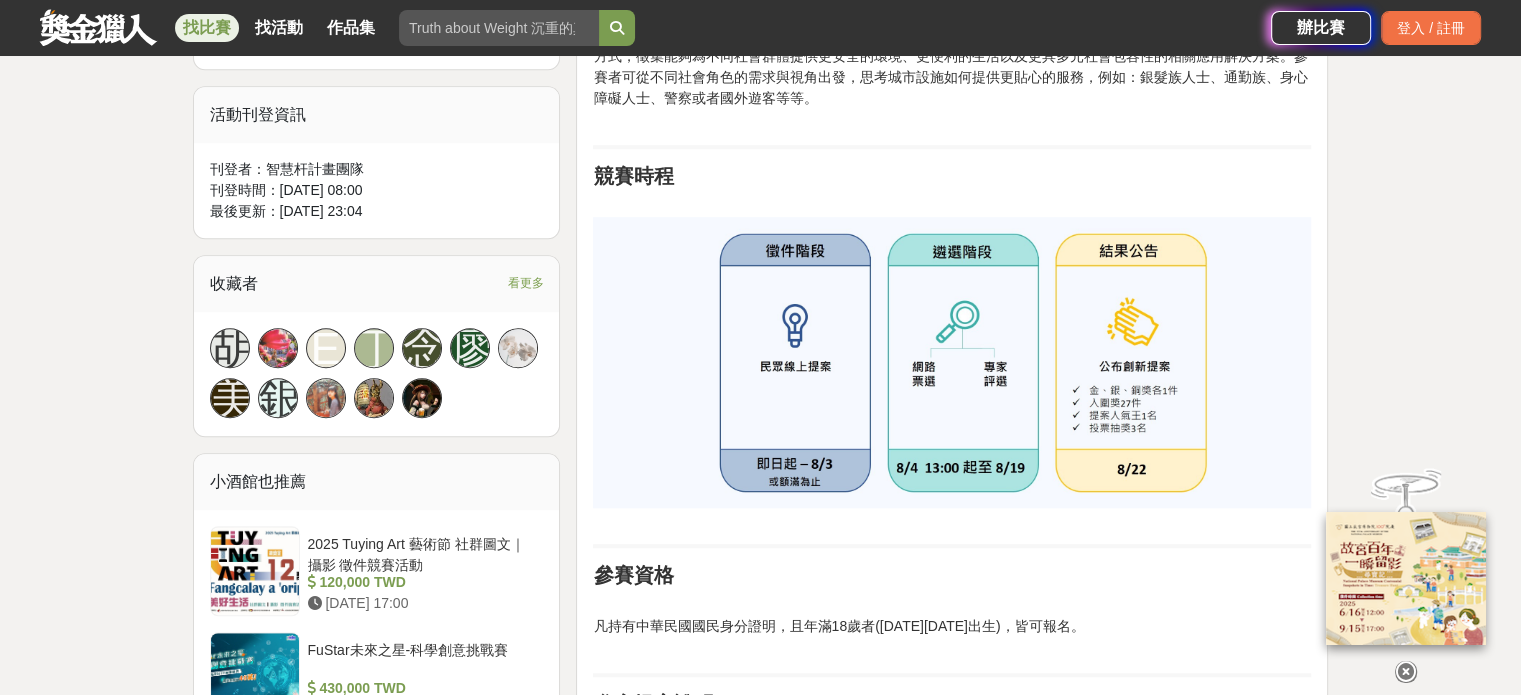scroll, scrollTop: 1500, scrollLeft: 0, axis: vertical 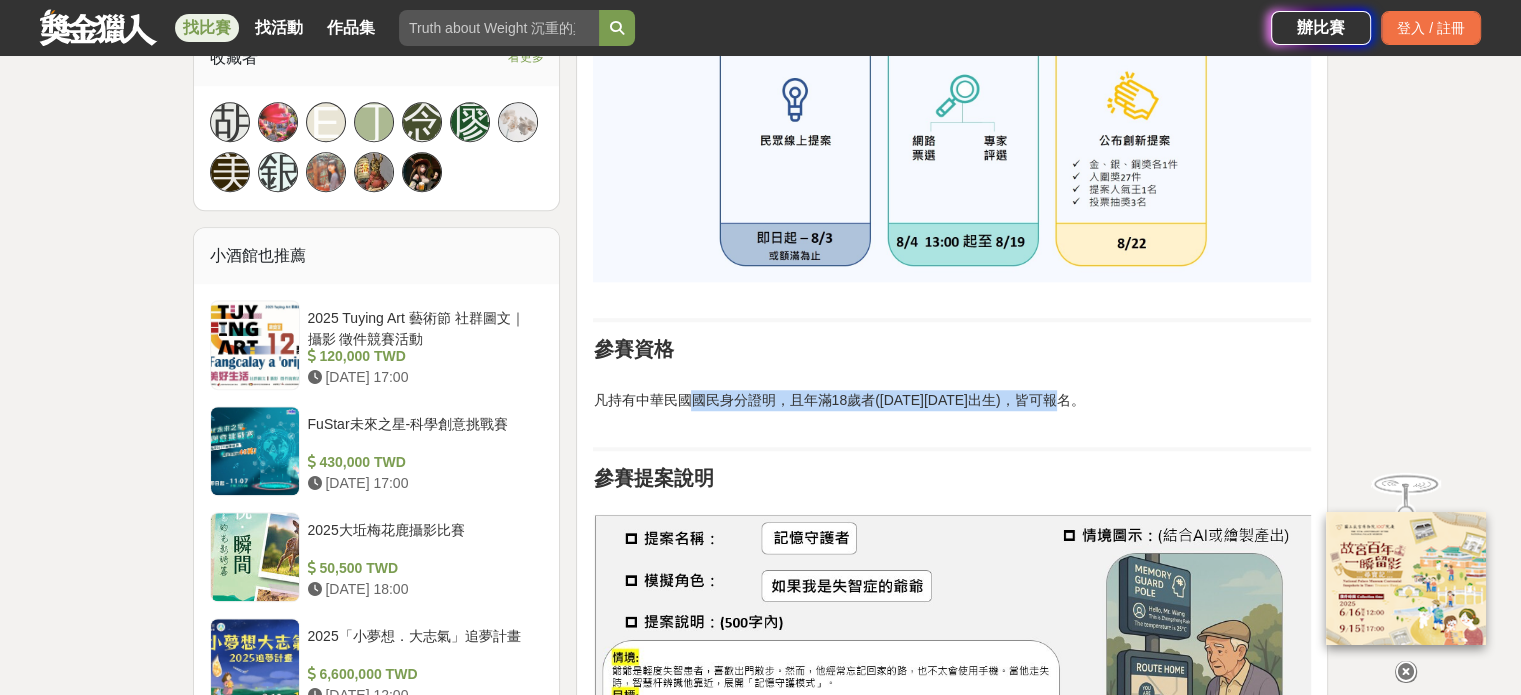 drag, startPoint x: 688, startPoint y: 406, endPoint x: 1107, endPoint y: 395, distance: 419.14438 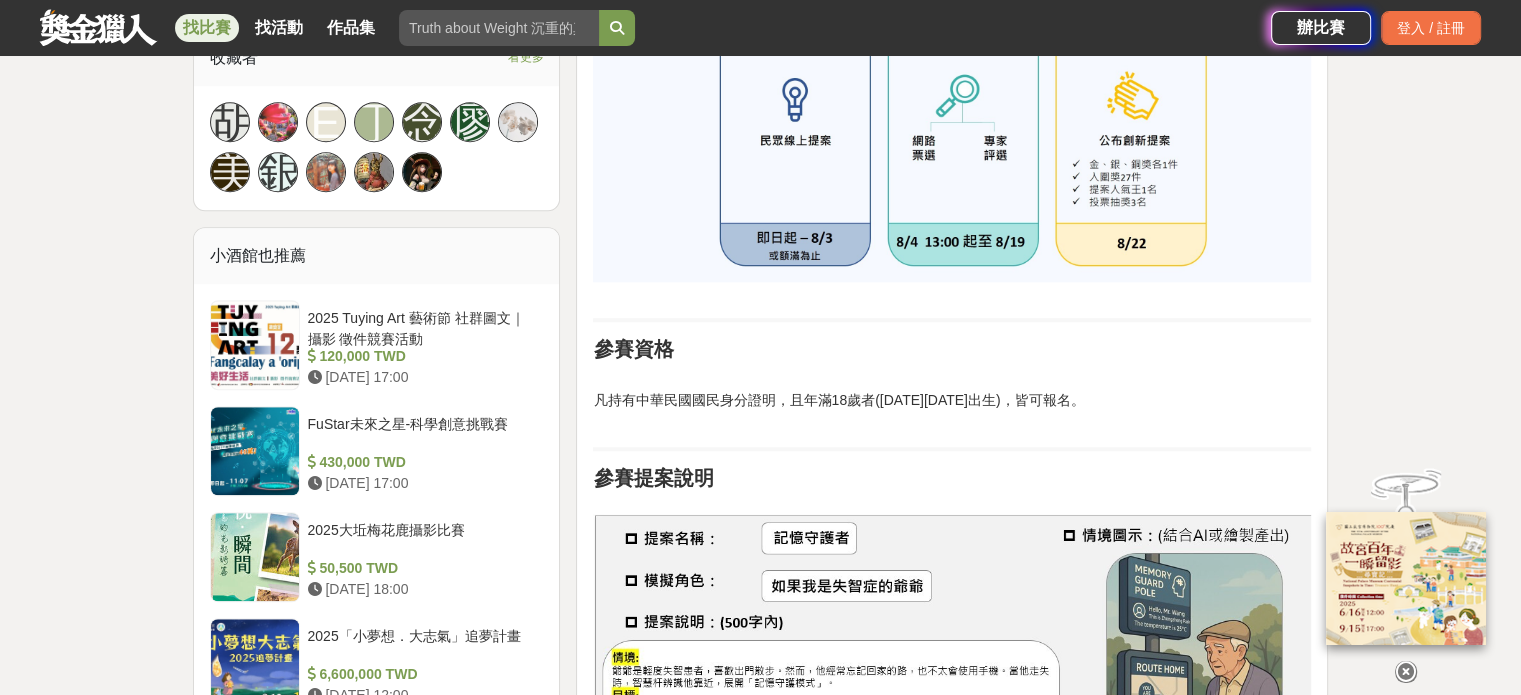 click on "凡持有中華民國國民身分證明，且年滿18歲者(民國96年6月30日之前出生)，皆可報名。" at bounding box center (952, 411) 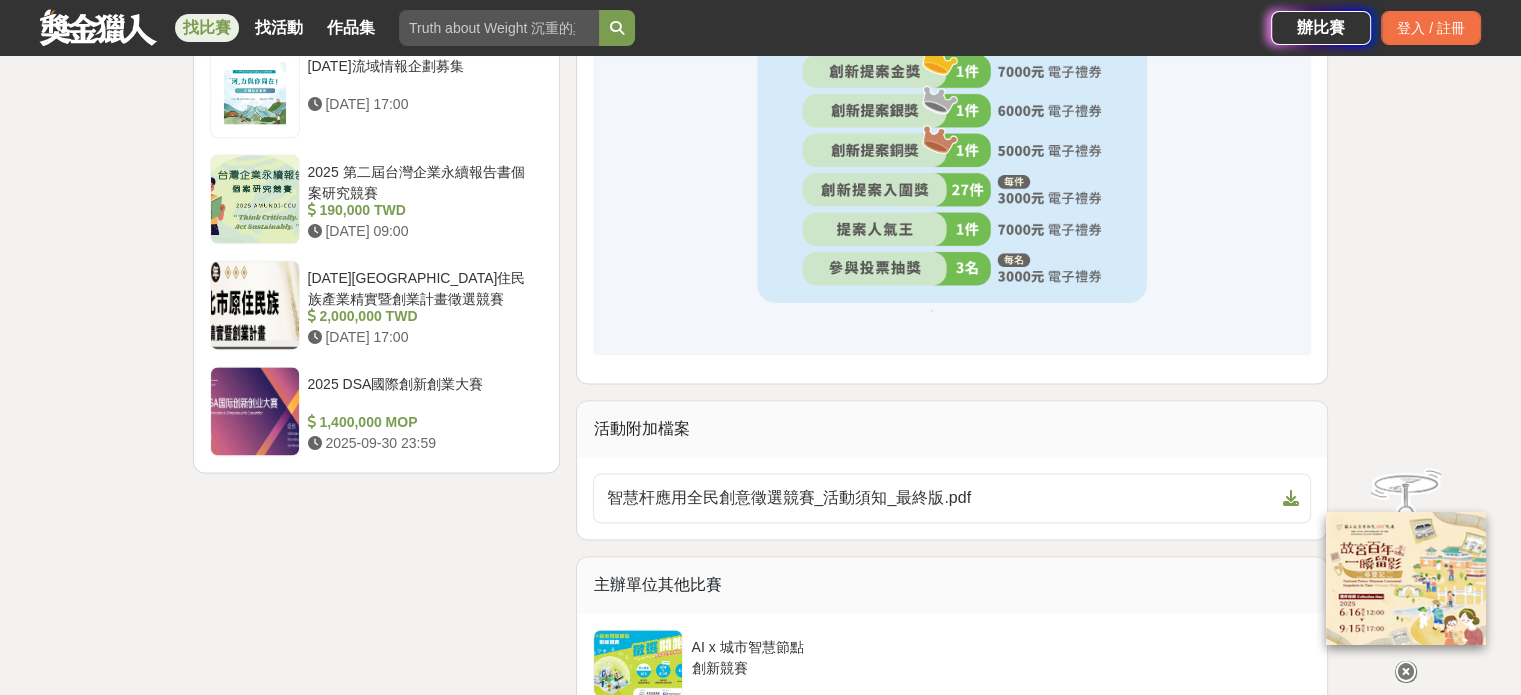 scroll, scrollTop: 2700, scrollLeft: 0, axis: vertical 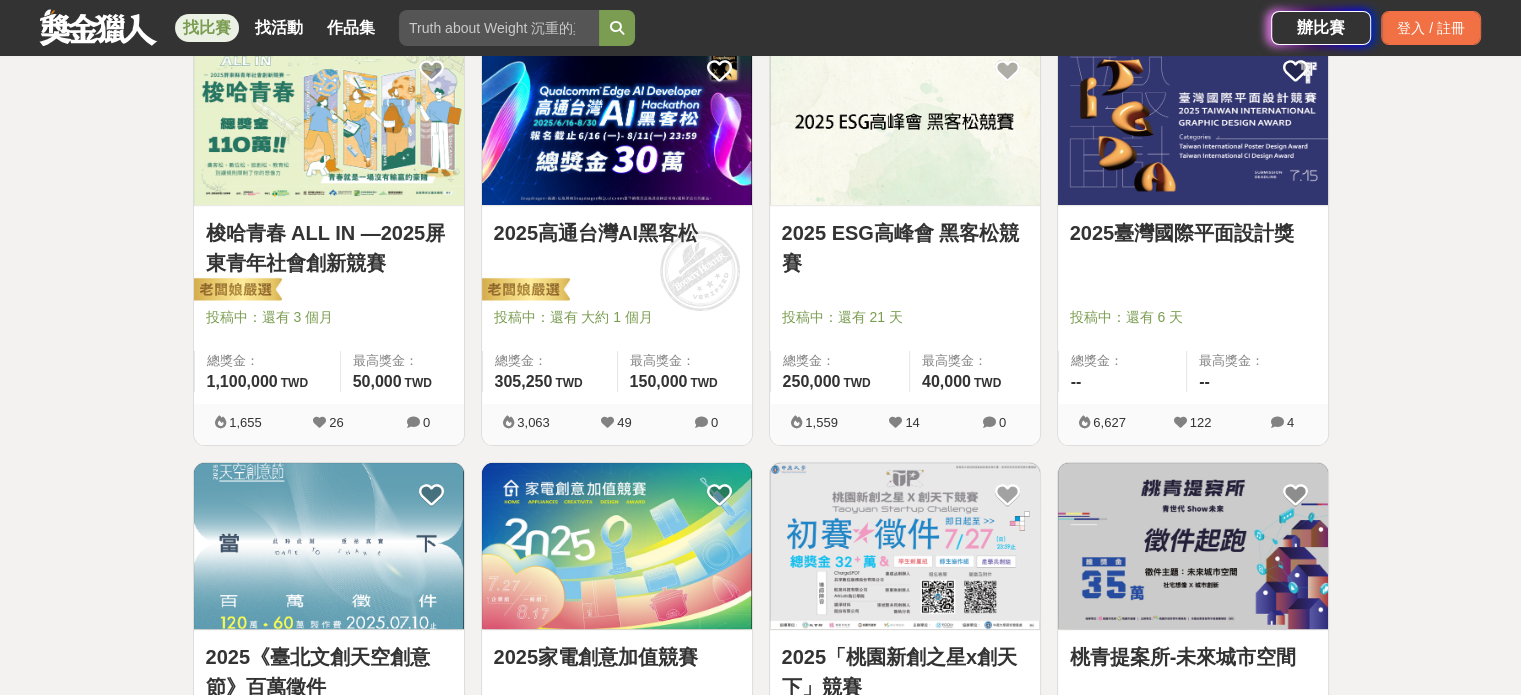 click at bounding box center [617, 121] 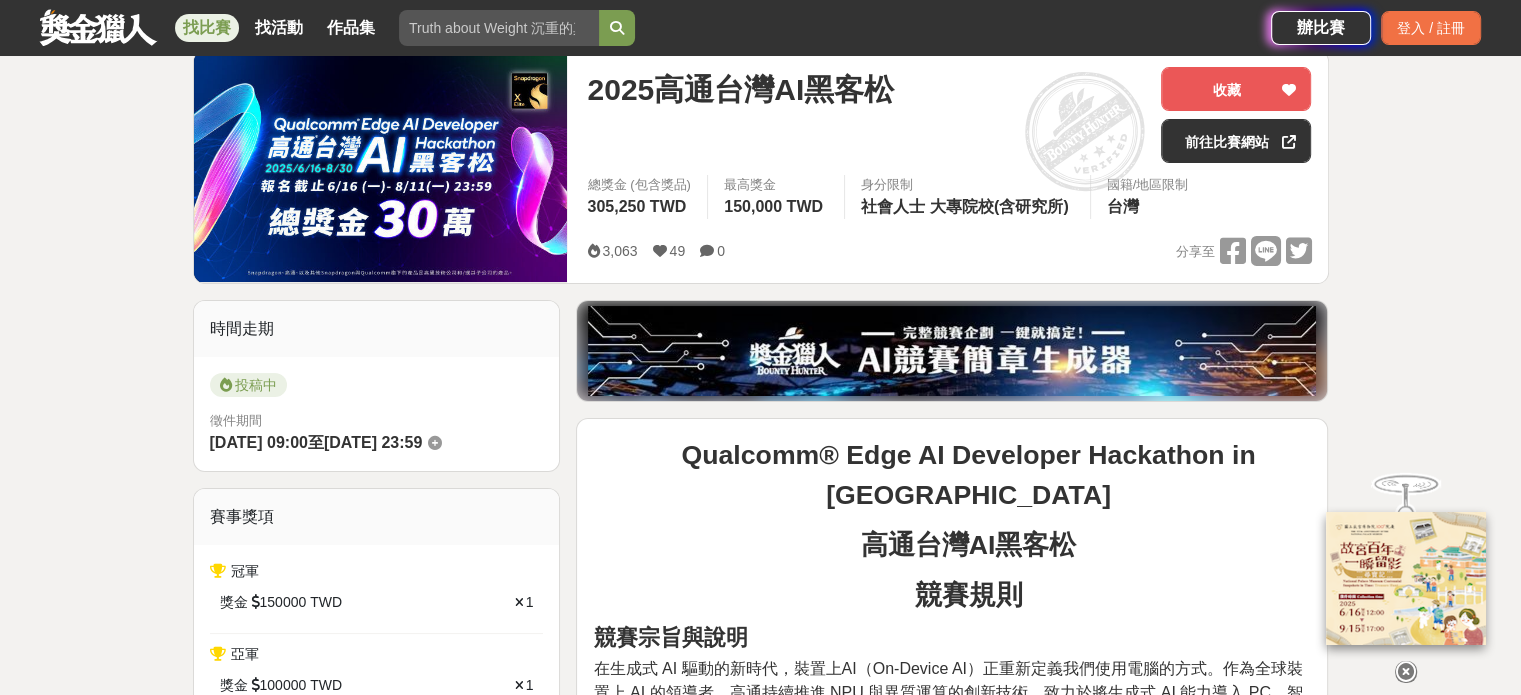 scroll, scrollTop: 0, scrollLeft: 0, axis: both 